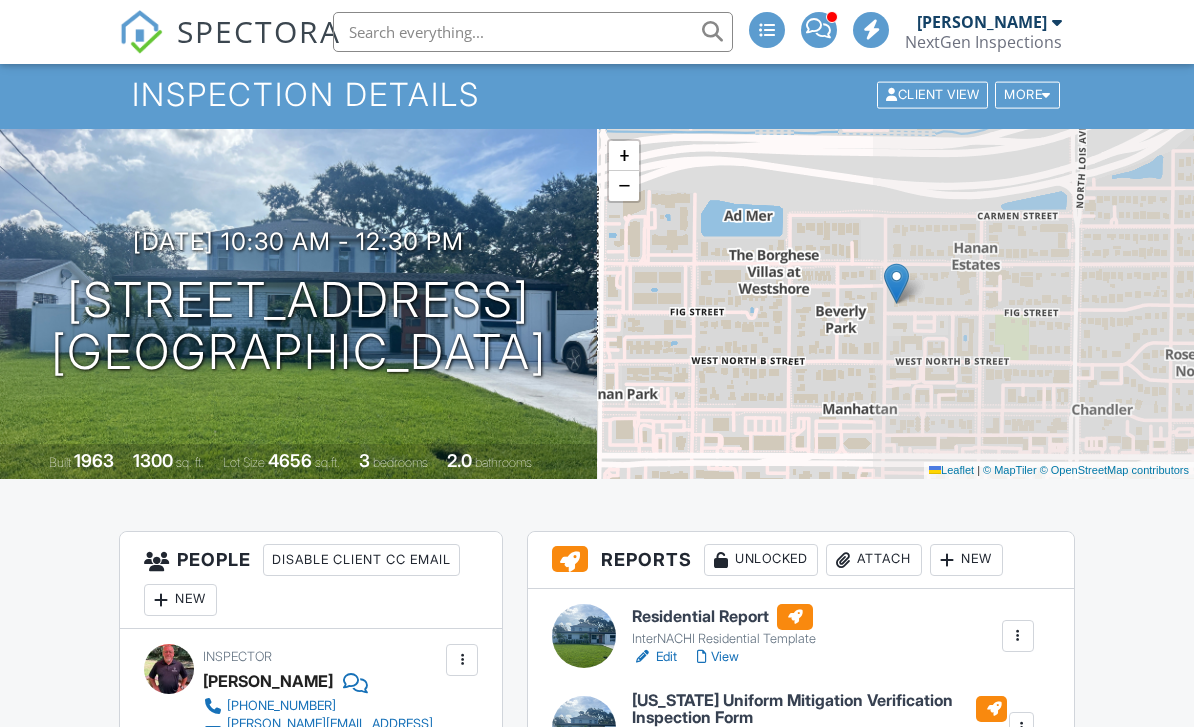 scroll, scrollTop: 263, scrollLeft: 0, axis: vertical 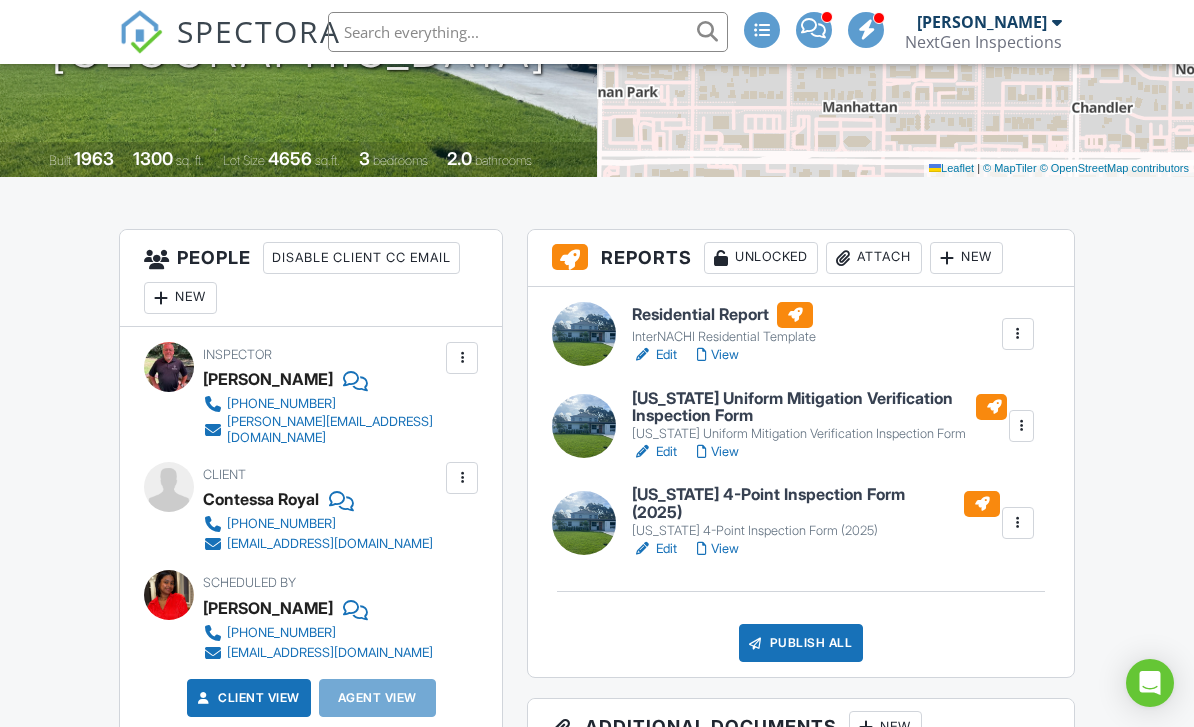 click on "View" at bounding box center [718, 452] 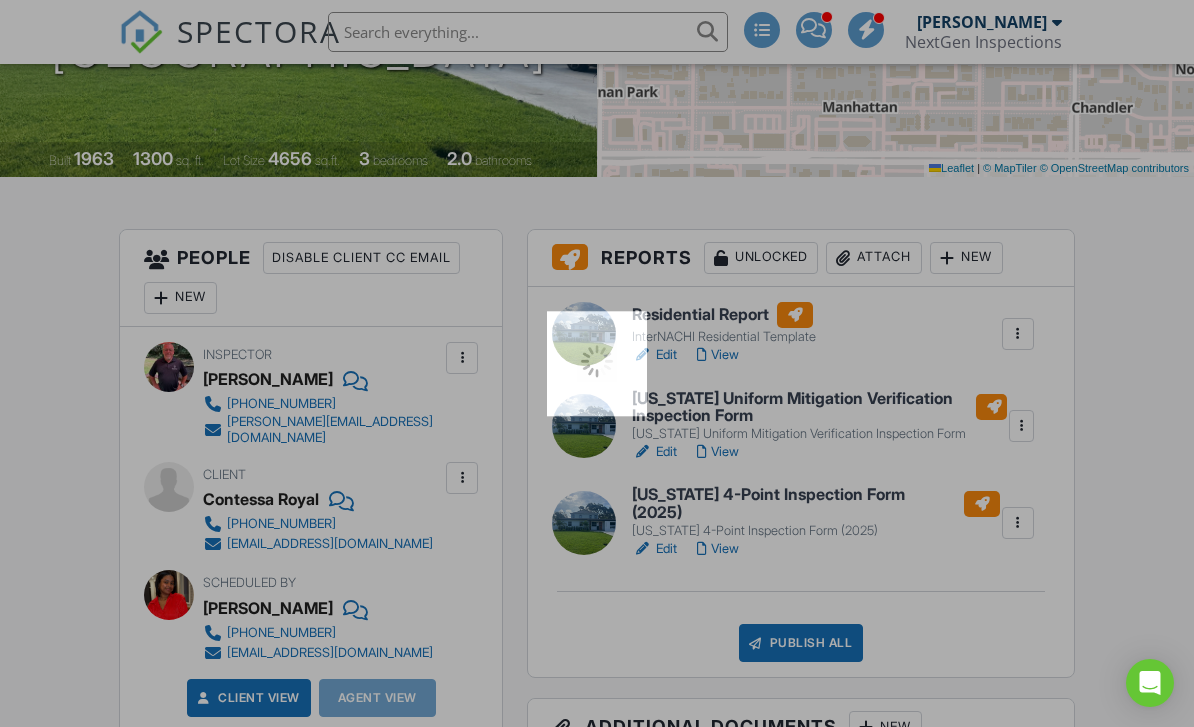 scroll, scrollTop: 442, scrollLeft: 0, axis: vertical 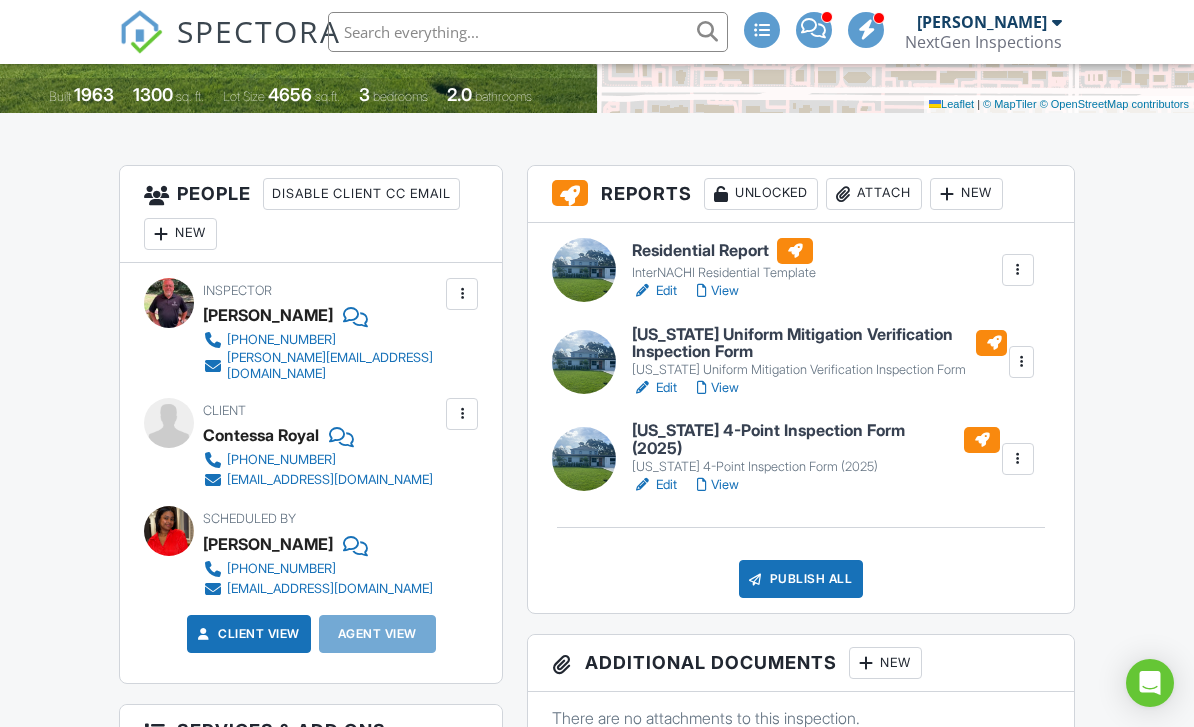 click on "Edit" at bounding box center (654, 388) 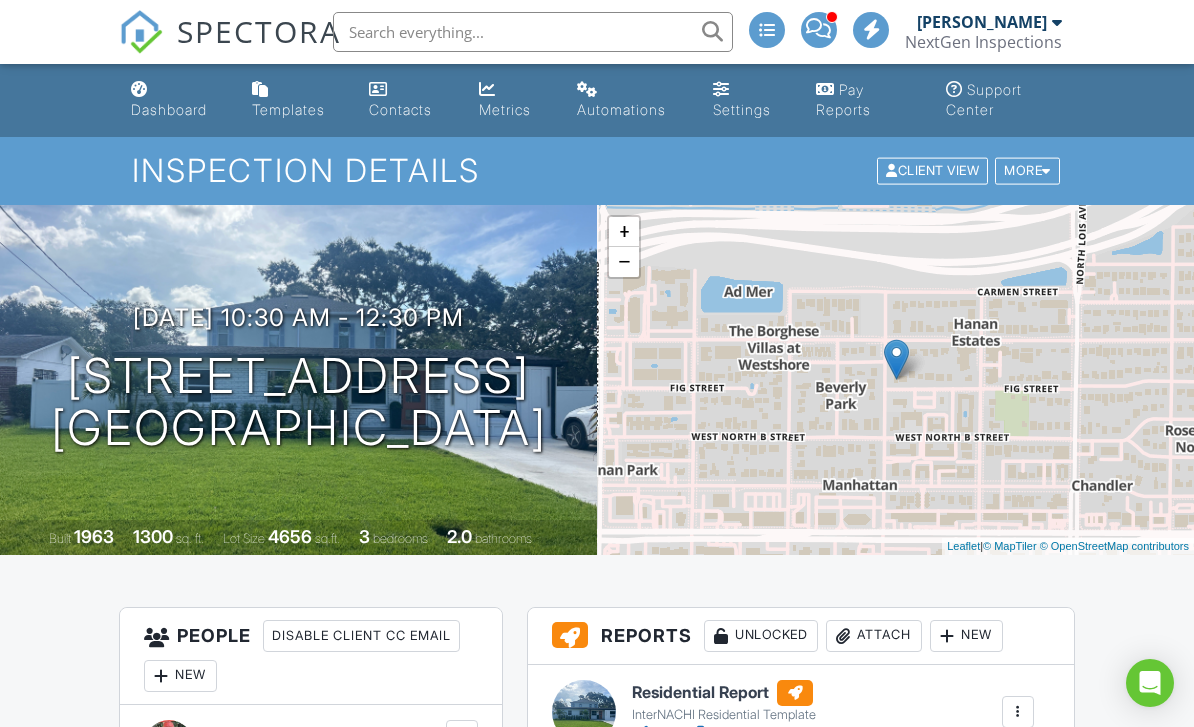 scroll, scrollTop: 0, scrollLeft: 0, axis: both 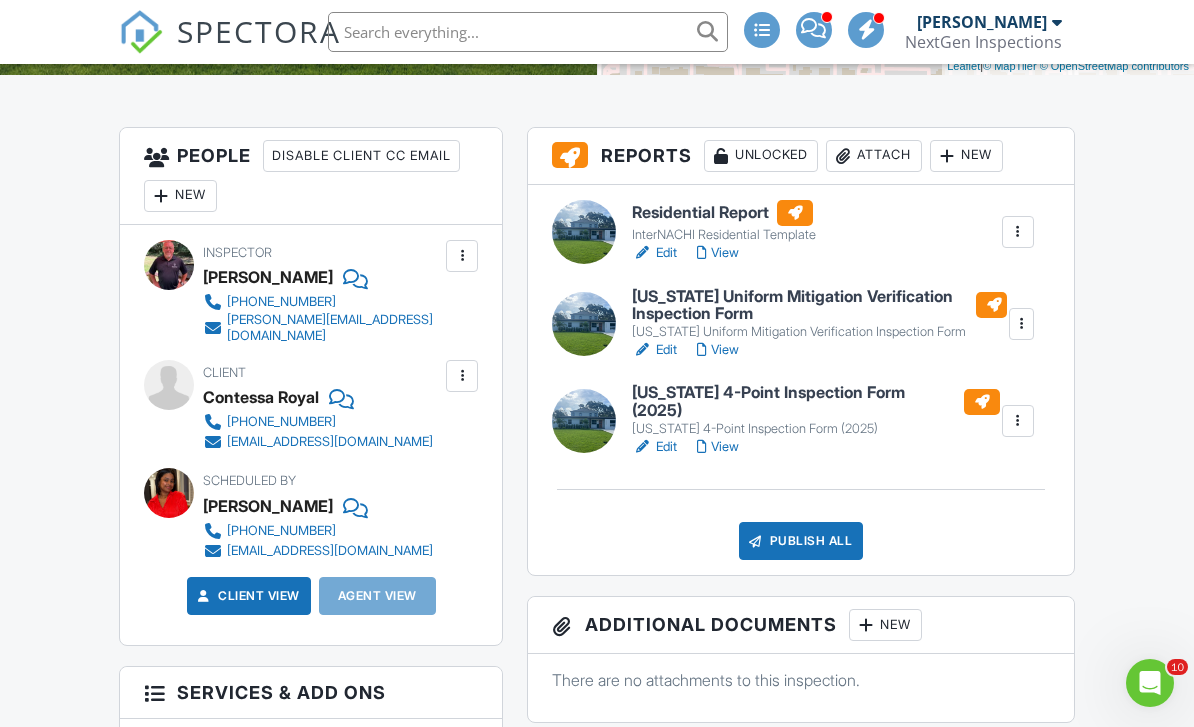 click on "View" at bounding box center [718, 447] 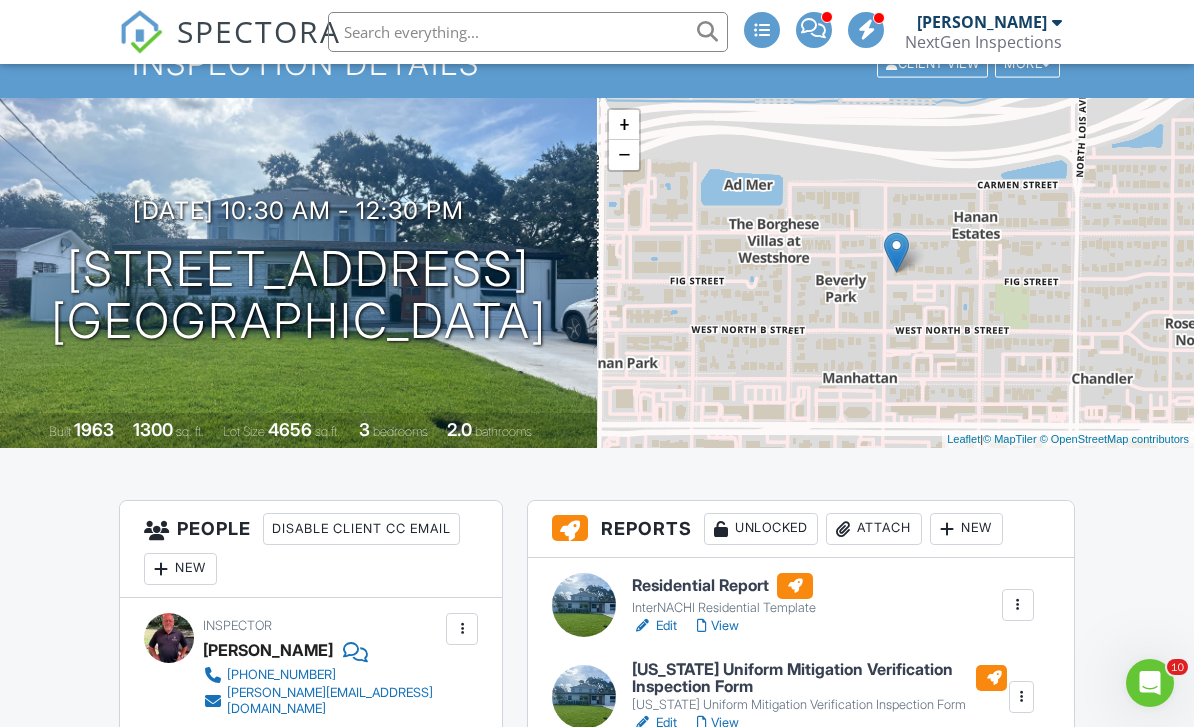 scroll, scrollTop: 226, scrollLeft: 0, axis: vertical 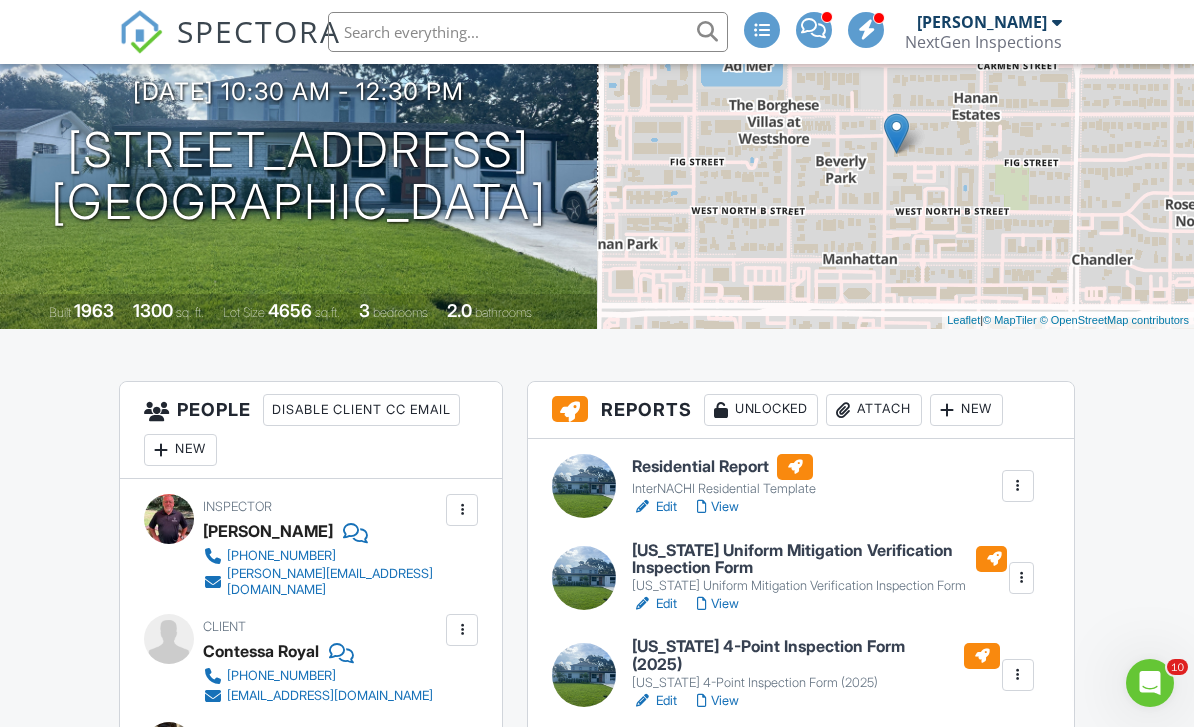 click on "View" at bounding box center (718, 507) 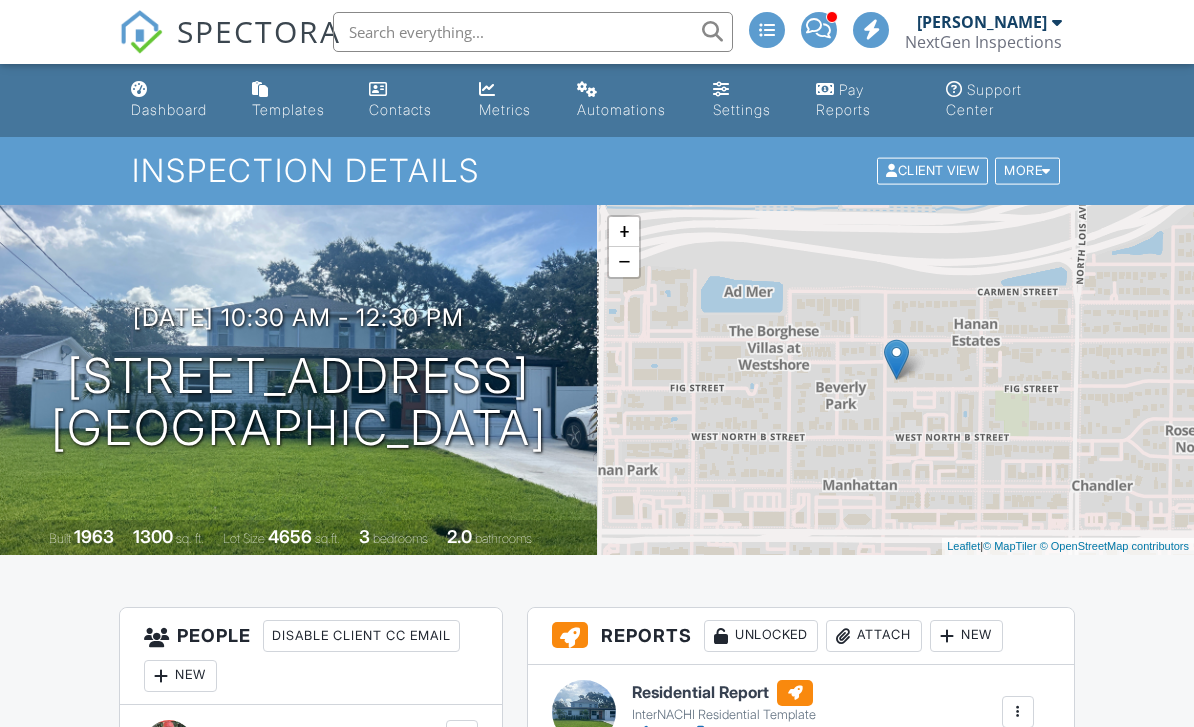 scroll, scrollTop: 288, scrollLeft: 0, axis: vertical 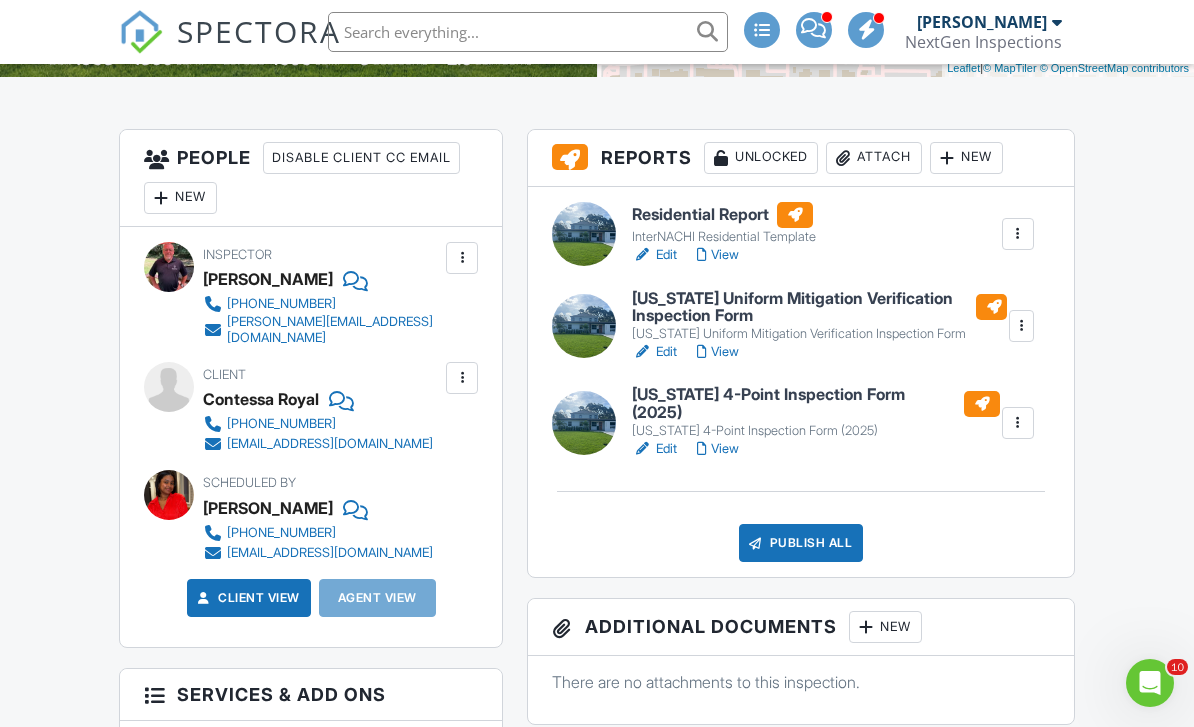 click at bounding box center [756, 543] 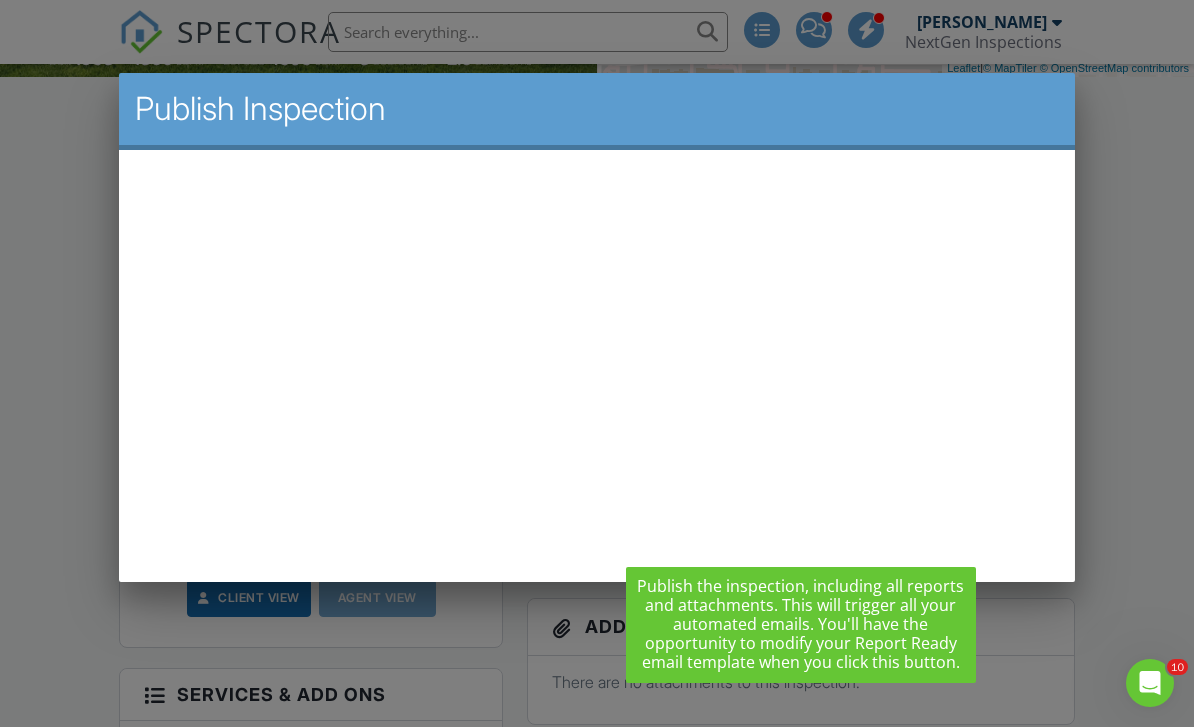 scroll, scrollTop: 0, scrollLeft: 0, axis: both 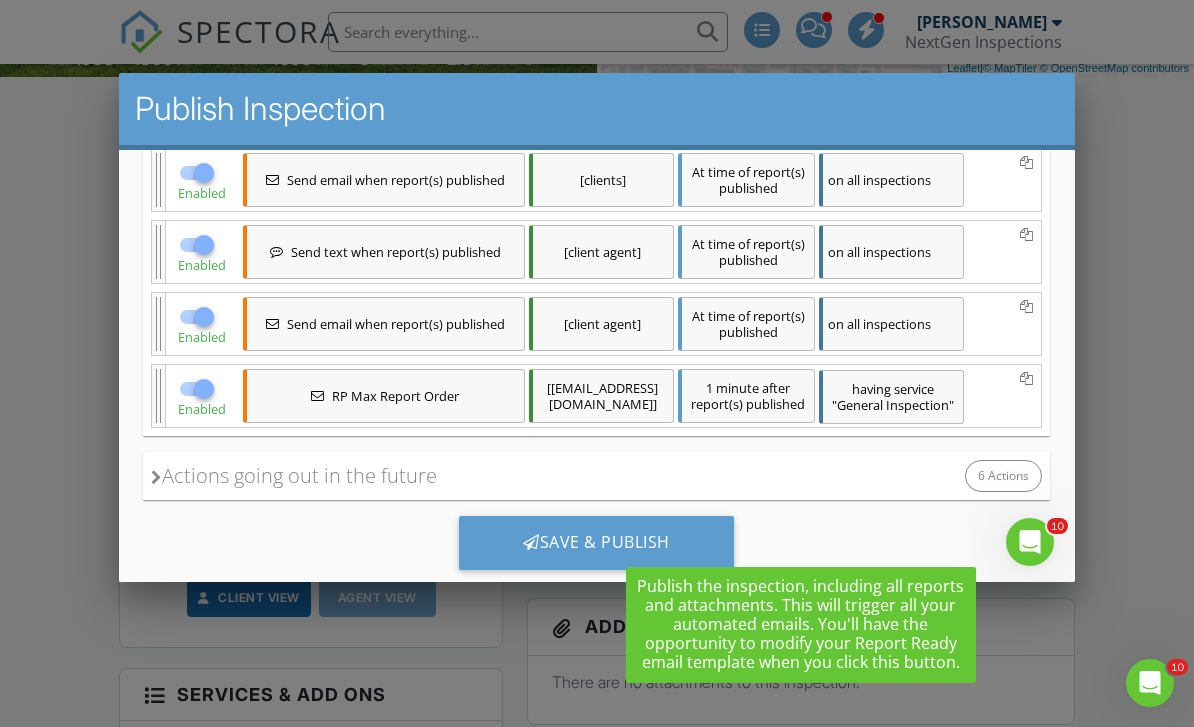 click at bounding box center [156, 476] 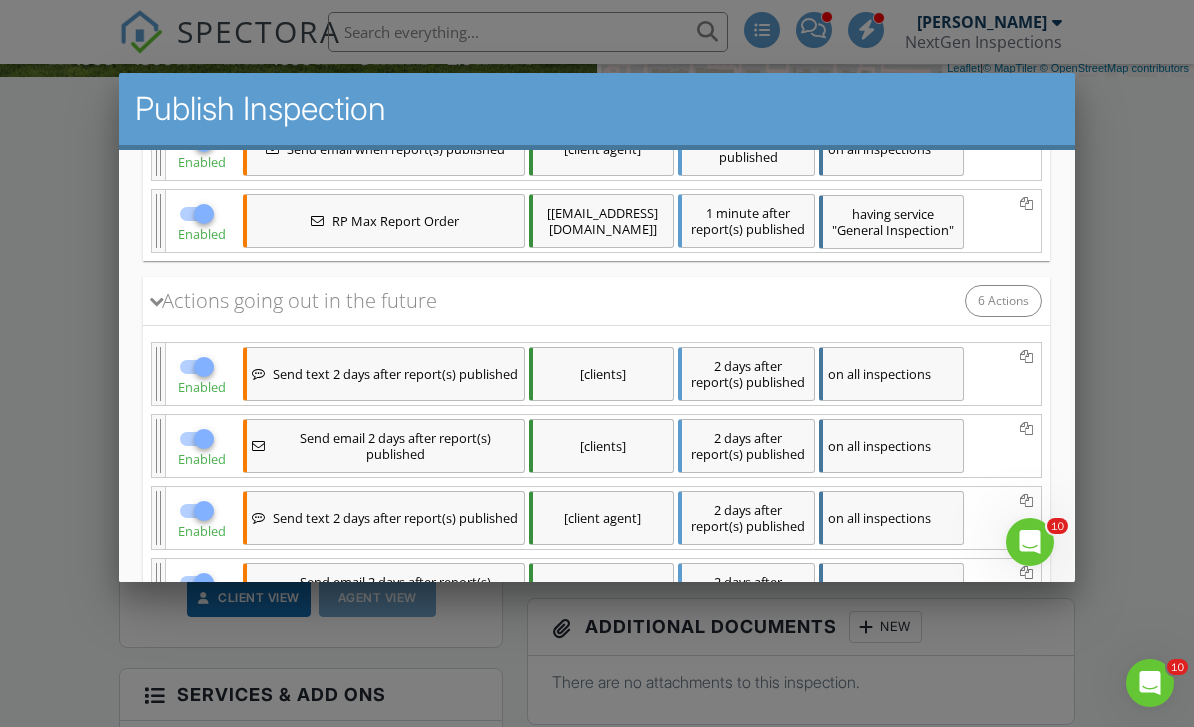 scroll, scrollTop: 656, scrollLeft: 0, axis: vertical 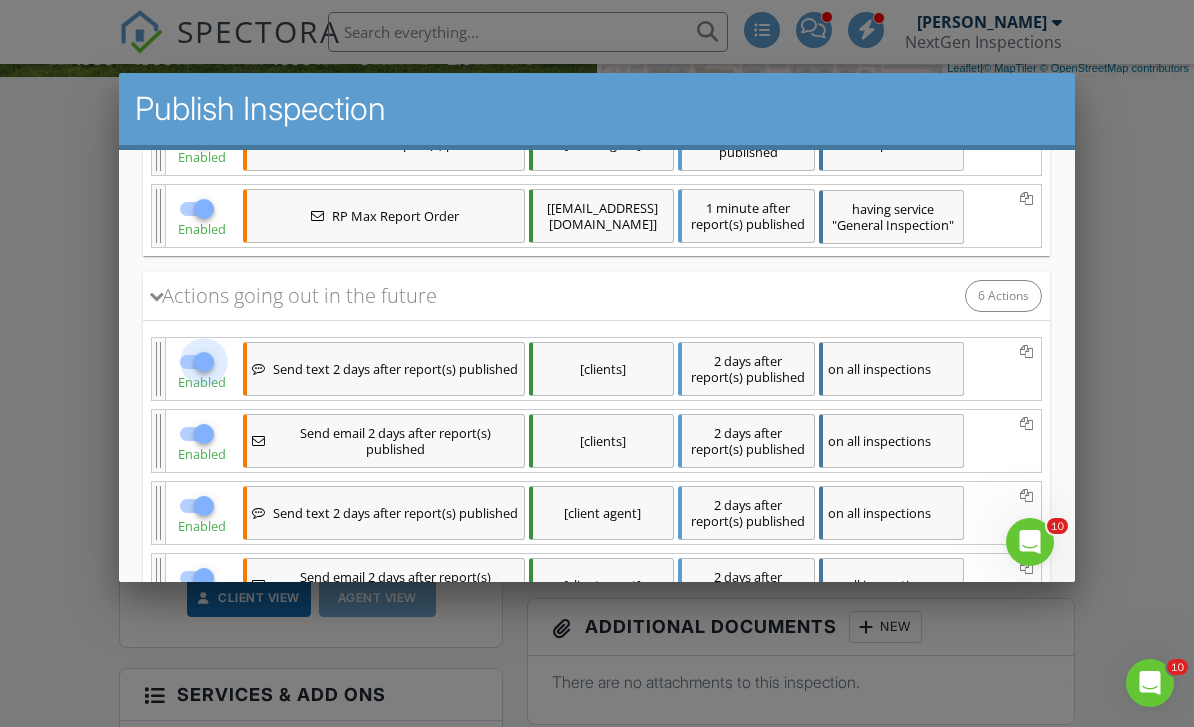 click at bounding box center [204, 361] 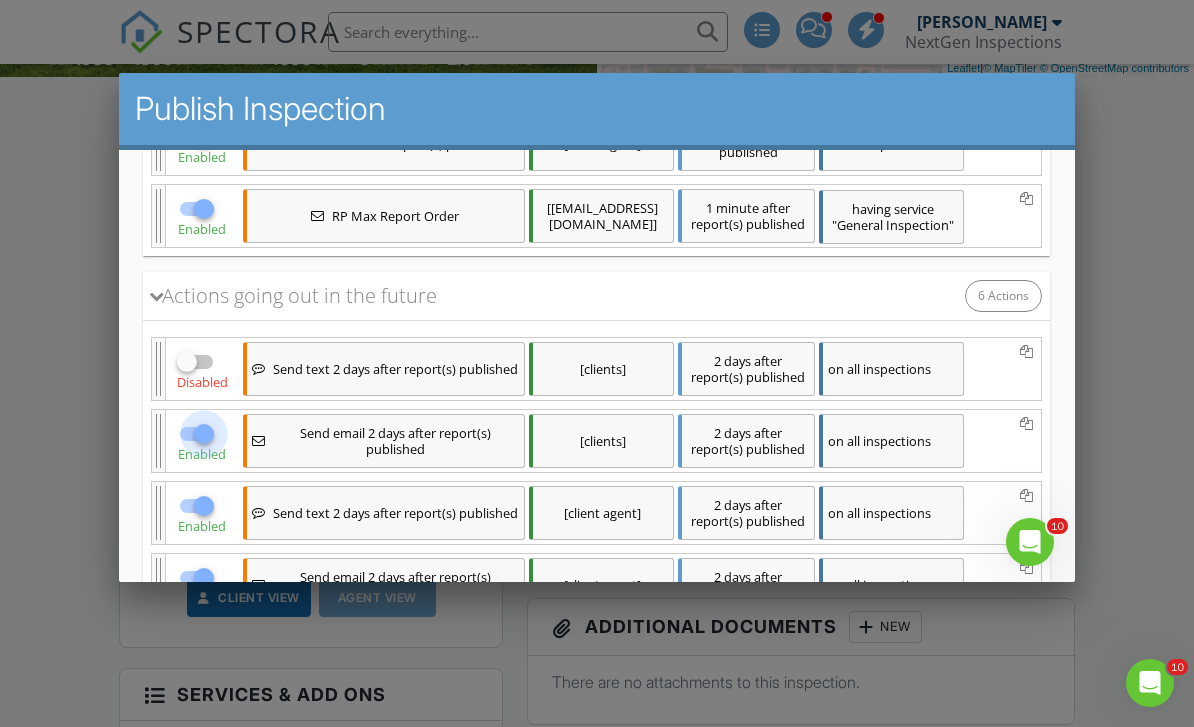 click at bounding box center (204, 433) 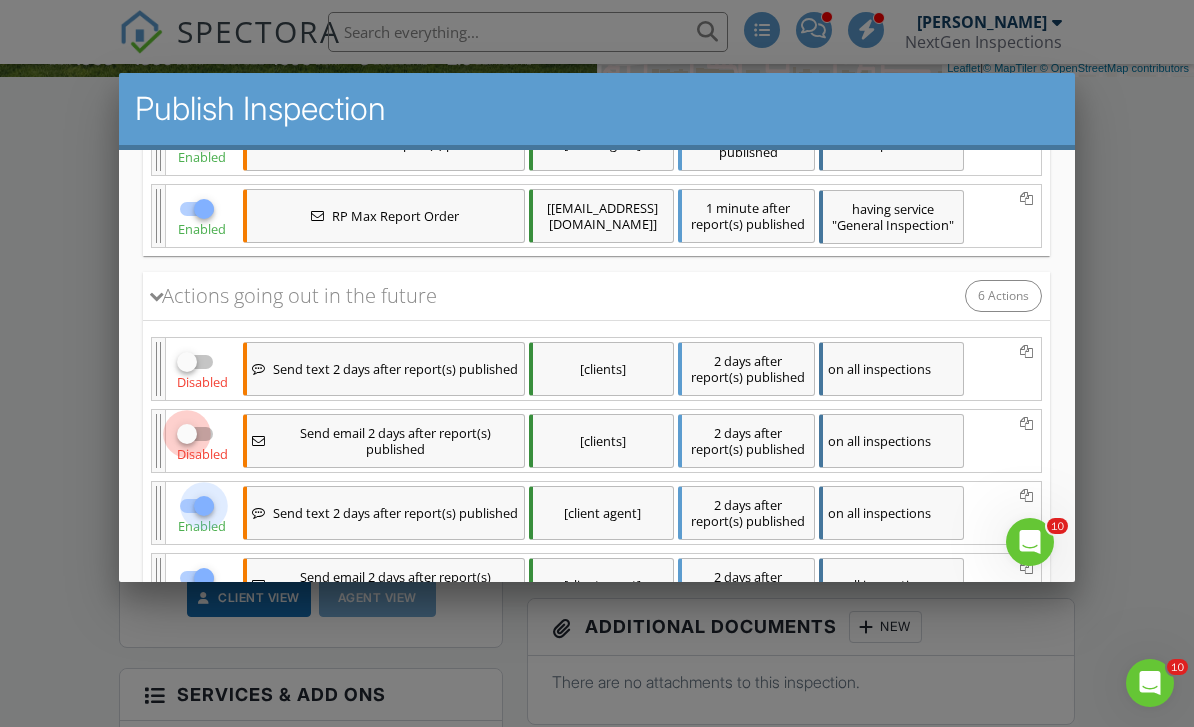 click at bounding box center [204, 505] 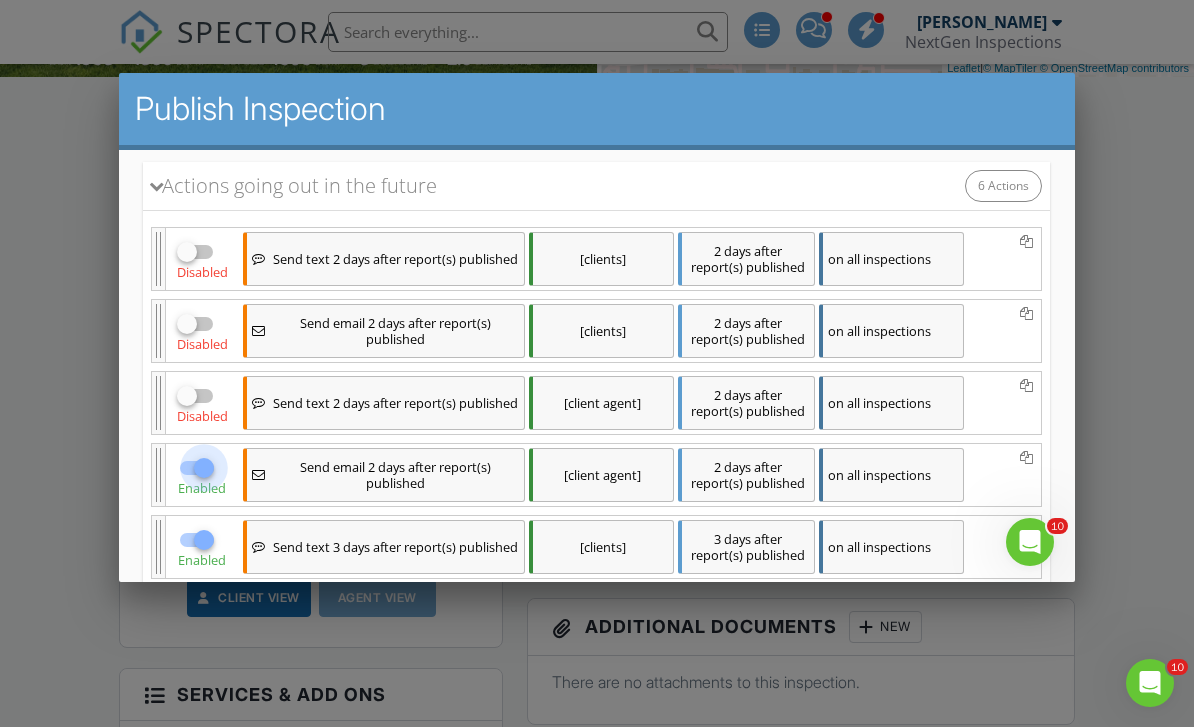 click at bounding box center (204, 467) 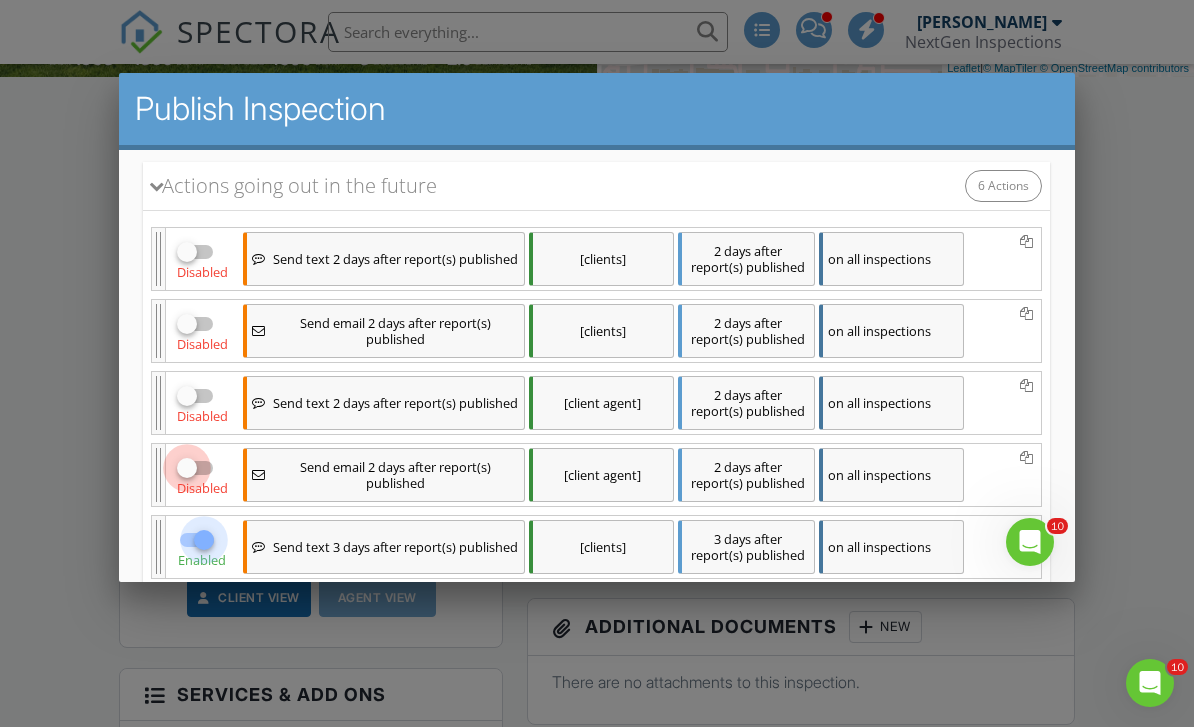 click at bounding box center (204, 539) 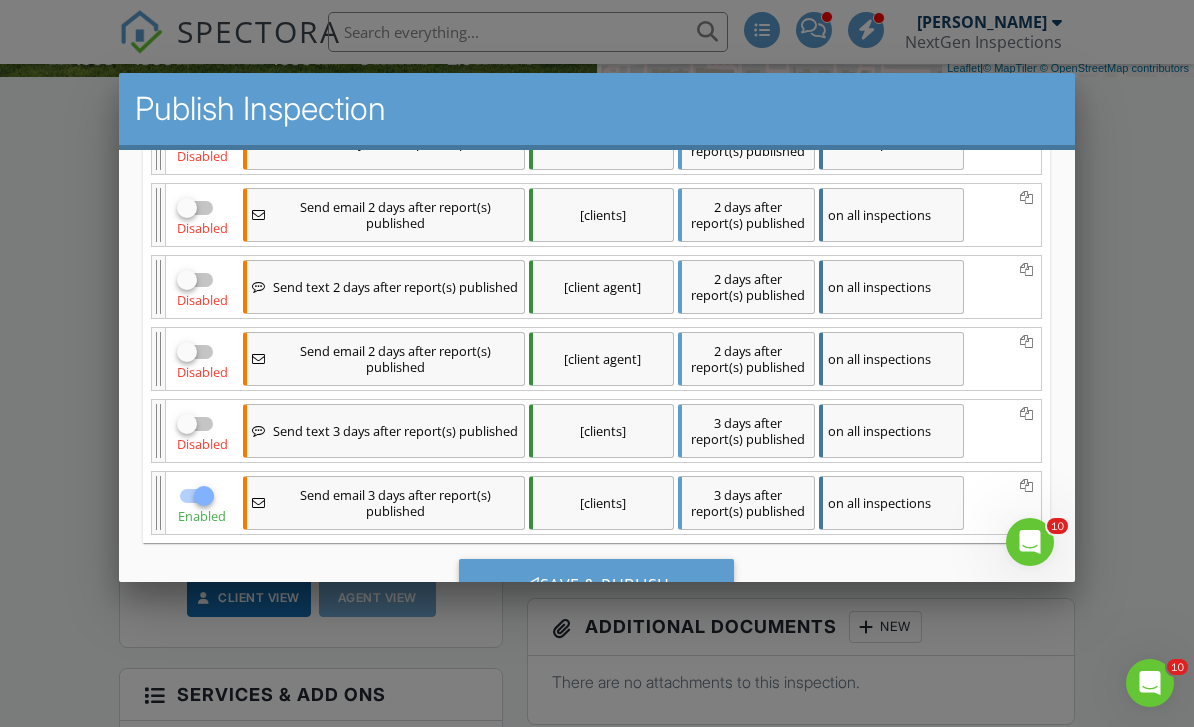 scroll, scrollTop: 886, scrollLeft: 0, axis: vertical 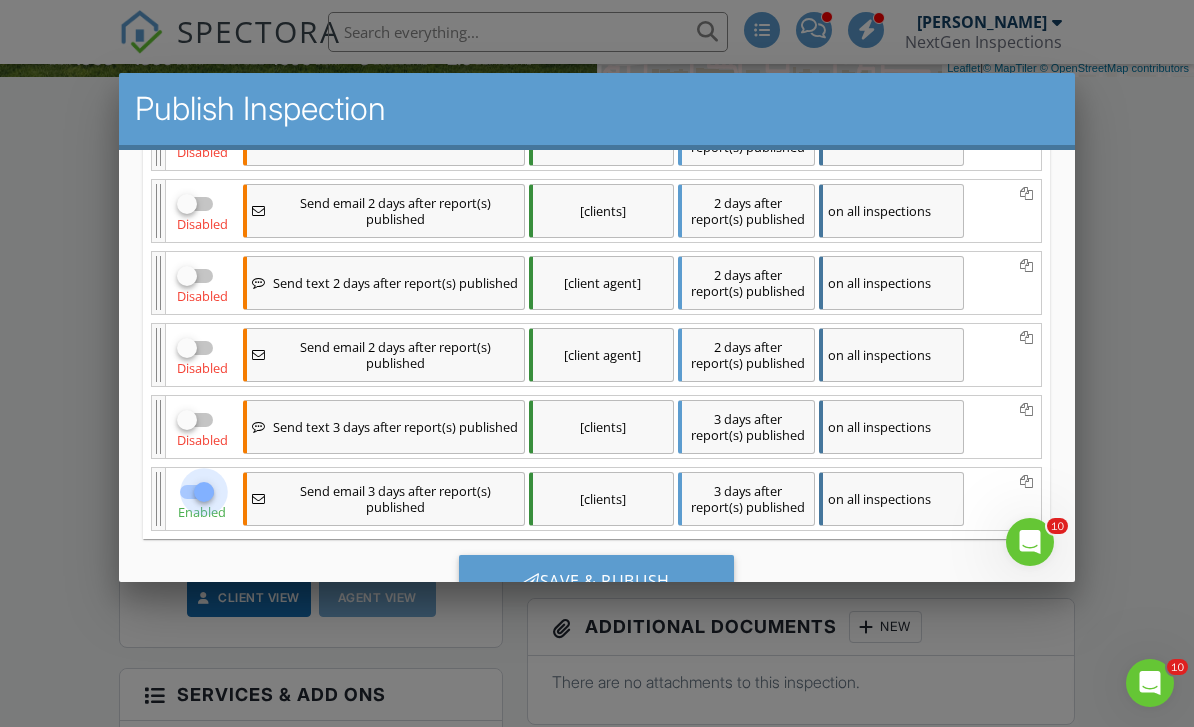 click at bounding box center (204, 491) 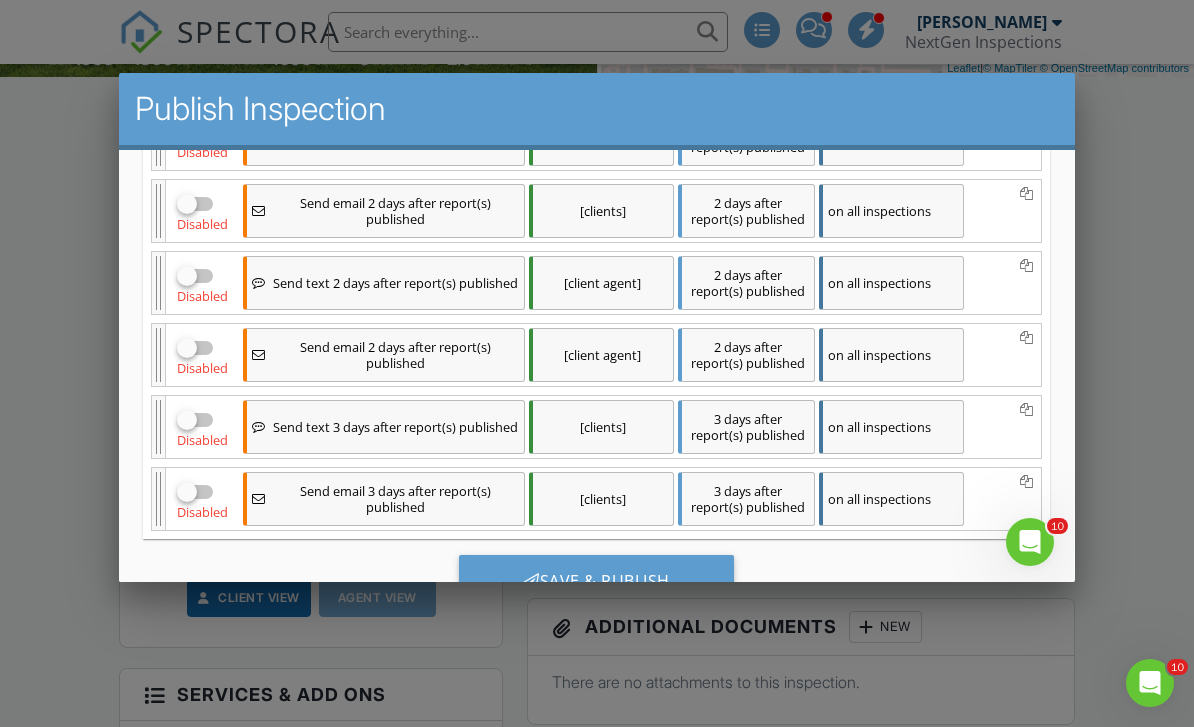 click on "Save & Publish" at bounding box center (596, 581) 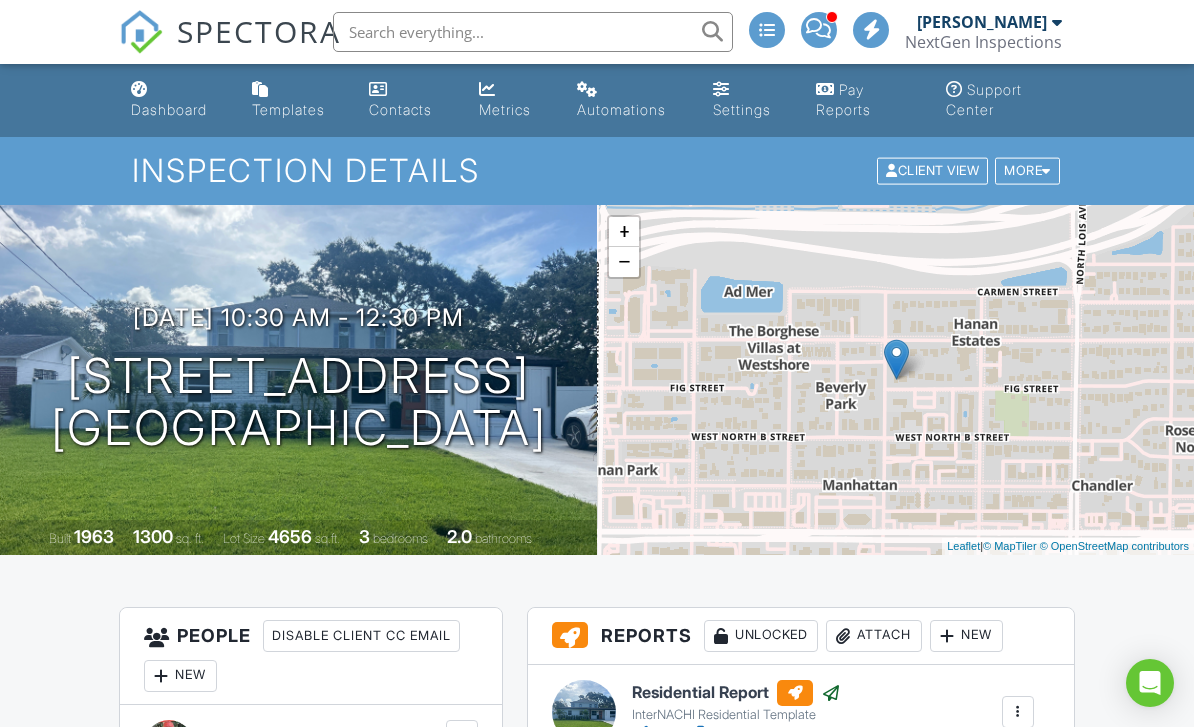 scroll, scrollTop: 423, scrollLeft: 0, axis: vertical 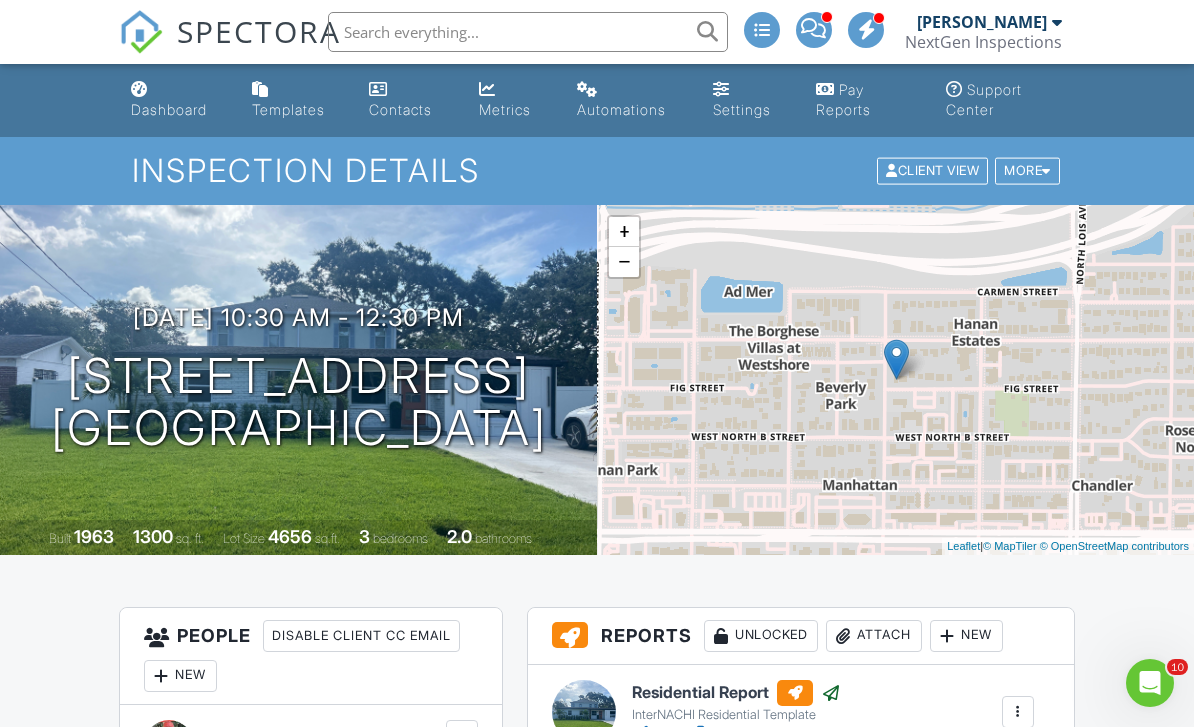 click on "Dashboard" at bounding box center [169, 109] 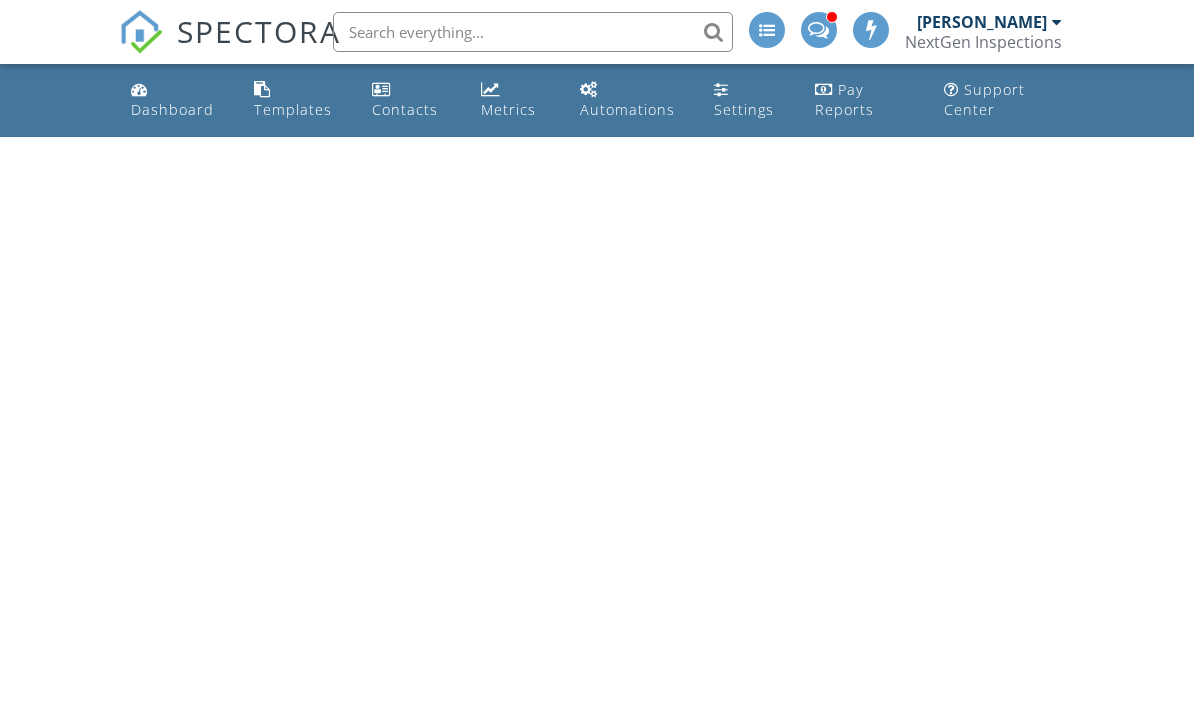 scroll, scrollTop: 0, scrollLeft: 0, axis: both 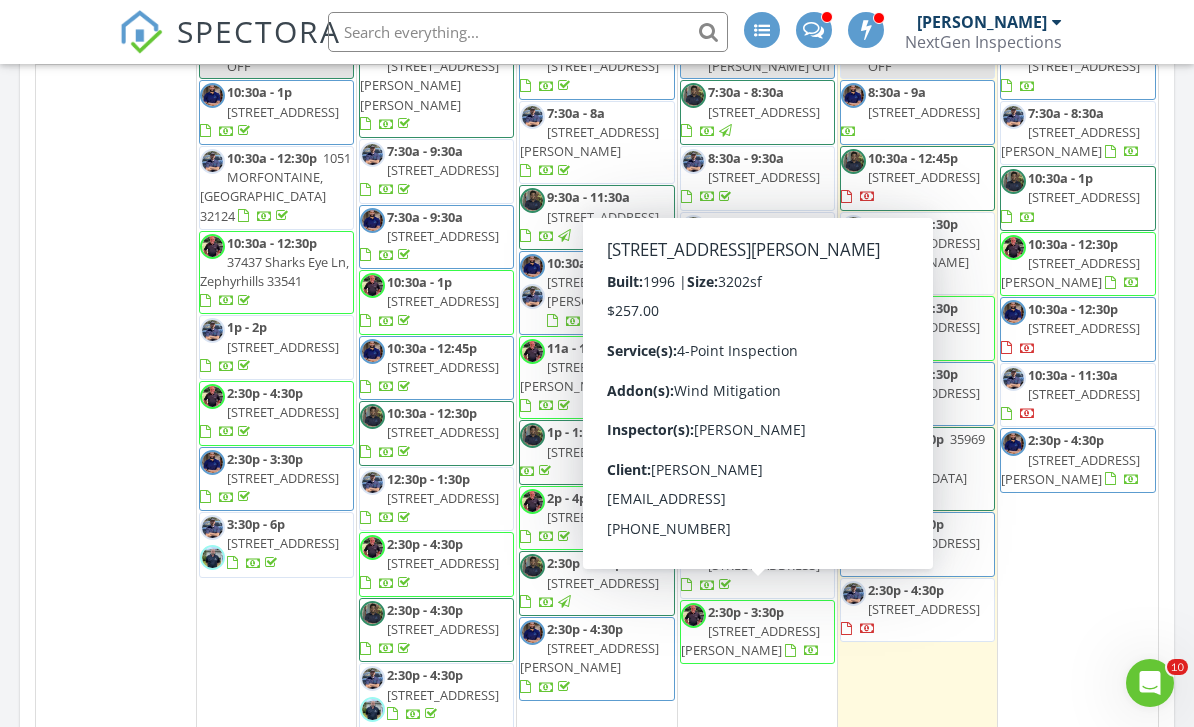 click on "[STREET_ADDRESS][PERSON_NAME]" at bounding box center (750, 640) 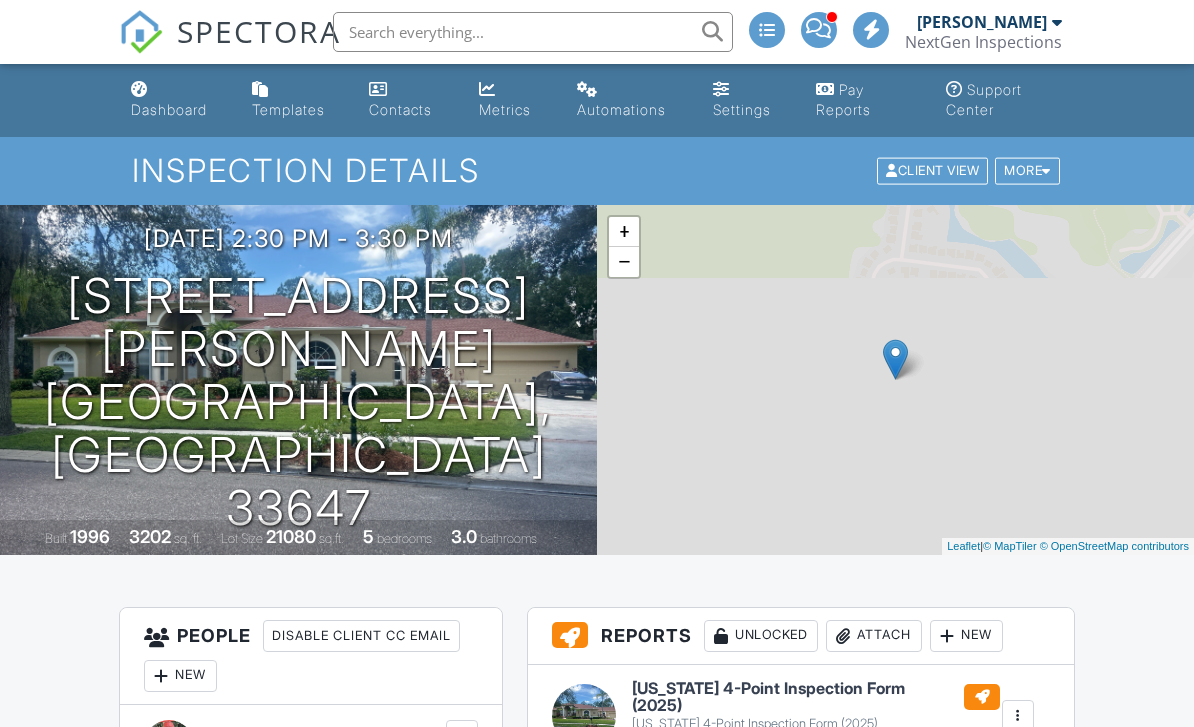 scroll, scrollTop: 0, scrollLeft: 0, axis: both 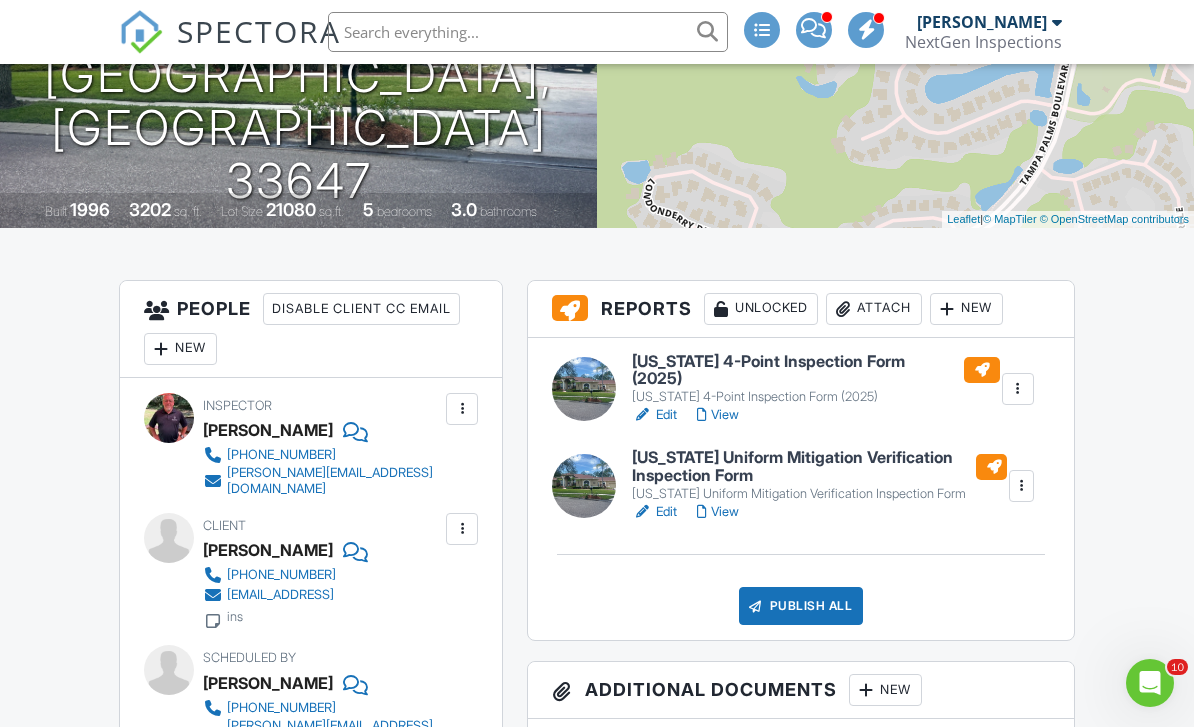 click on "View" at bounding box center (718, 415) 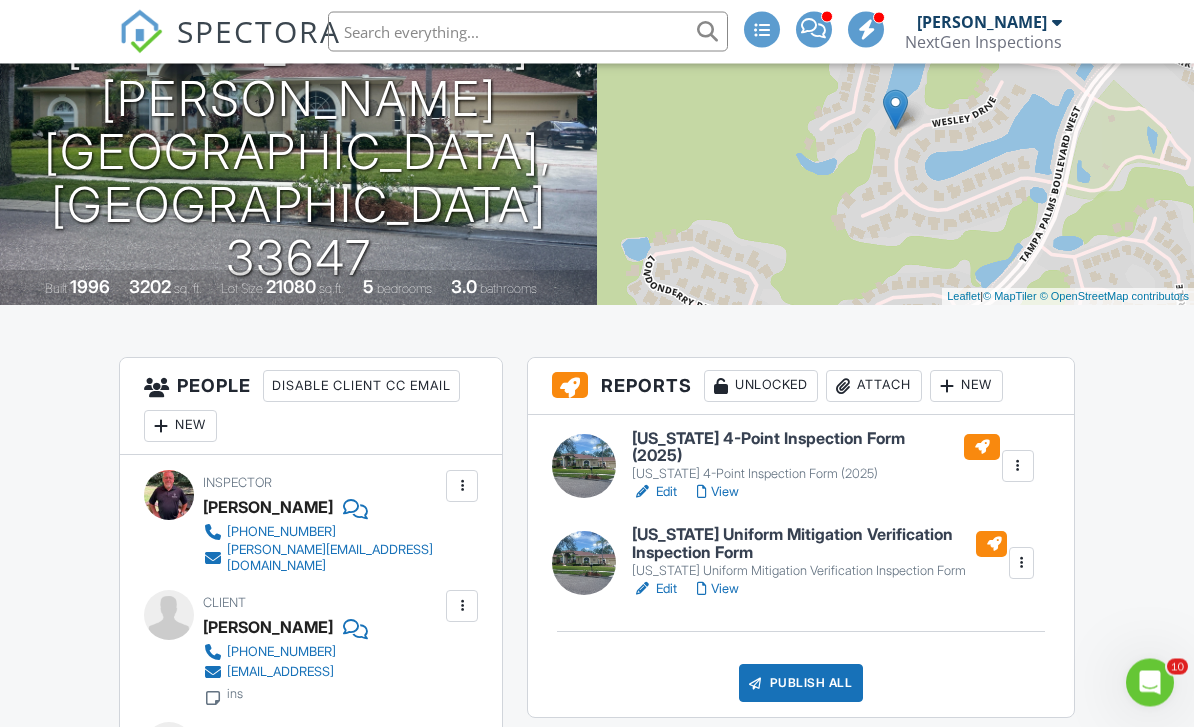 scroll, scrollTop: 369, scrollLeft: 0, axis: vertical 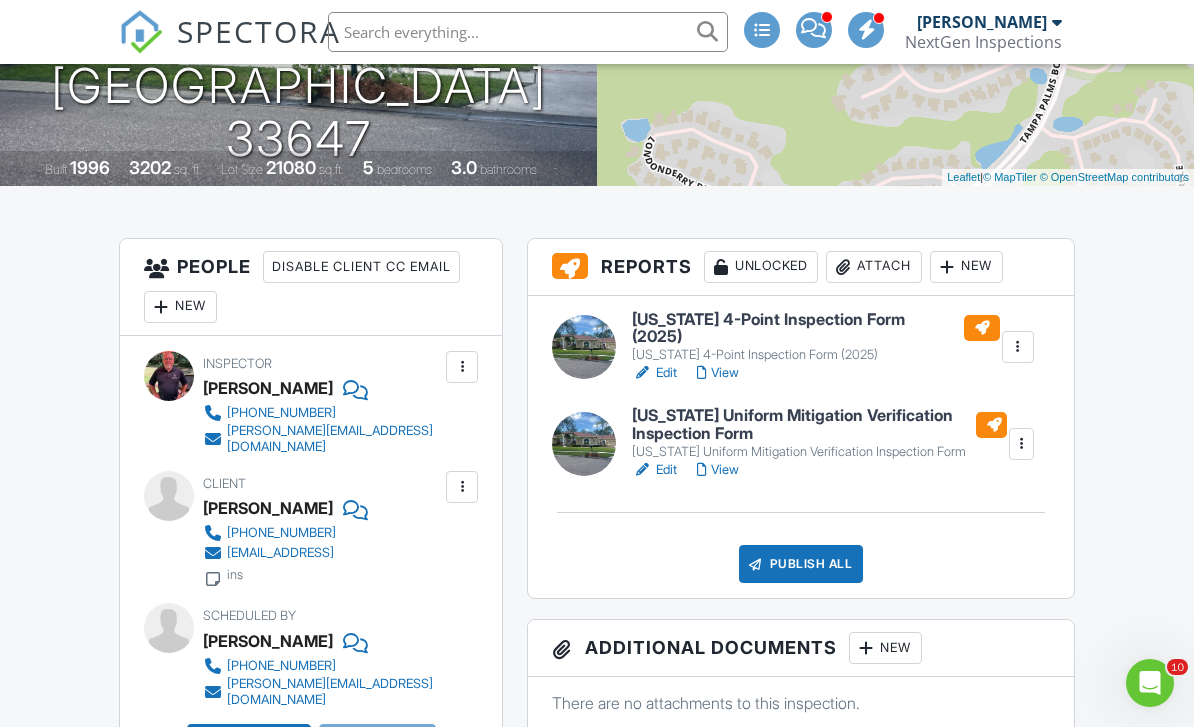 click on "Edit" at bounding box center [654, 373] 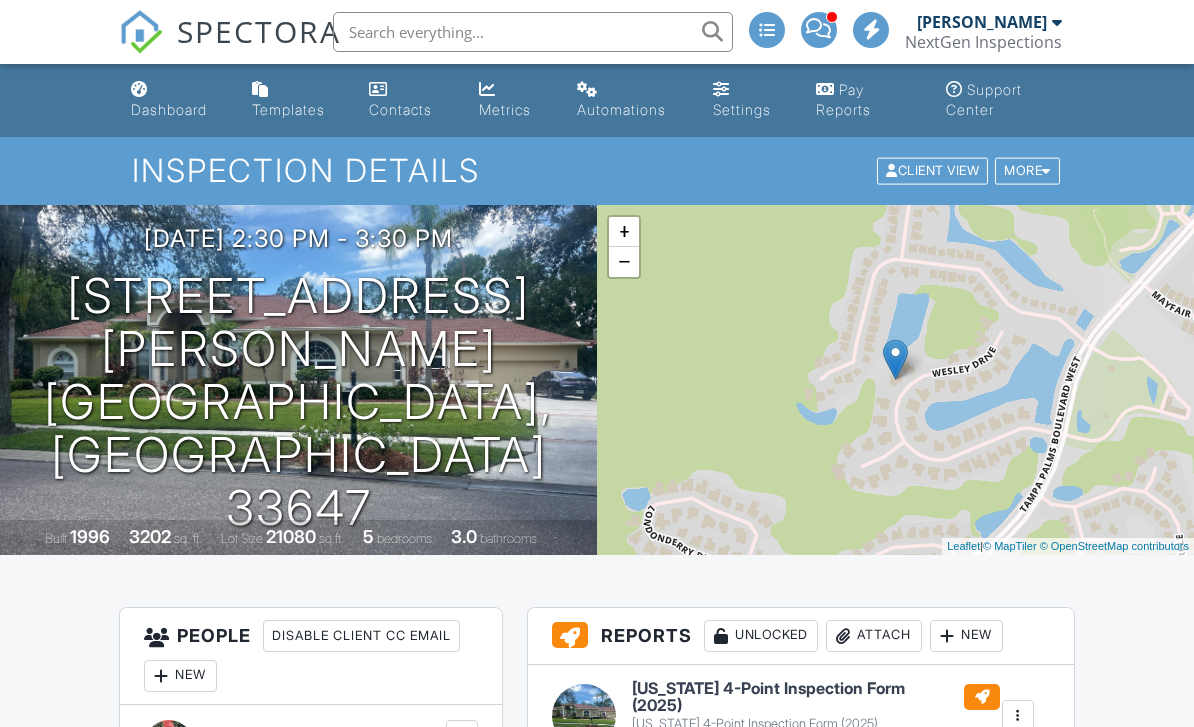 scroll, scrollTop: 432, scrollLeft: 0, axis: vertical 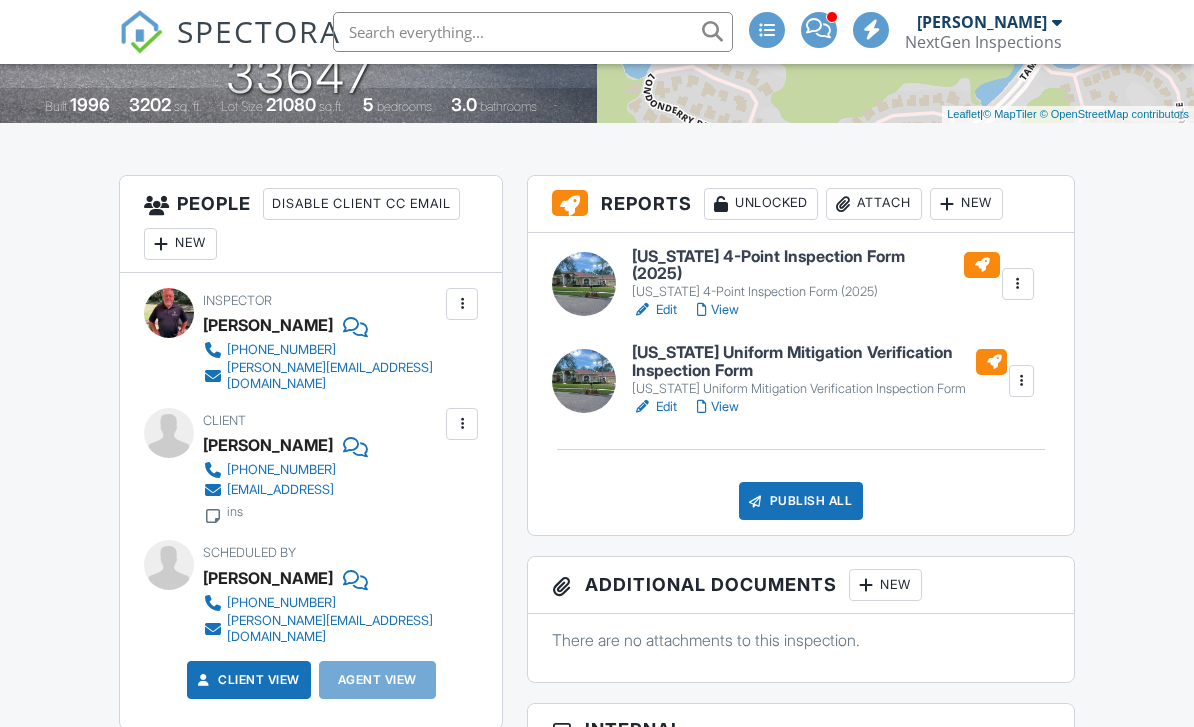 click on "View" at bounding box center [718, 407] 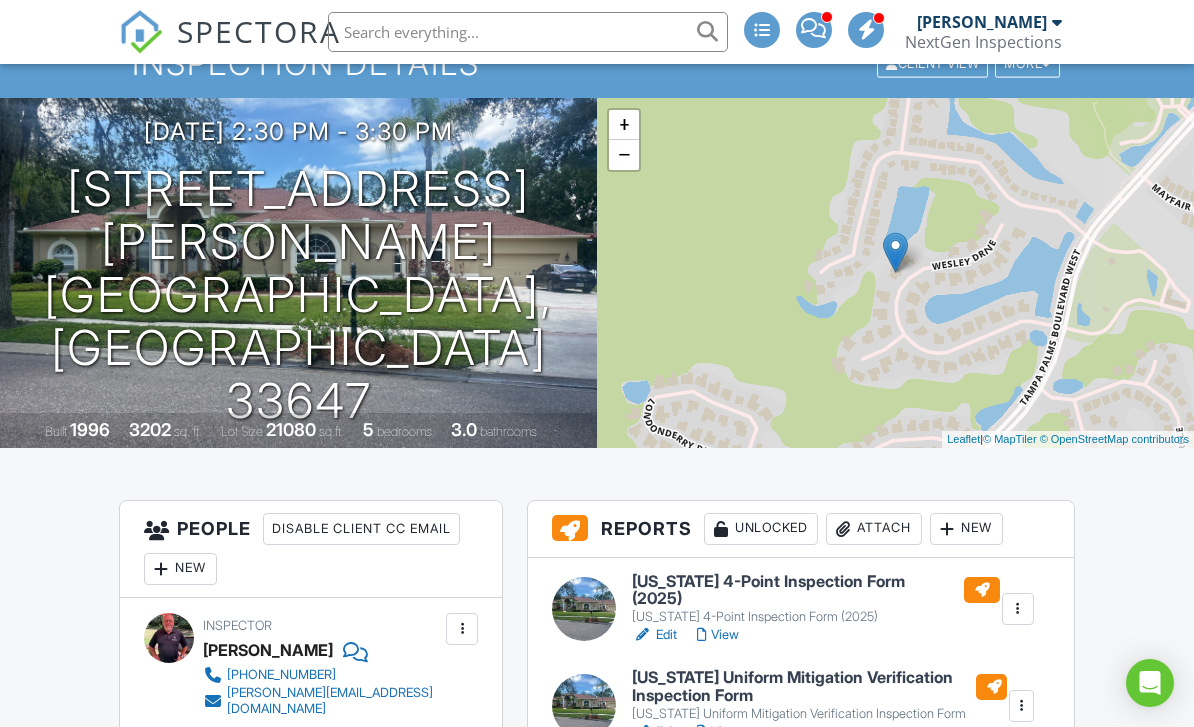 scroll, scrollTop: 209, scrollLeft: 0, axis: vertical 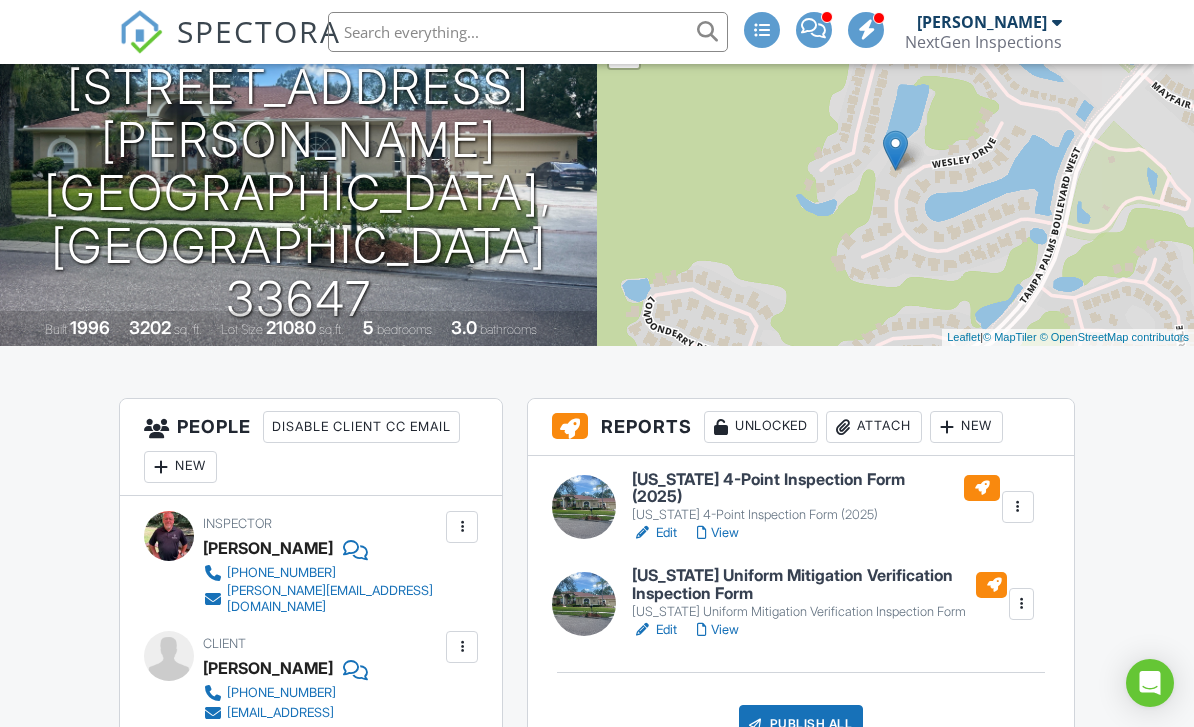 click on "Edit" at bounding box center (654, 630) 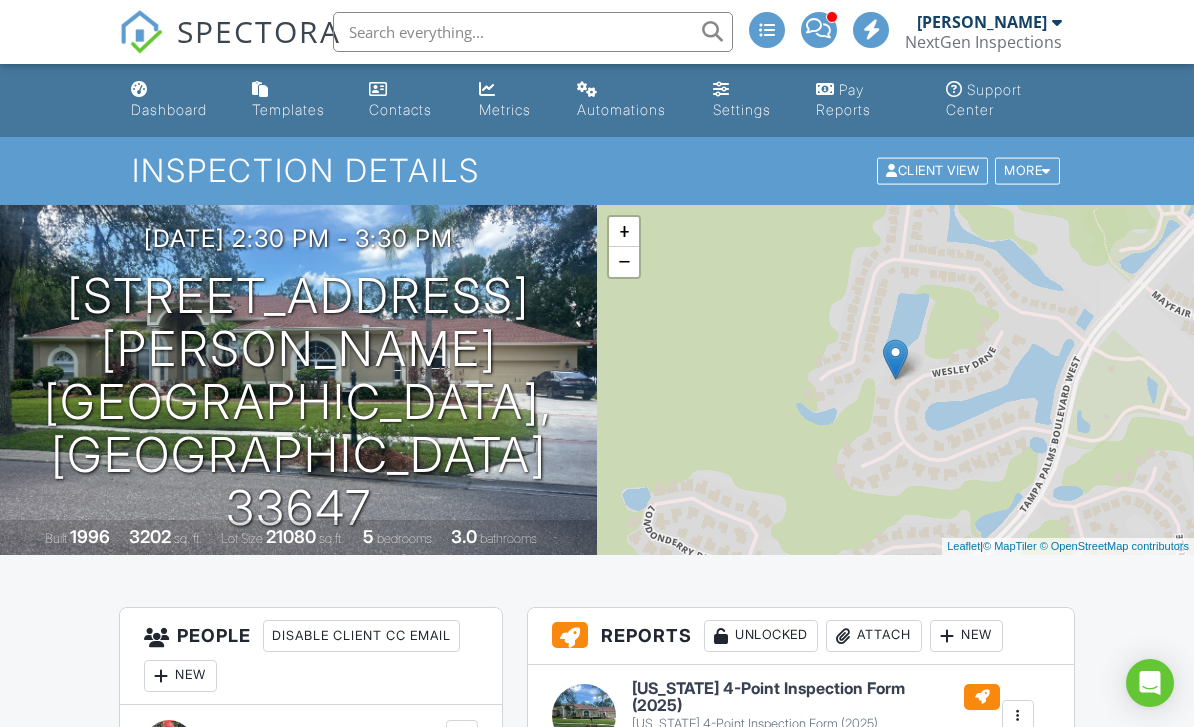 scroll, scrollTop: 544, scrollLeft: 0, axis: vertical 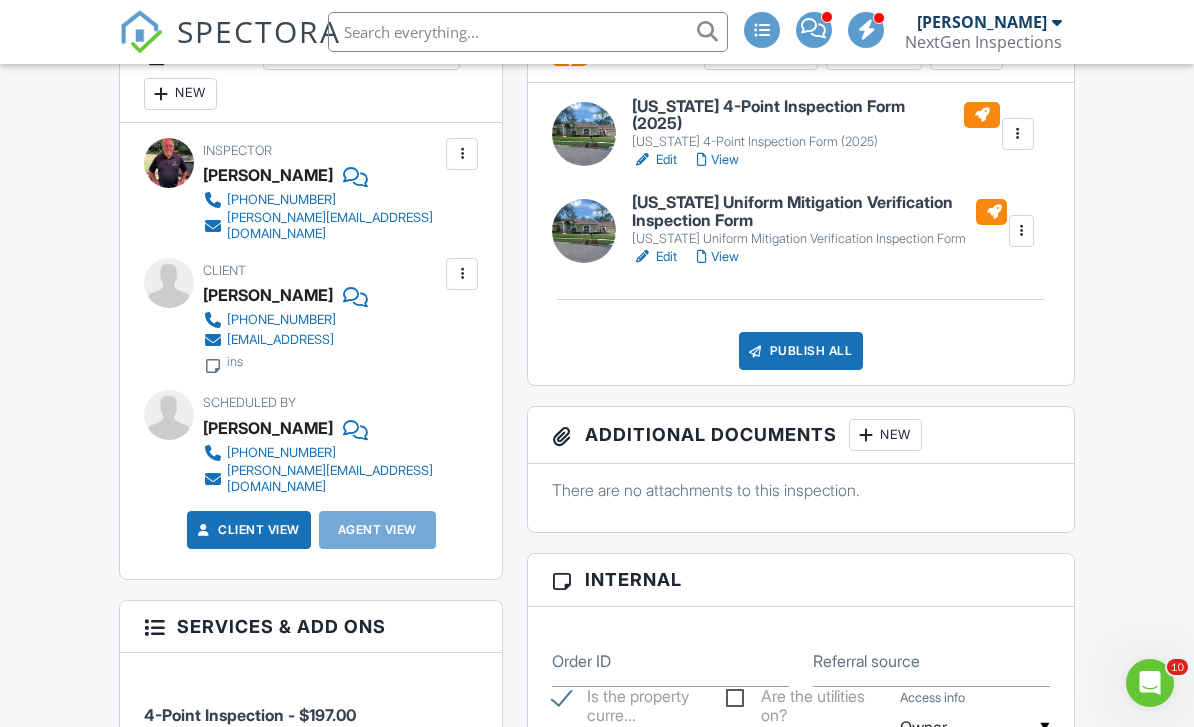 click on "Publish All" at bounding box center [801, 351] 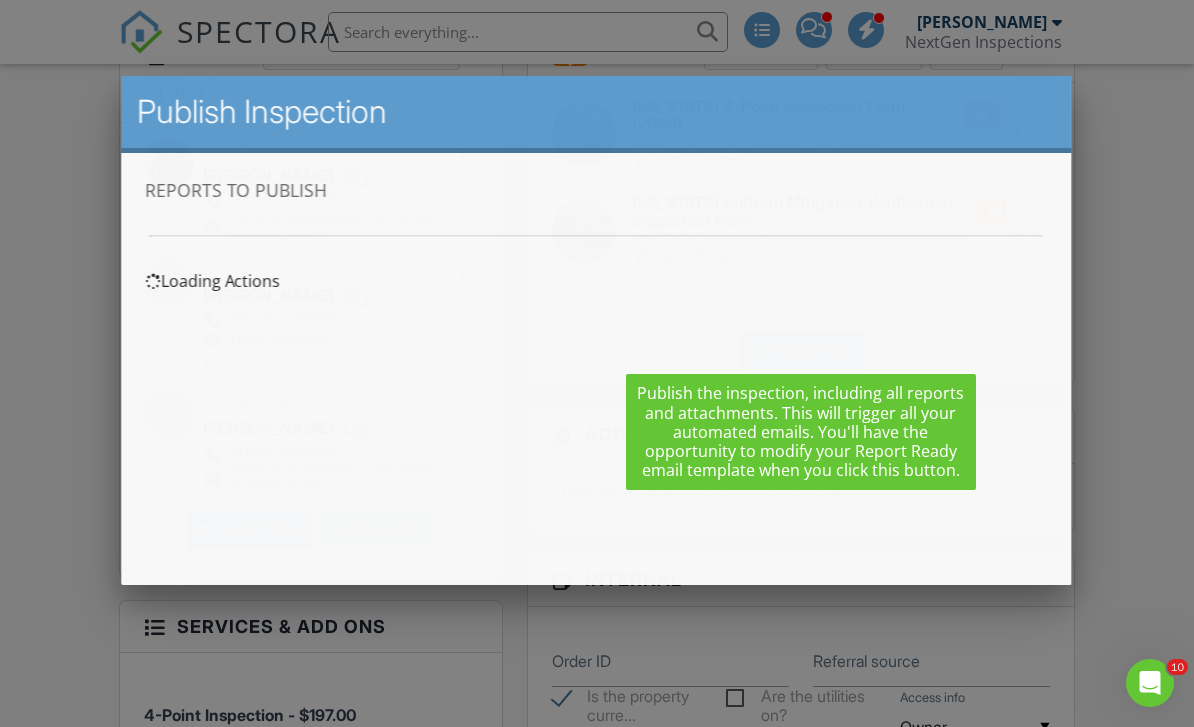 scroll, scrollTop: 0, scrollLeft: 0, axis: both 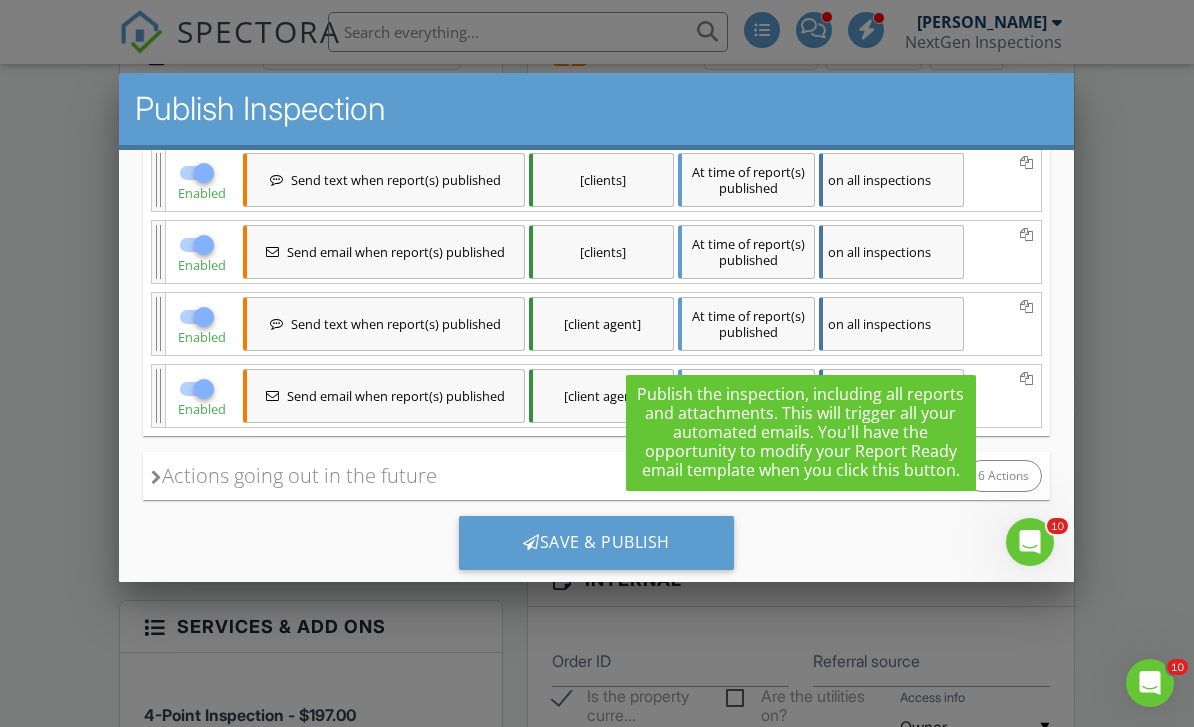 click at bounding box center [156, 476] 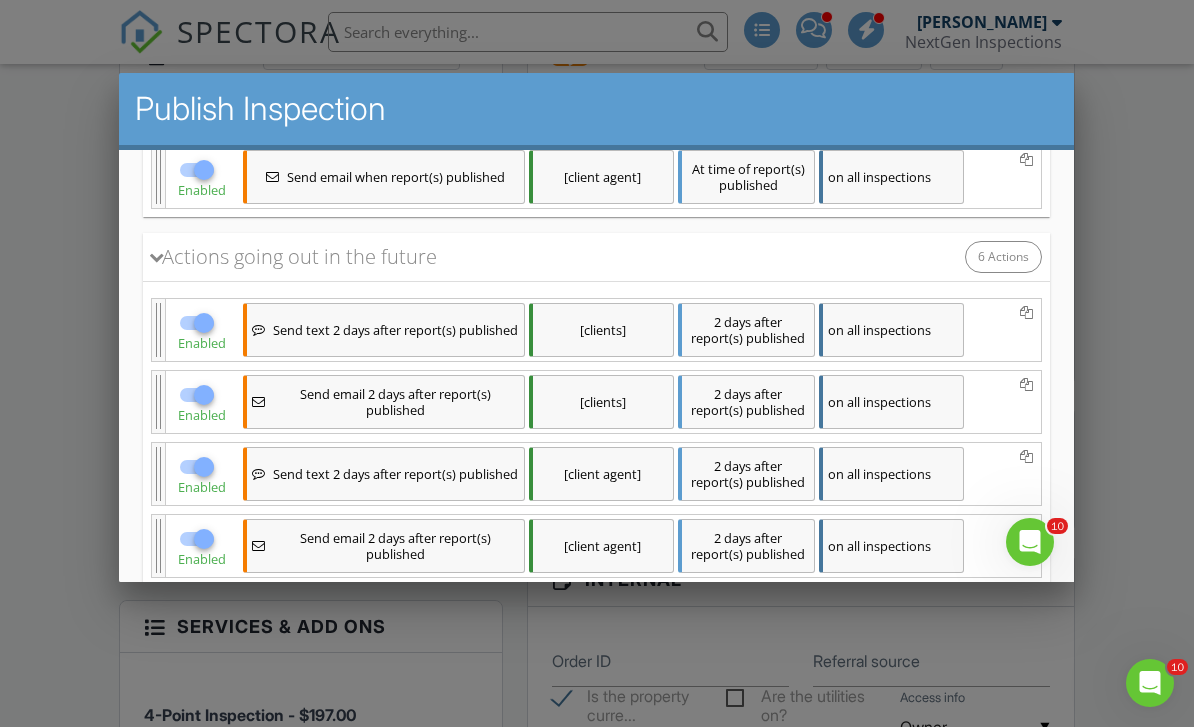 scroll, scrollTop: 585, scrollLeft: 0, axis: vertical 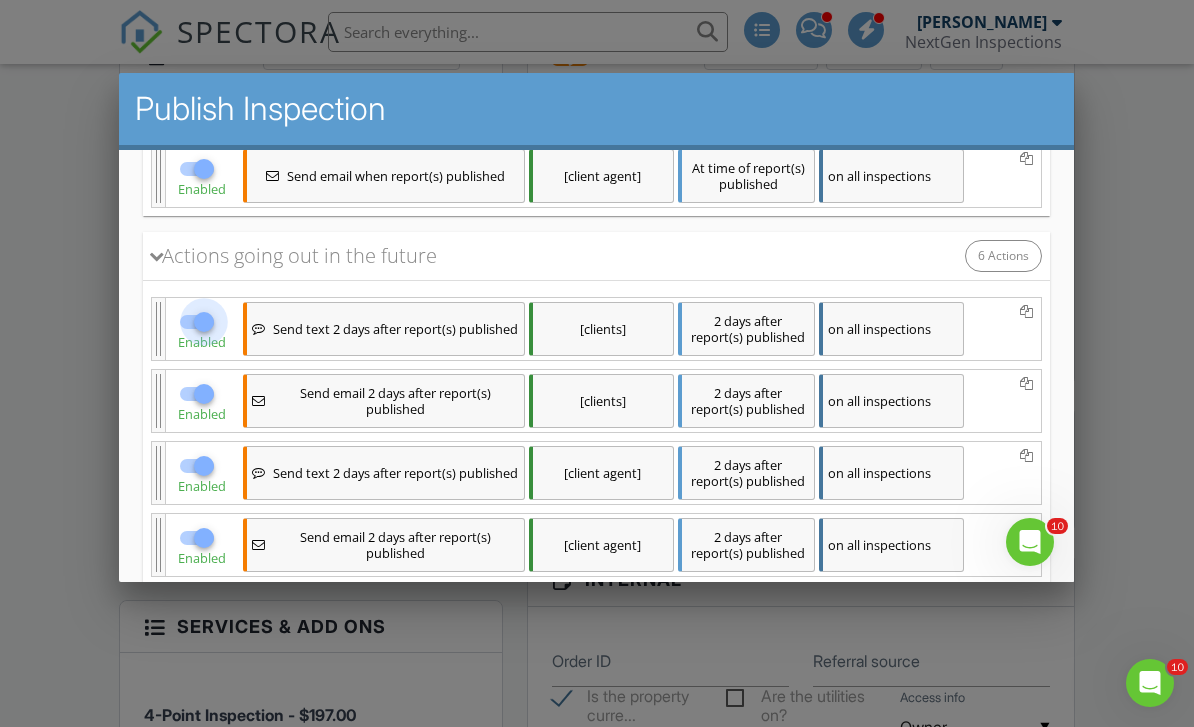 click at bounding box center (204, 321) 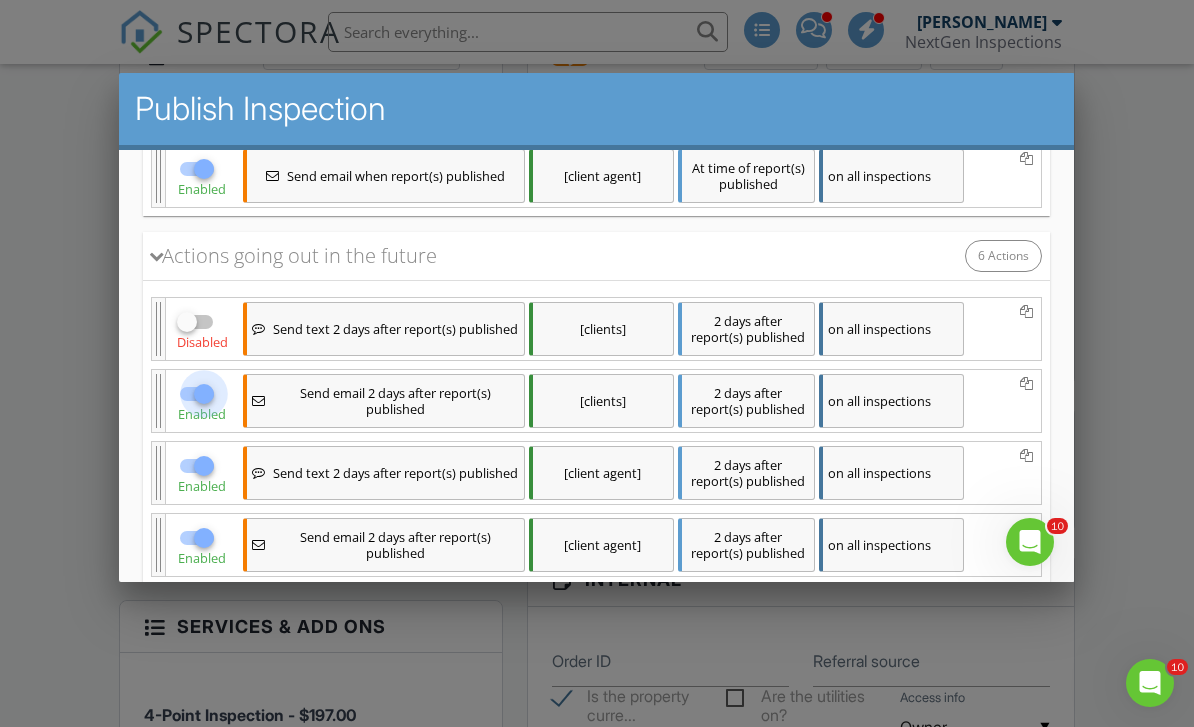 click at bounding box center (204, 393) 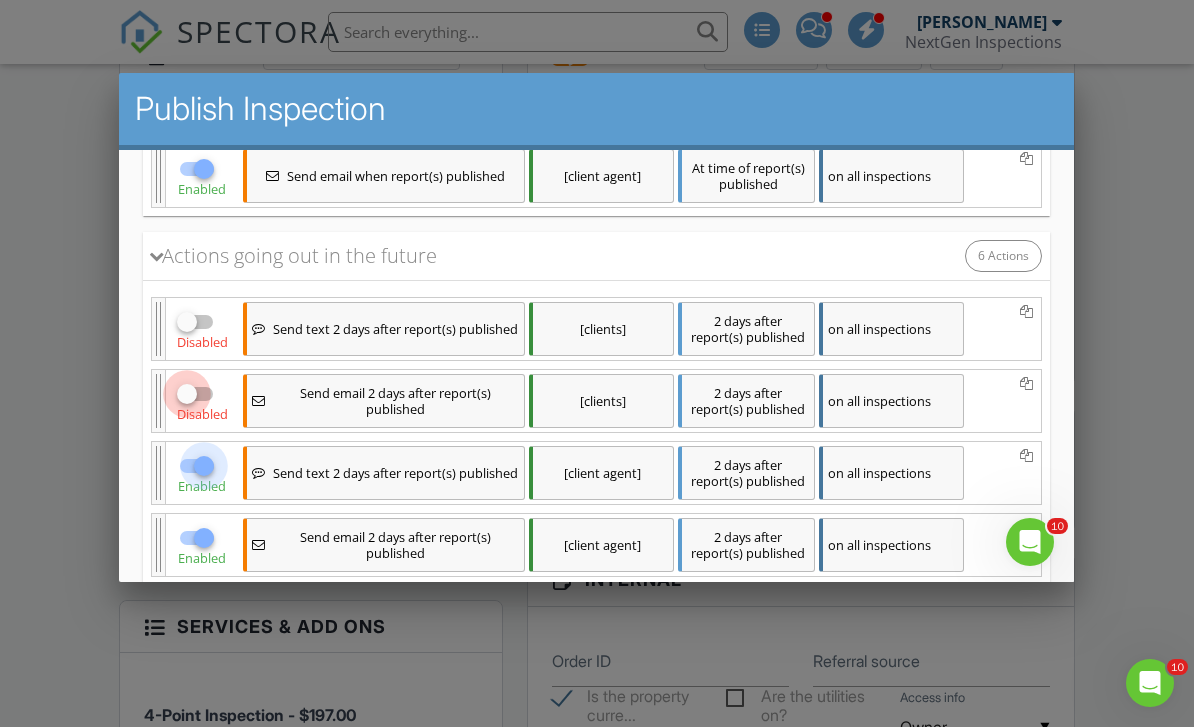 click at bounding box center (204, 465) 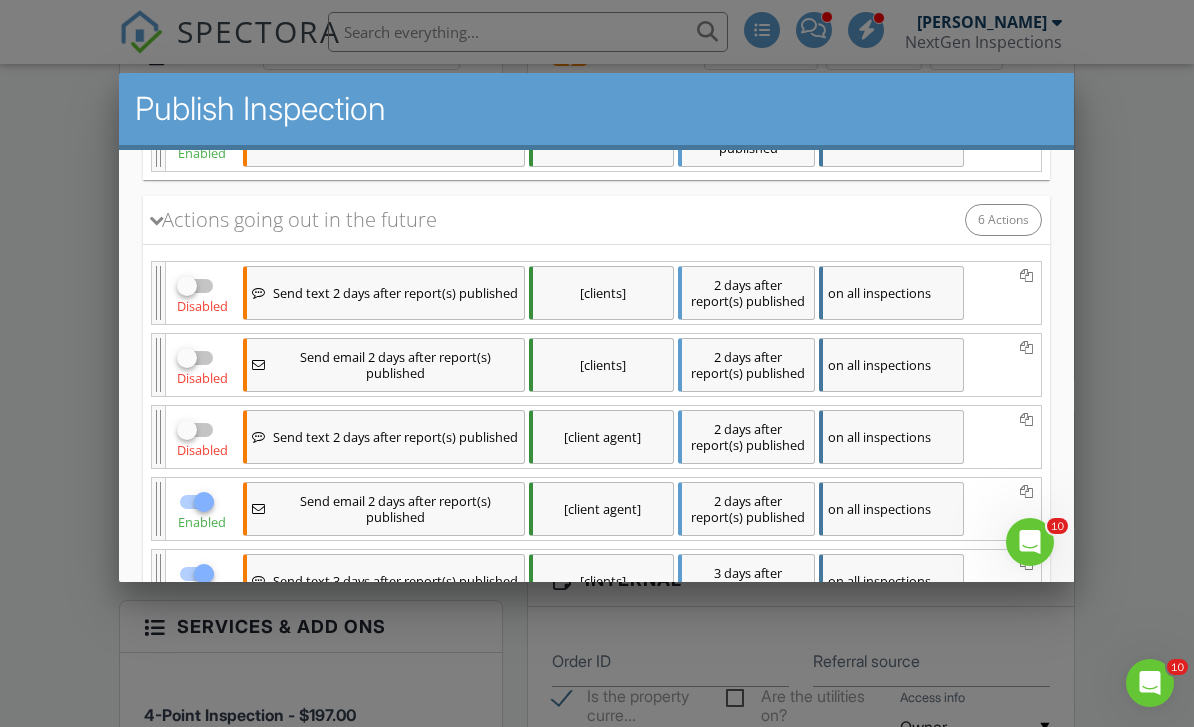 scroll, scrollTop: 706, scrollLeft: 0, axis: vertical 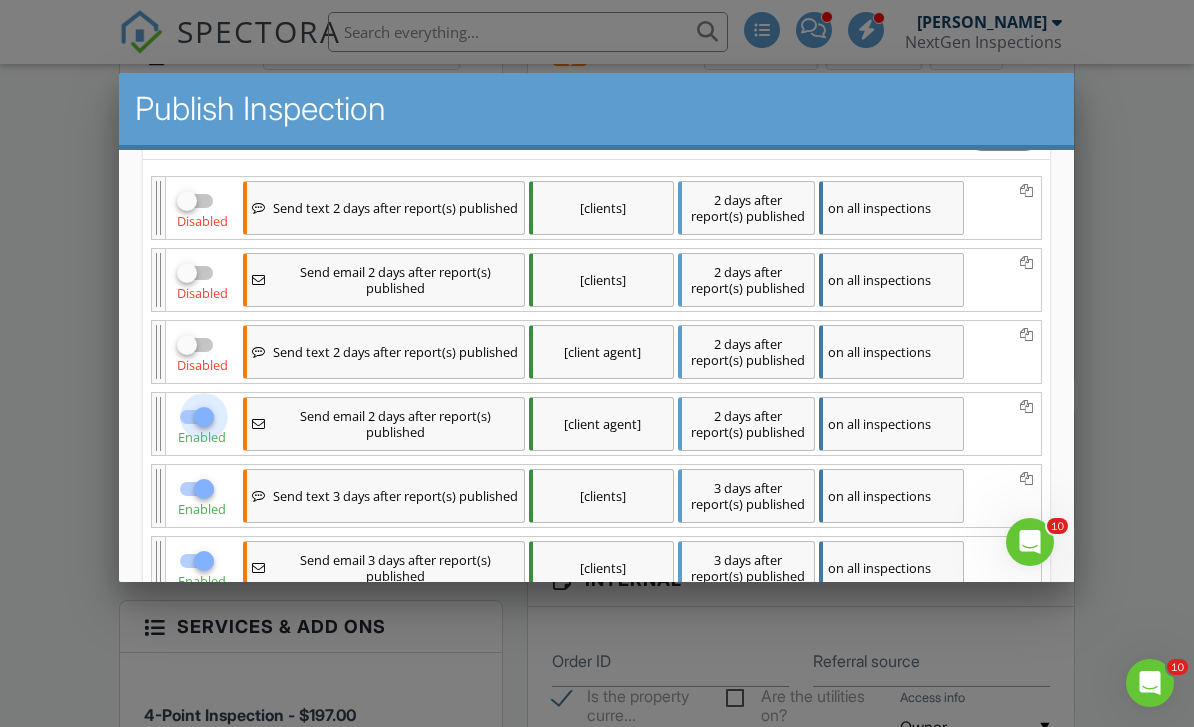 click at bounding box center (204, 416) 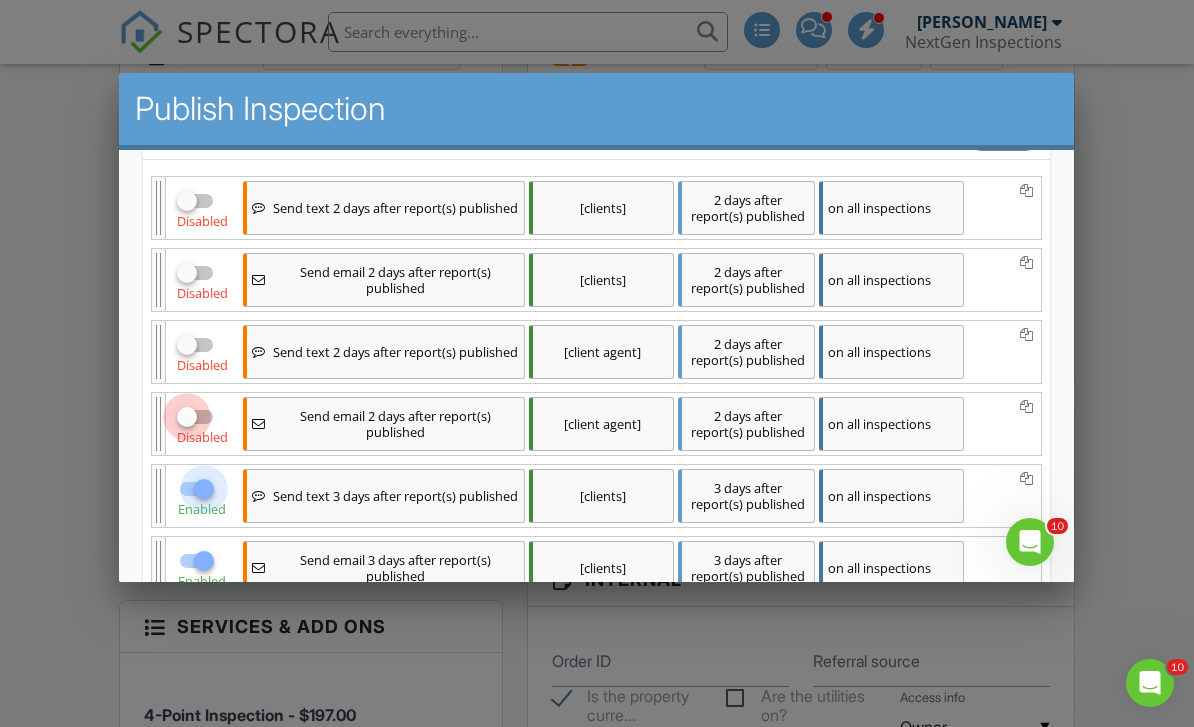 click at bounding box center (204, 488) 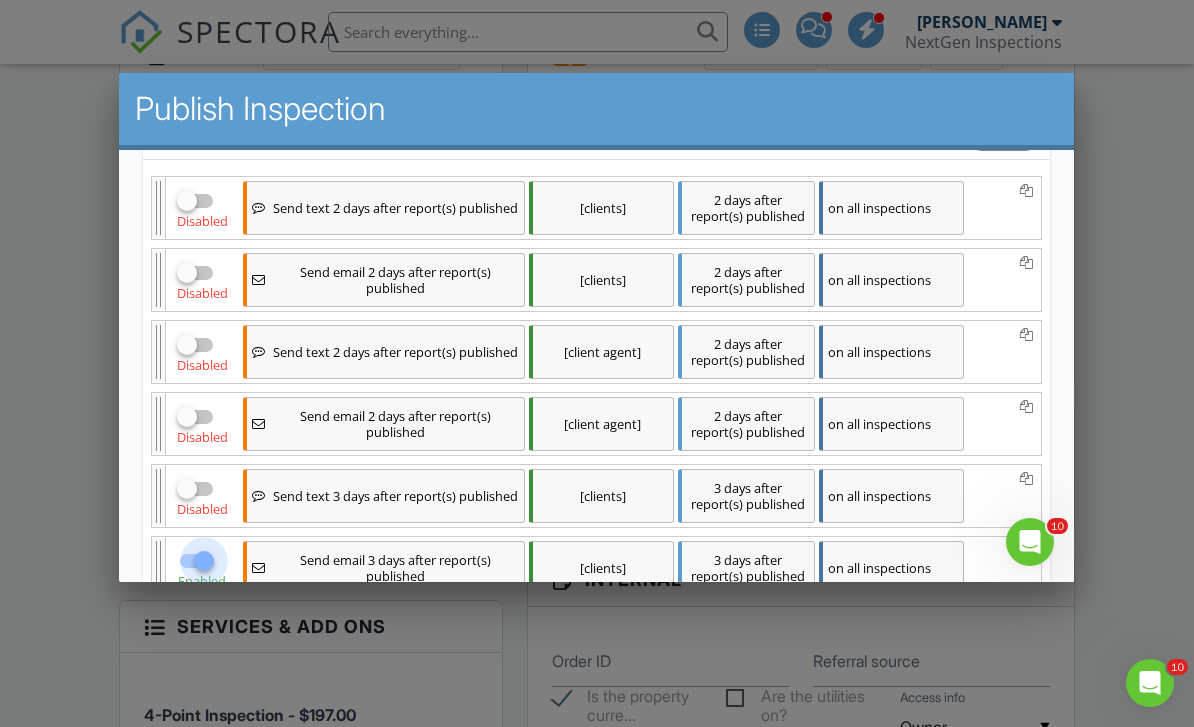 click at bounding box center (204, 560) 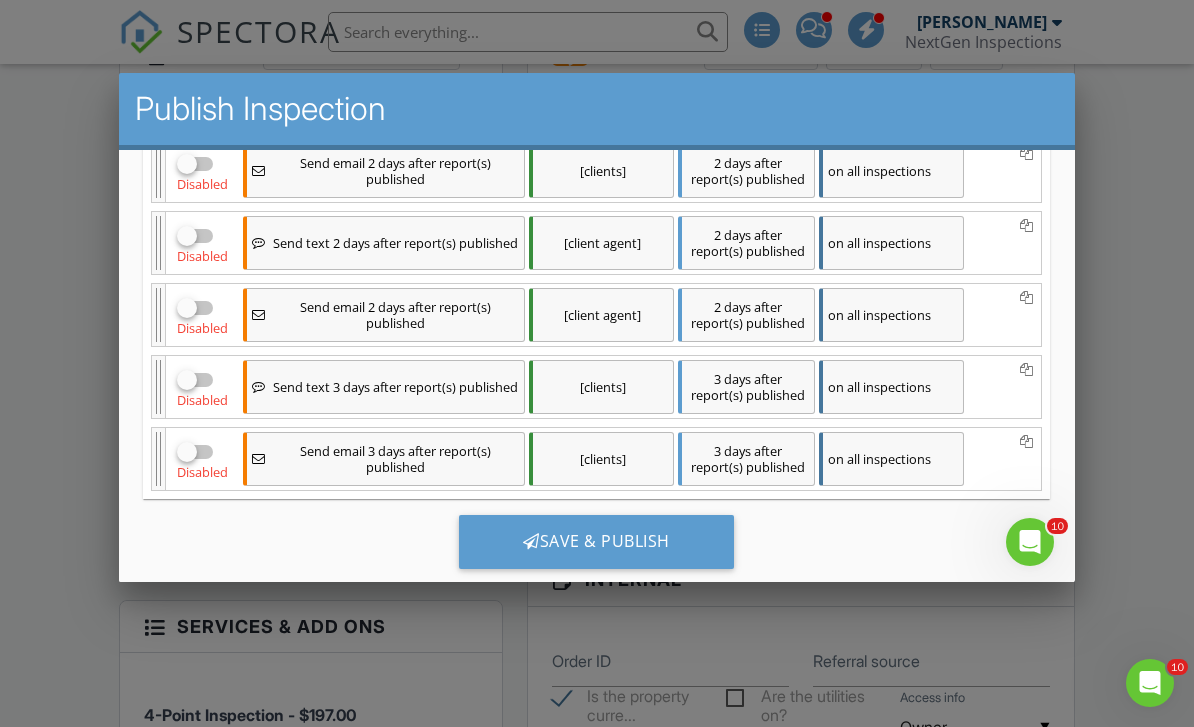 scroll, scrollTop: 814, scrollLeft: 0, axis: vertical 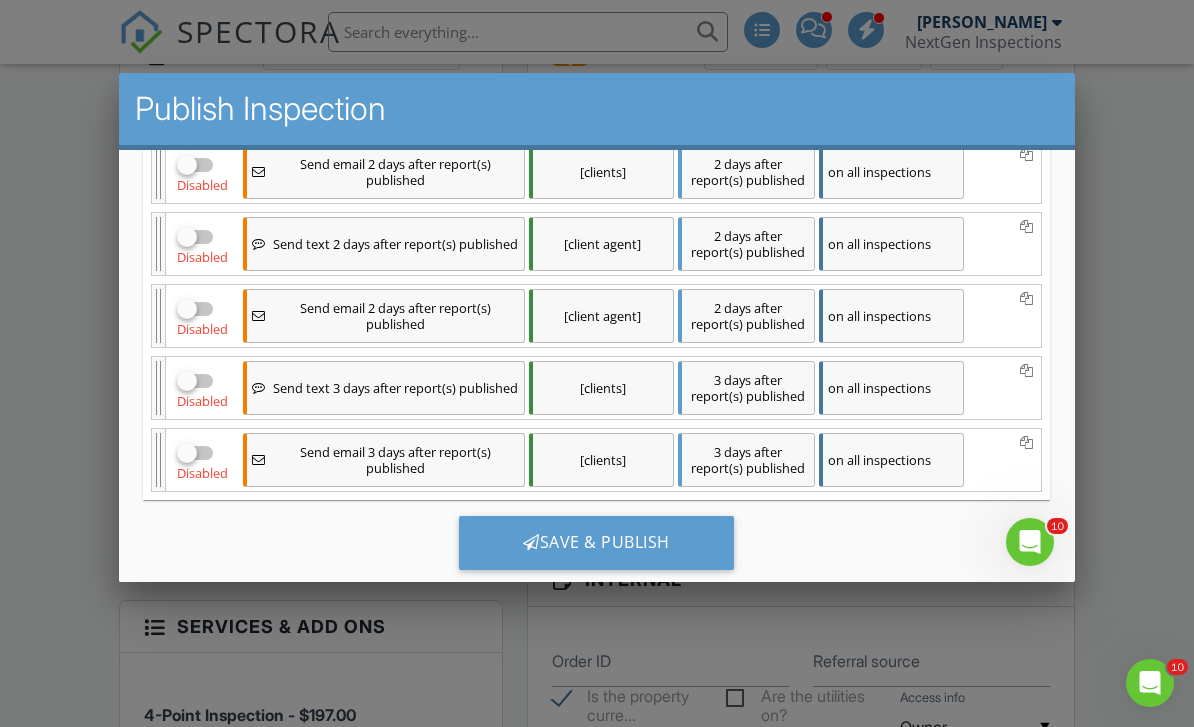 click on "Save & Publish" at bounding box center (596, 542) 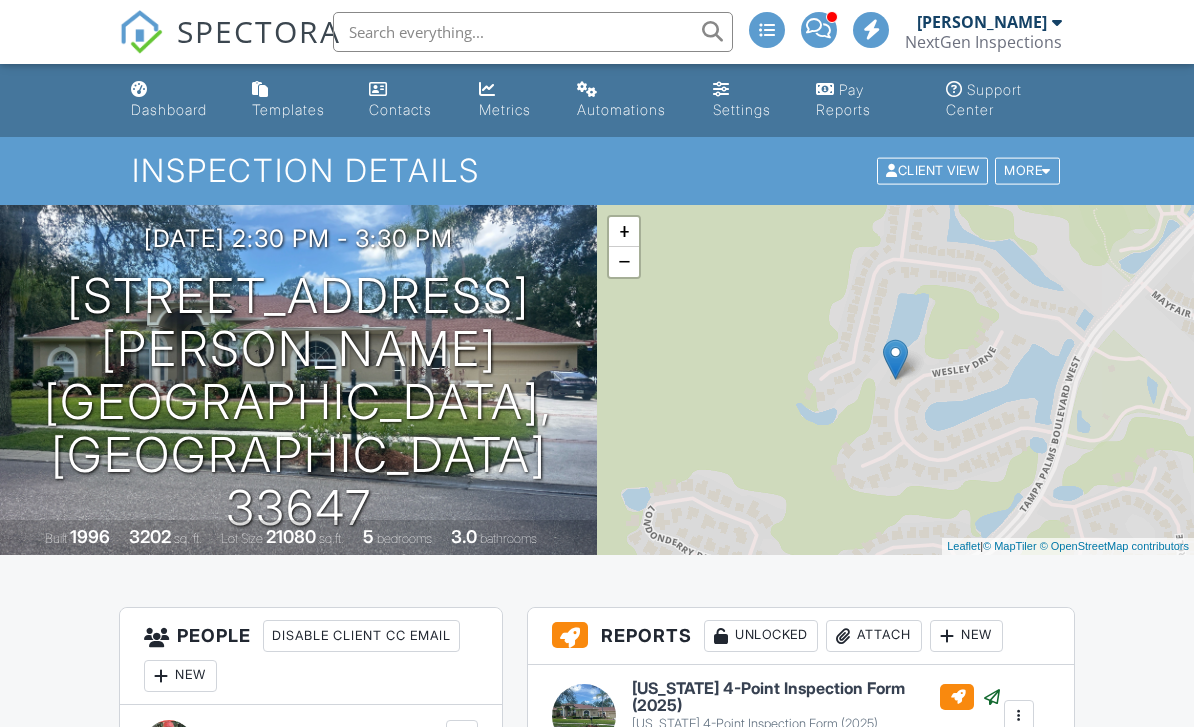 scroll, scrollTop: 0, scrollLeft: 0, axis: both 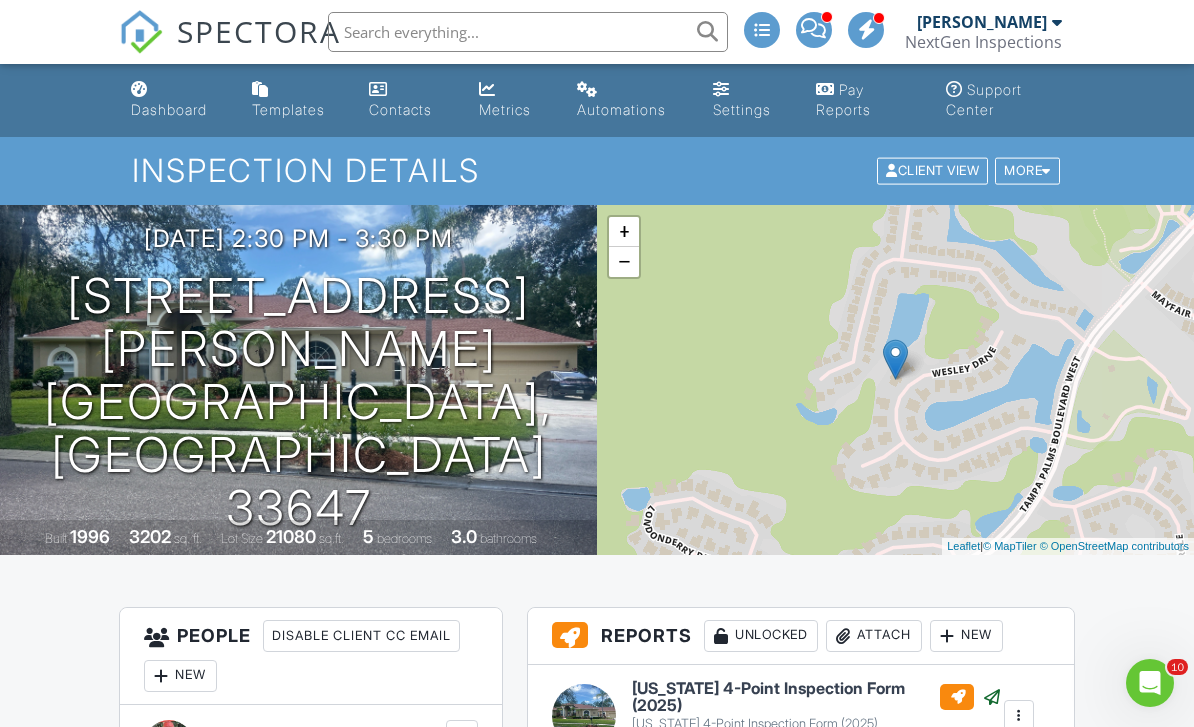 click on "Dashboard" at bounding box center (175, 100) 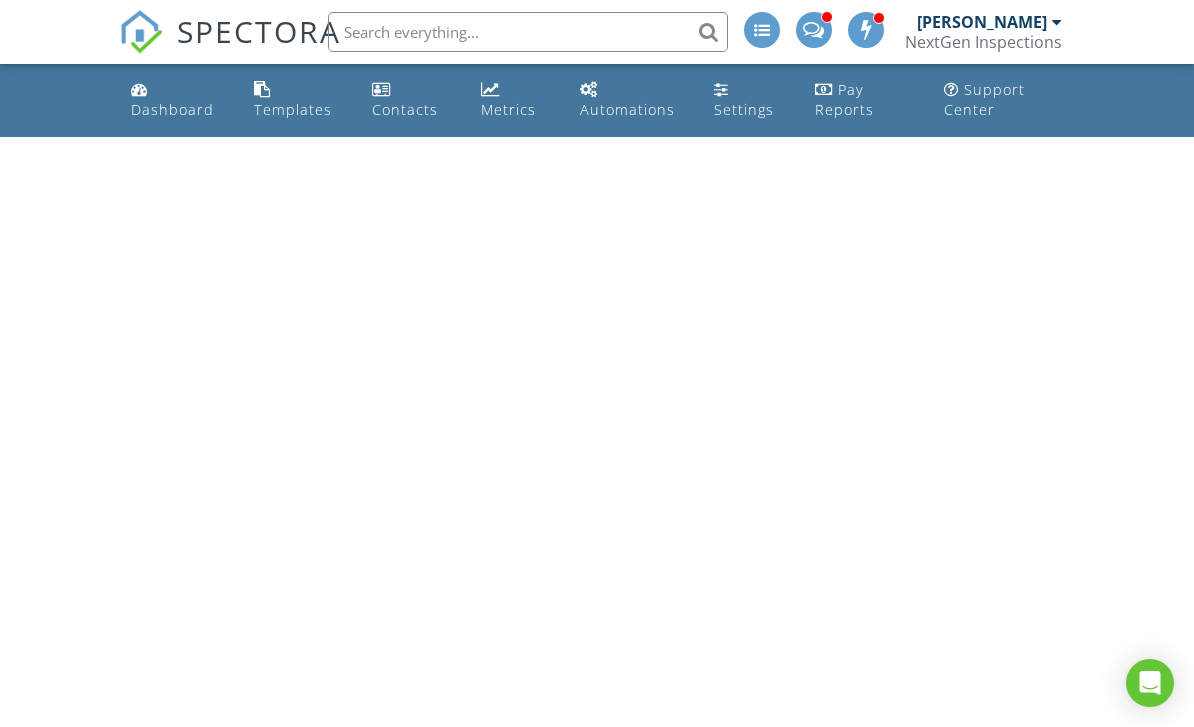 scroll, scrollTop: 0, scrollLeft: 0, axis: both 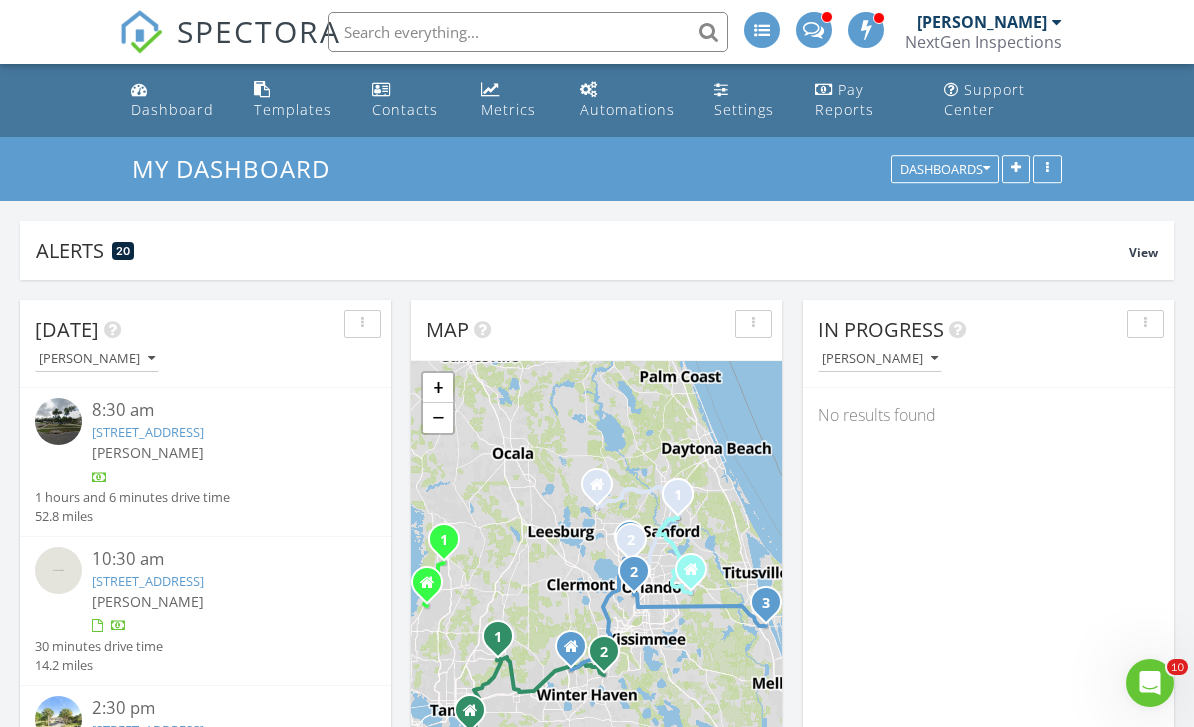 click on "[PERSON_NAME]" at bounding box center (982, 22) 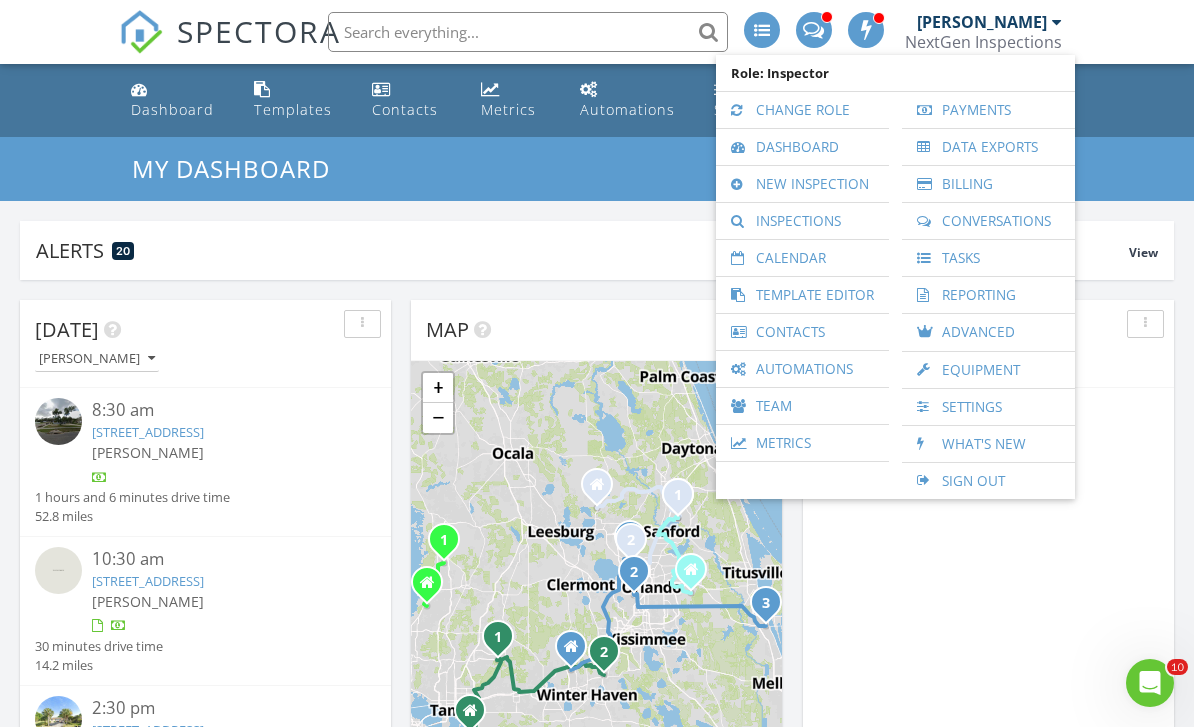 click on "Inspections" at bounding box center [802, 221] 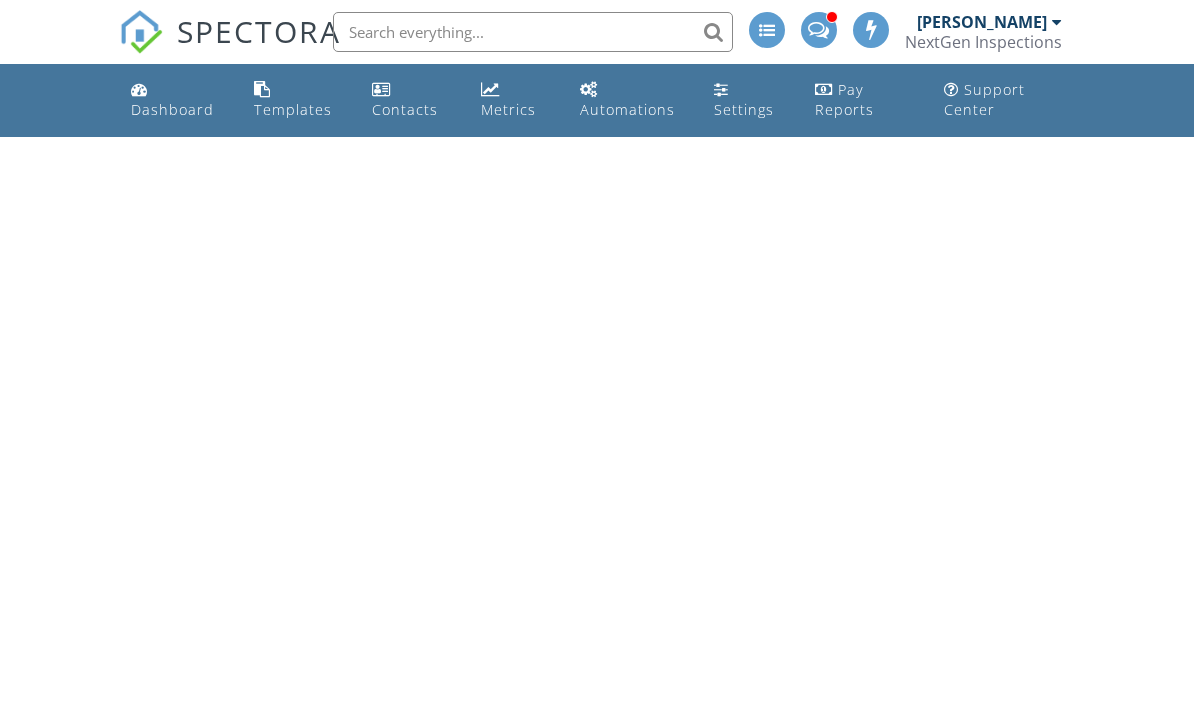 scroll, scrollTop: 0, scrollLeft: 0, axis: both 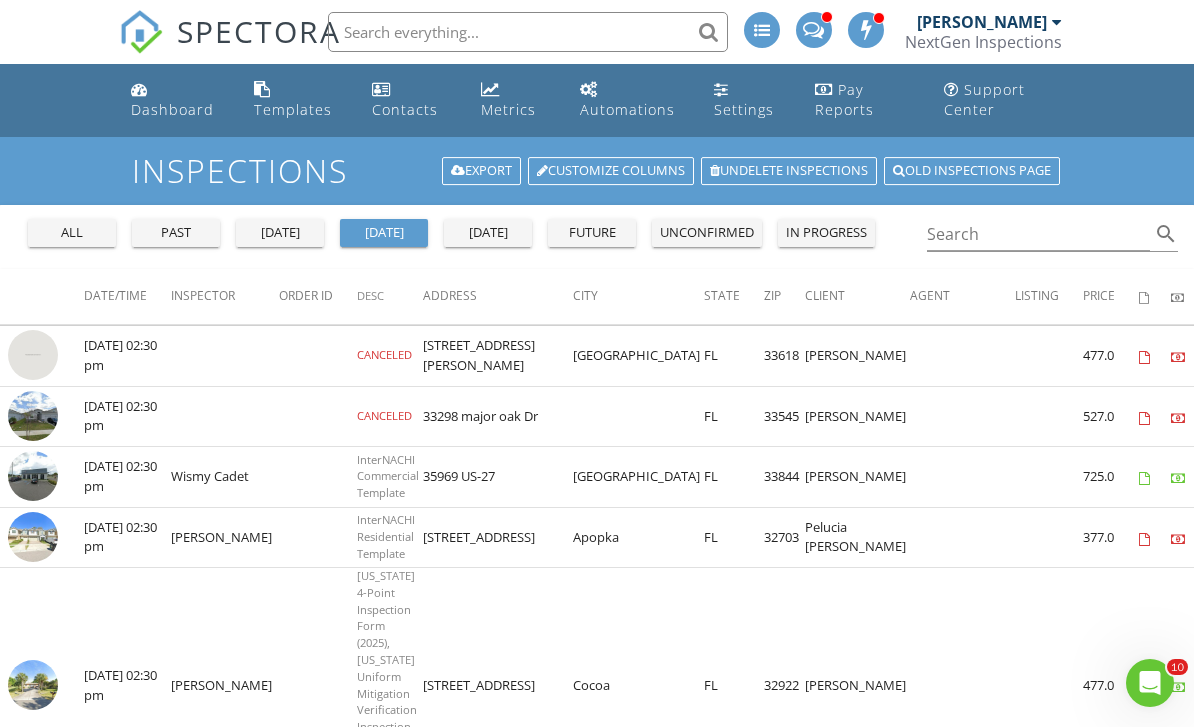 click on "all" at bounding box center (72, 233) 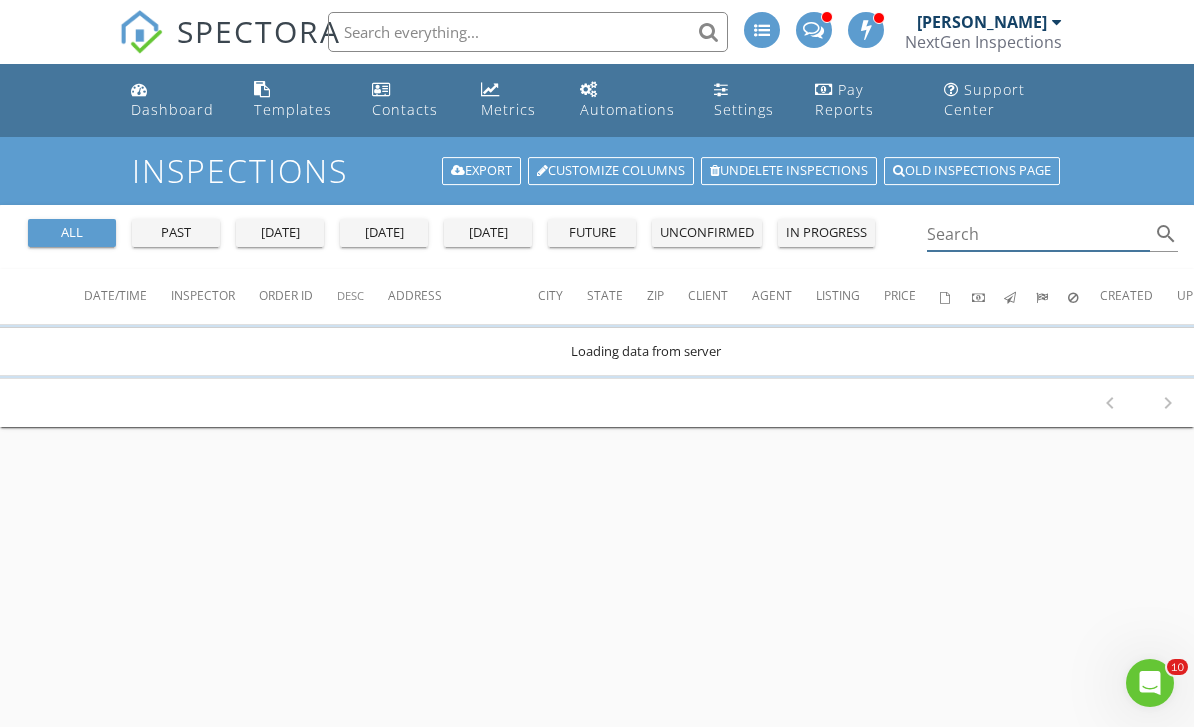 click at bounding box center (1038, 234) 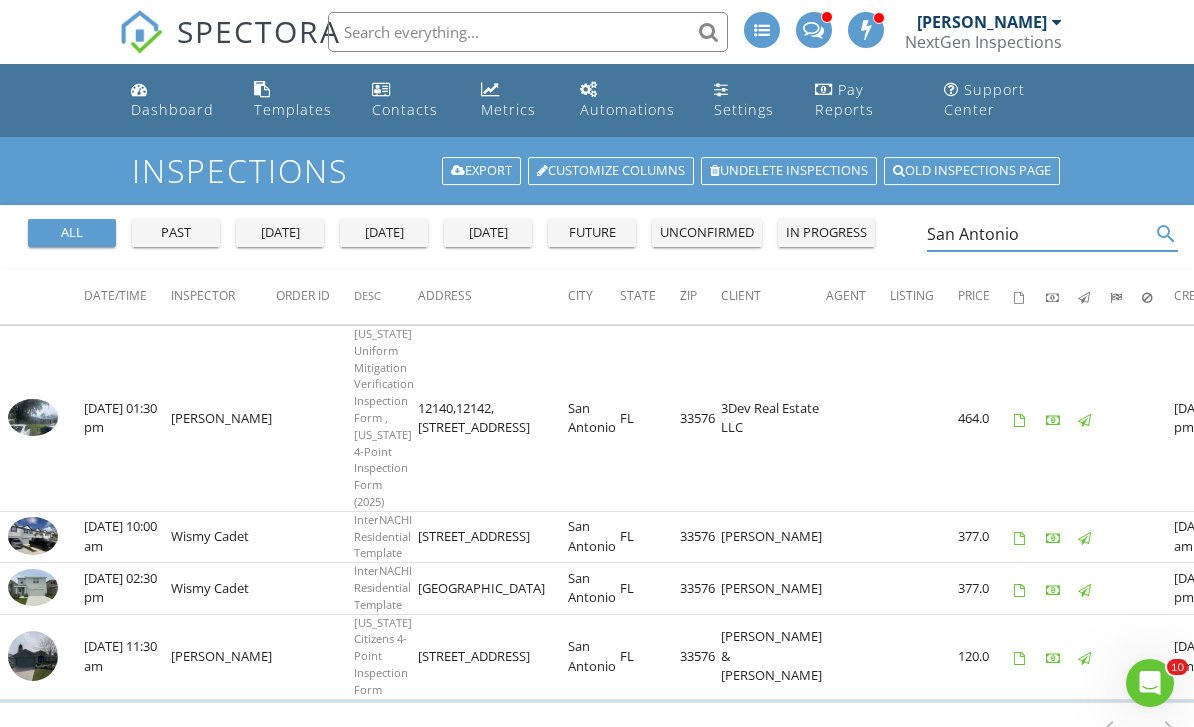 type on "San Antonio" 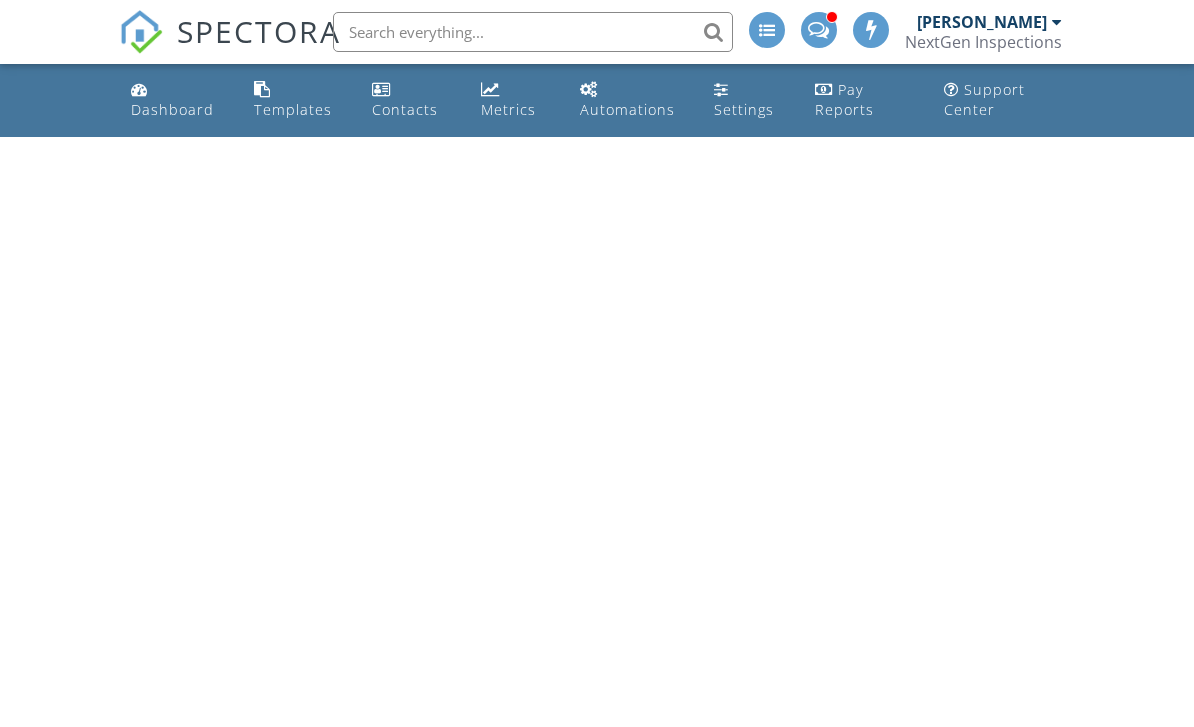 scroll, scrollTop: 0, scrollLeft: 0, axis: both 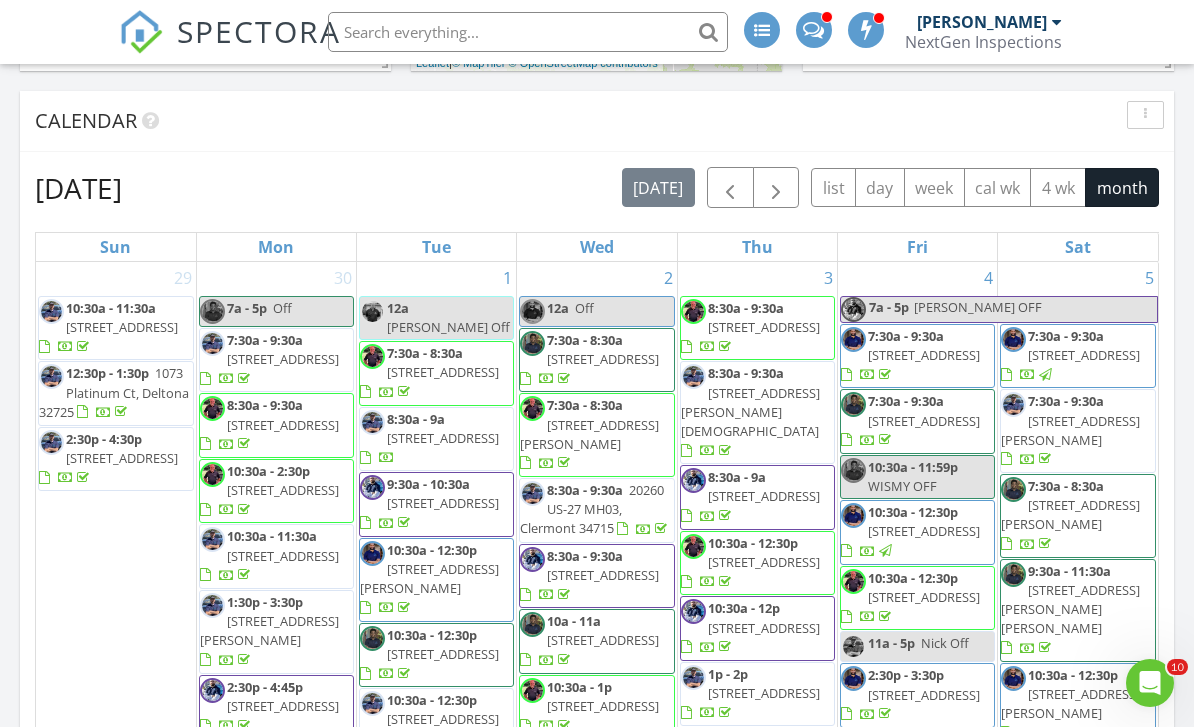 click at bounding box center [730, 188] 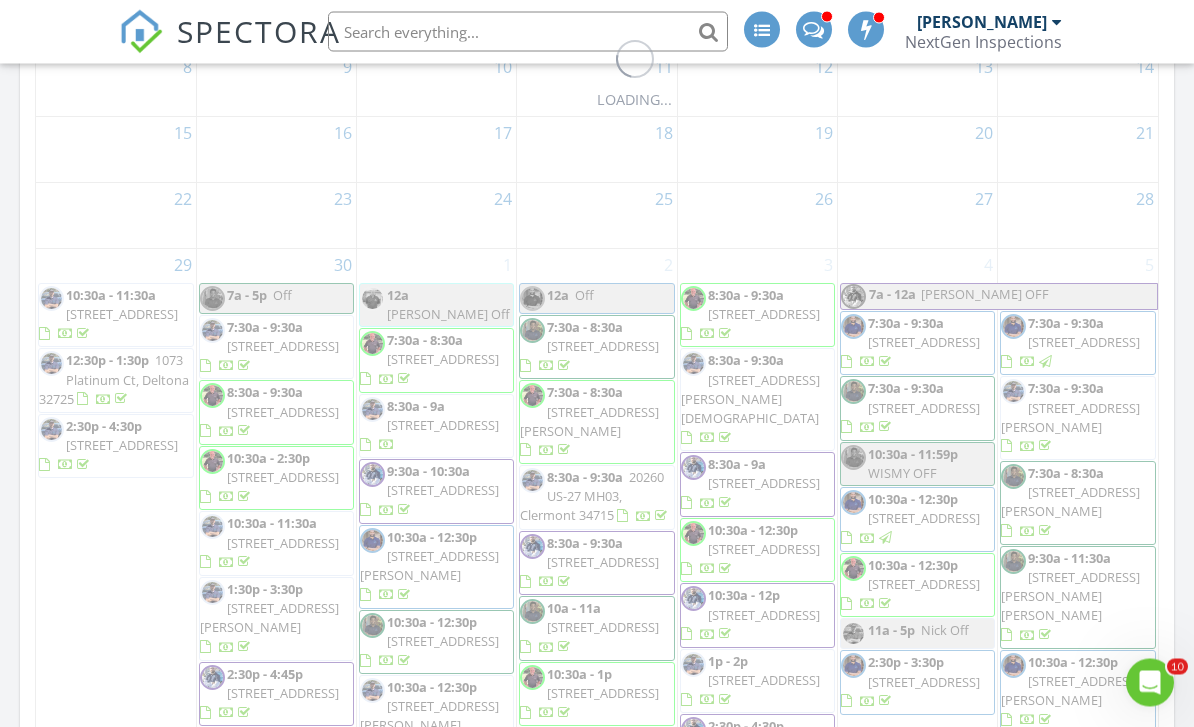 scroll, scrollTop: 1086, scrollLeft: 0, axis: vertical 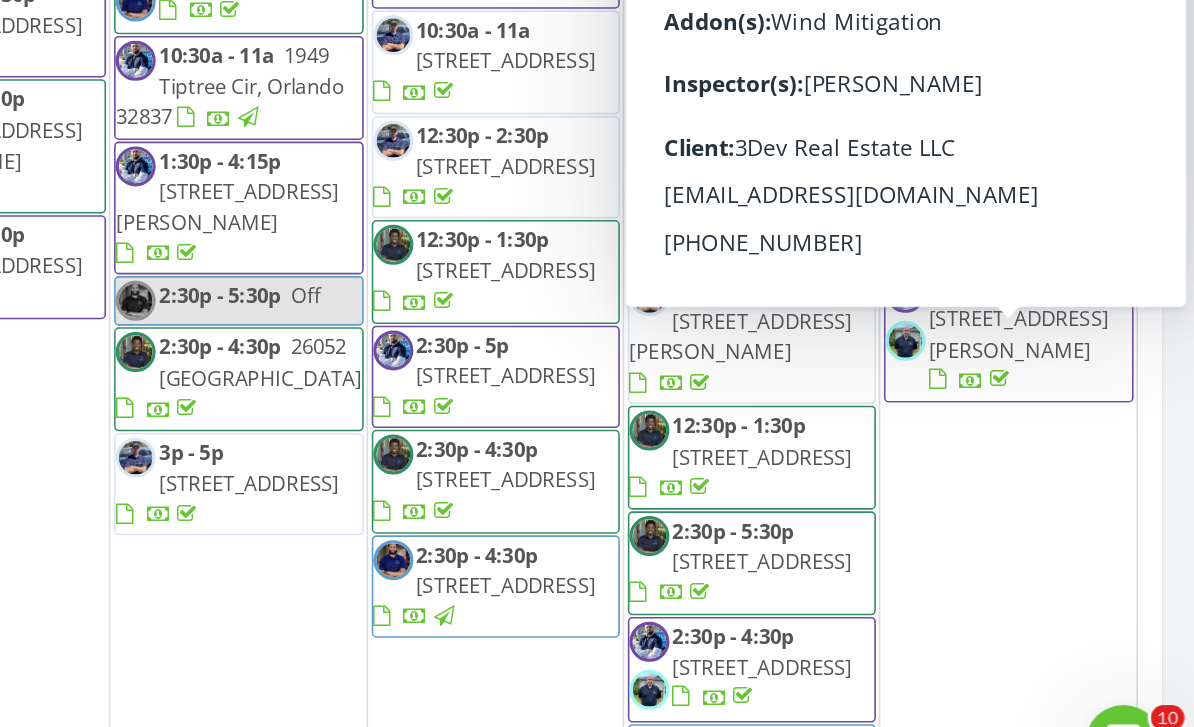 click on "12140,12142,12126,12128 Magnolia St , San Antonio 33576" at bounding box center (1057, 310) 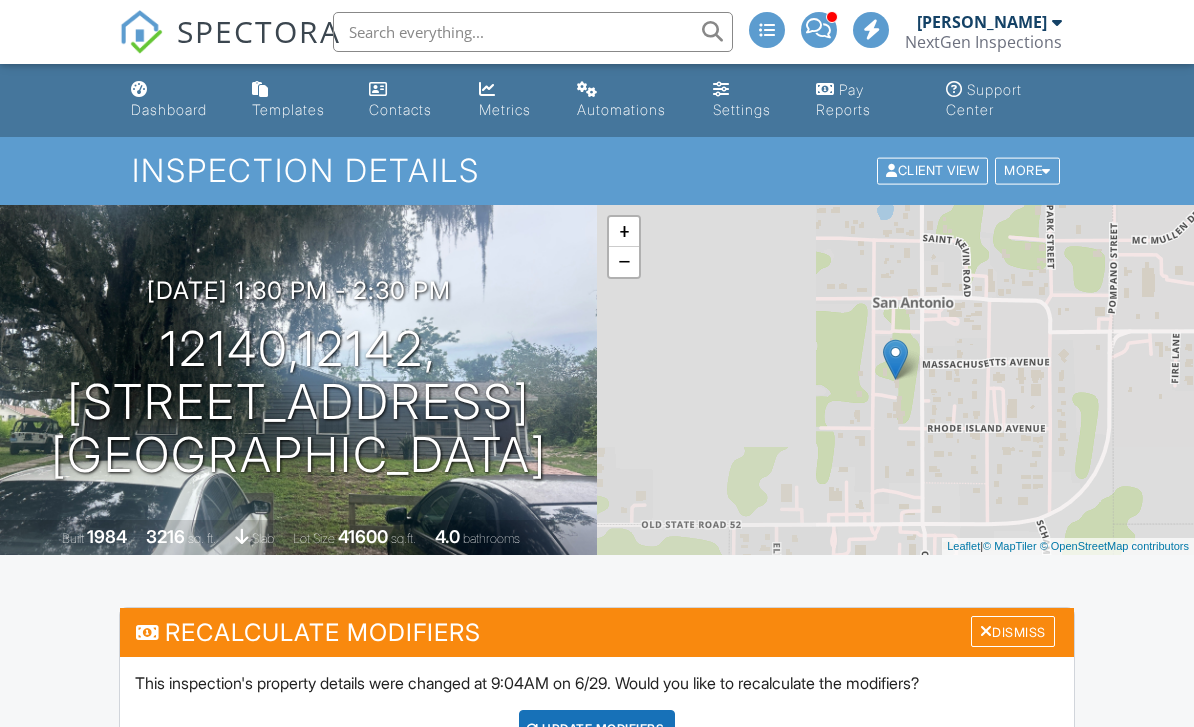 scroll, scrollTop: 796, scrollLeft: 0, axis: vertical 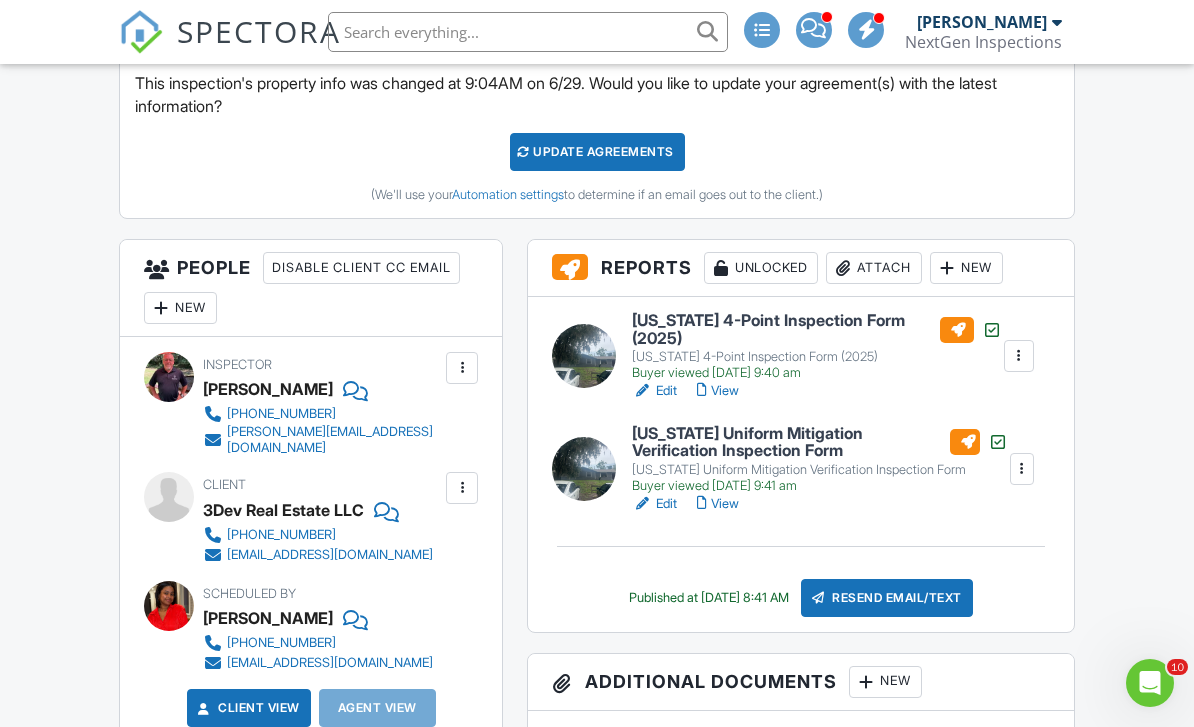 click on "Edit" at bounding box center [654, 391] 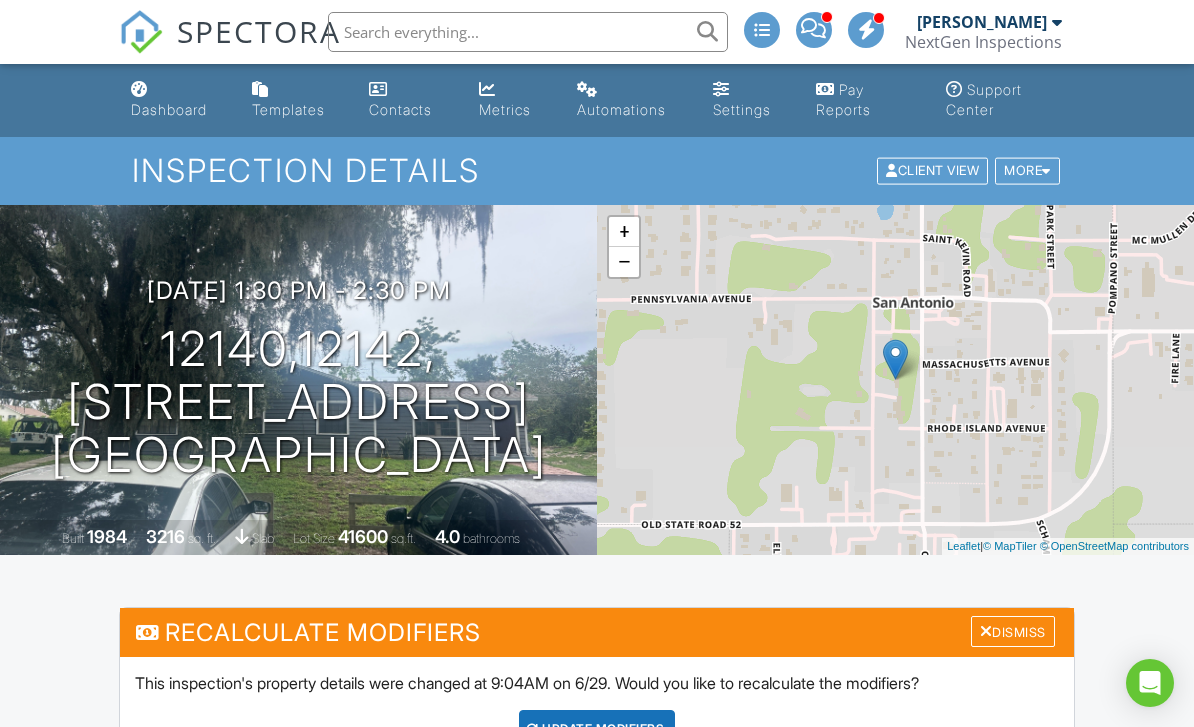 scroll, scrollTop: 279, scrollLeft: 0, axis: vertical 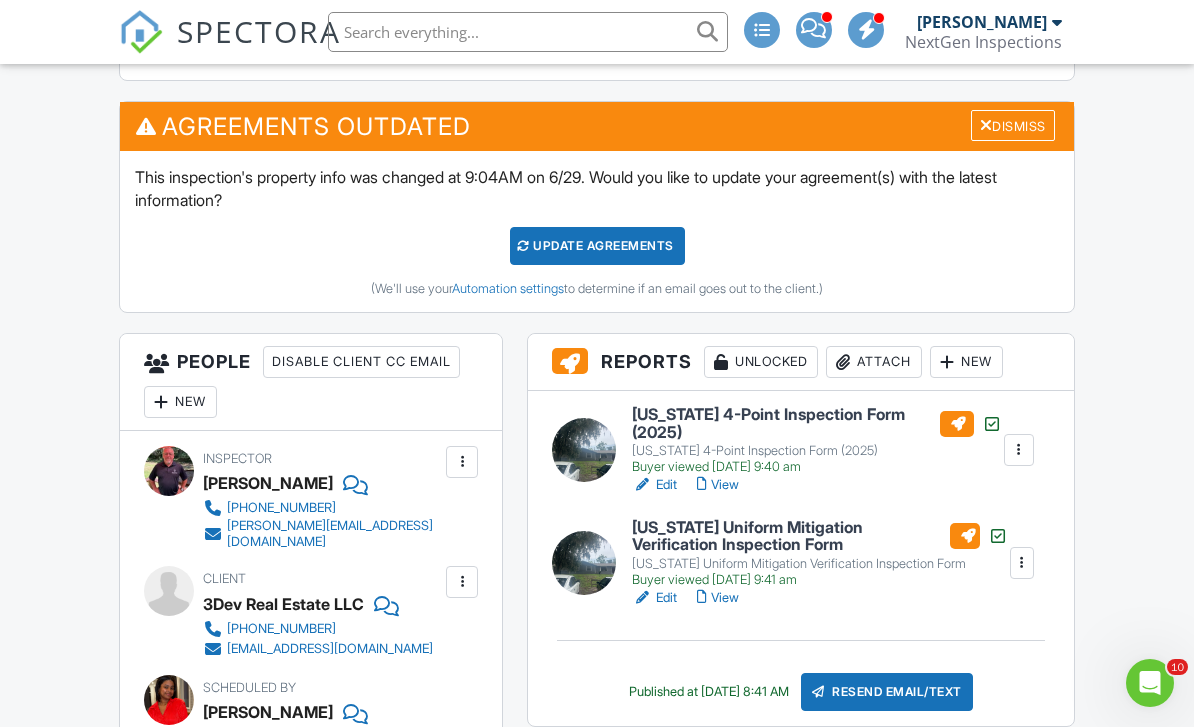 click on "View" at bounding box center (718, 485) 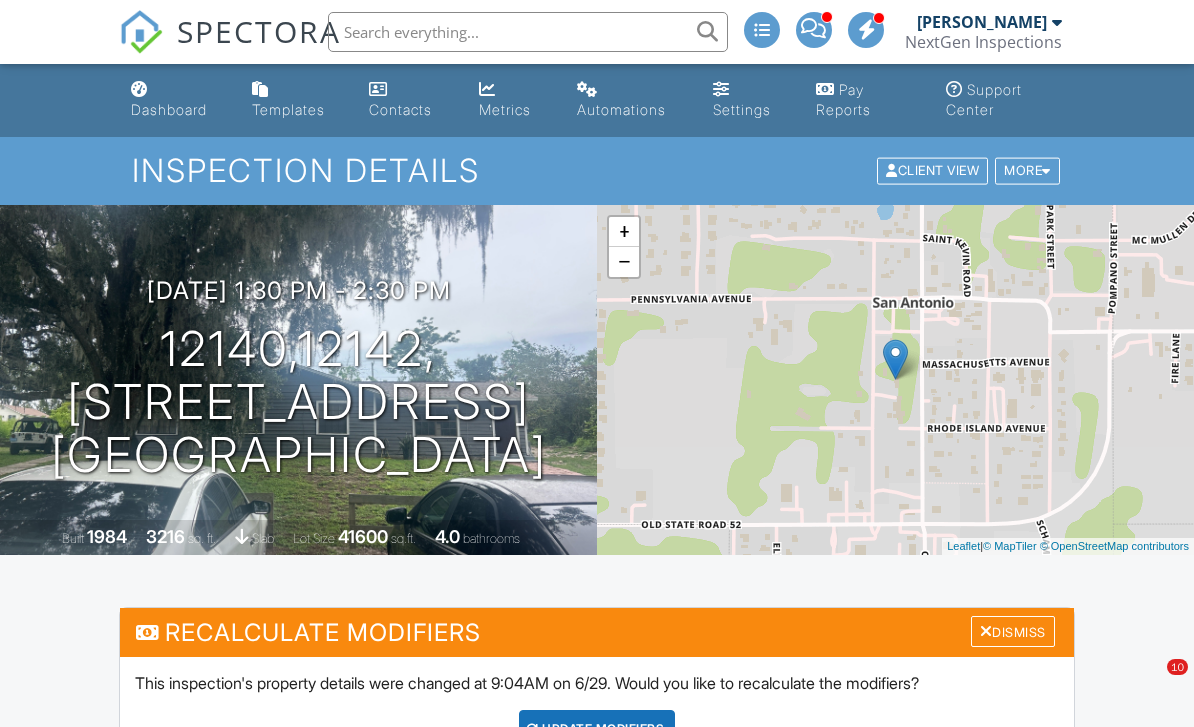 scroll, scrollTop: 0, scrollLeft: 0, axis: both 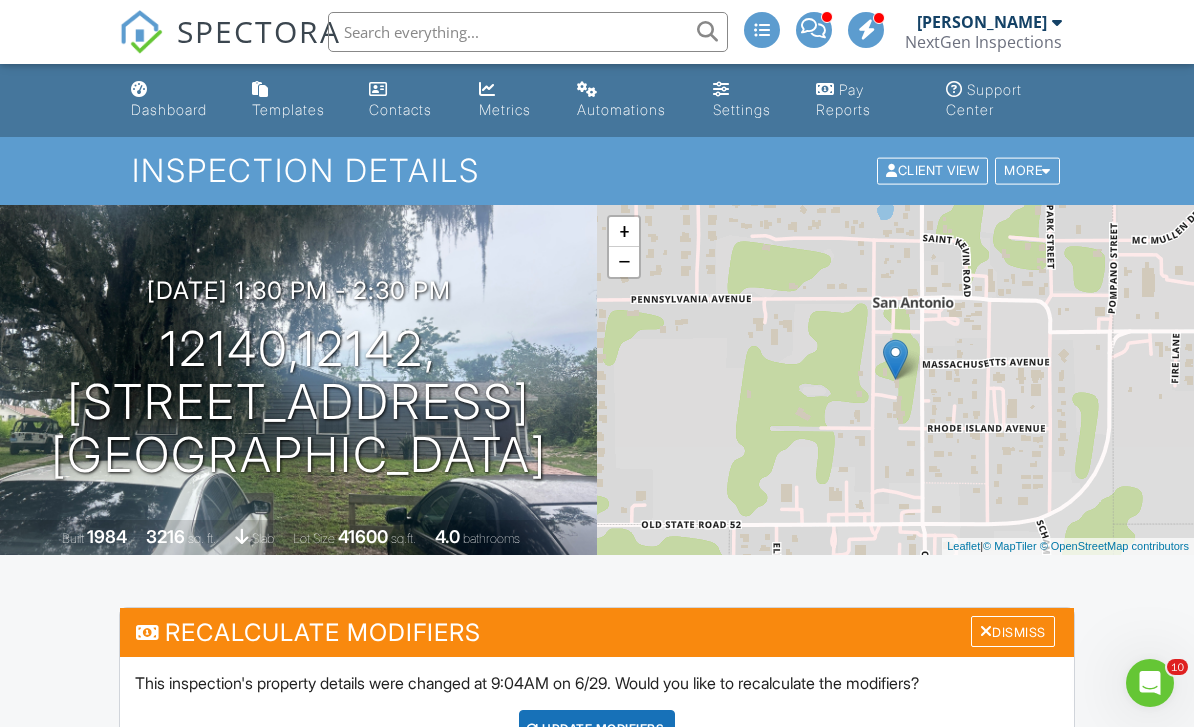 click on "12140,12142,12126,12128 Magnolia St
San Antonio, FL 33576" at bounding box center (298, 402) 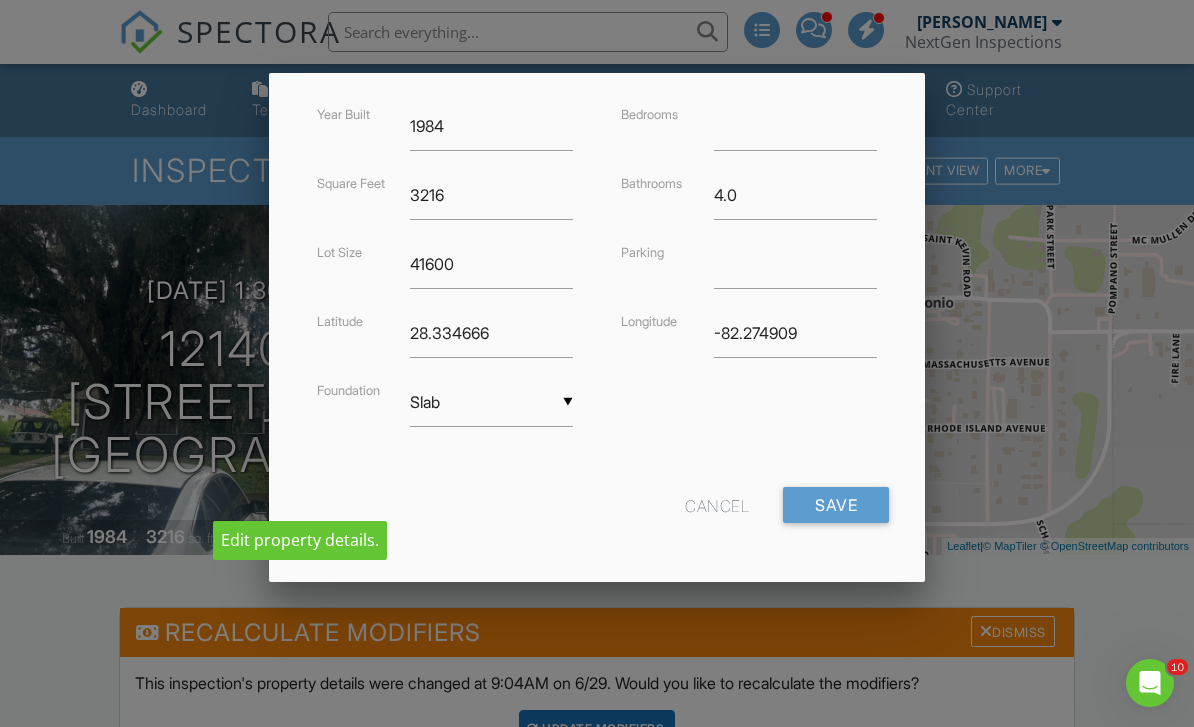 scroll, scrollTop: 489, scrollLeft: 0, axis: vertical 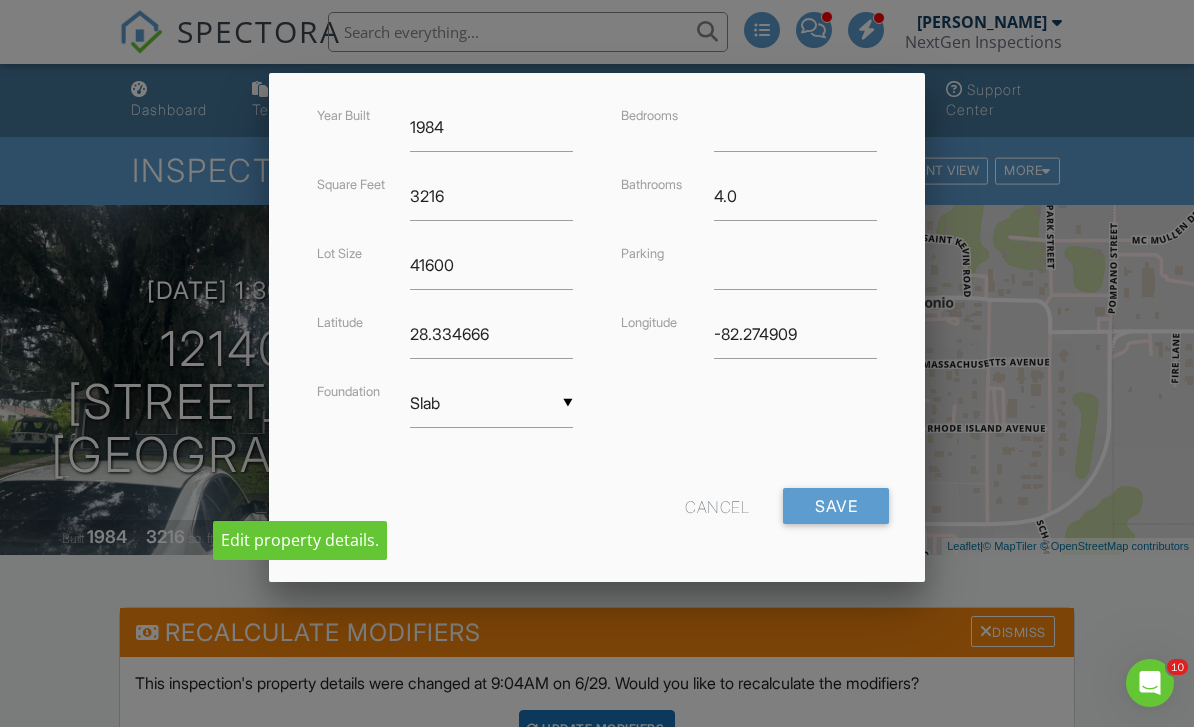 type on "12126 Magnolia St" 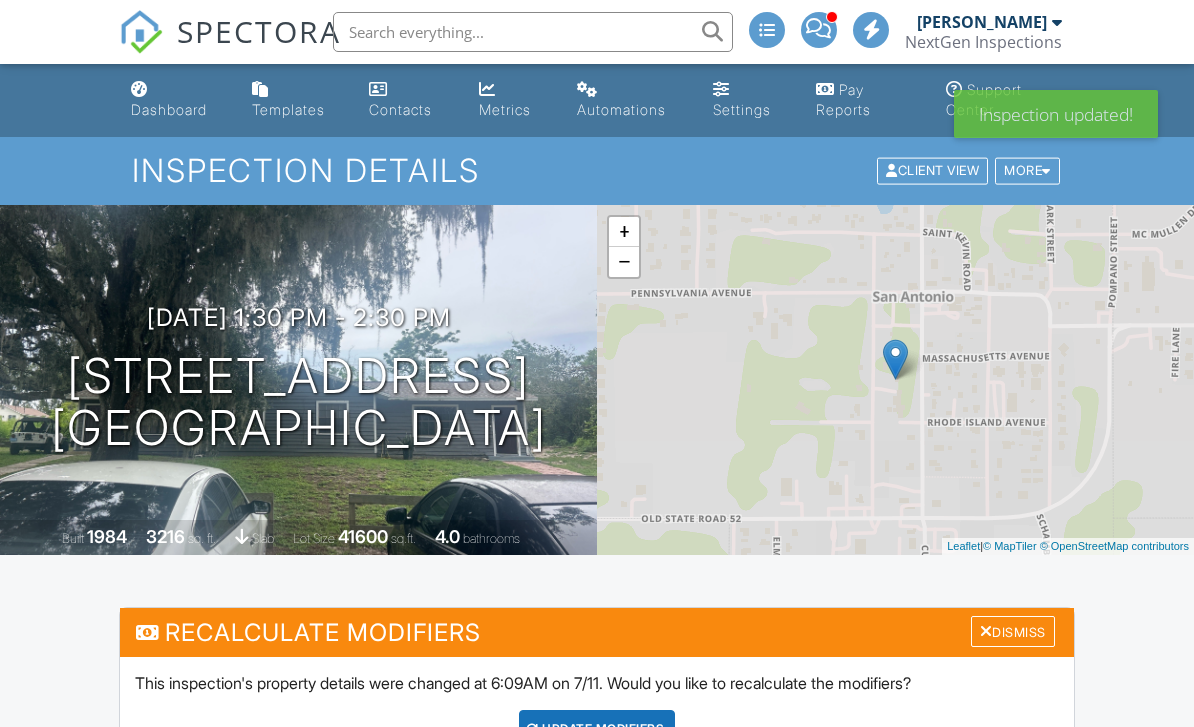 scroll, scrollTop: 0, scrollLeft: 0, axis: both 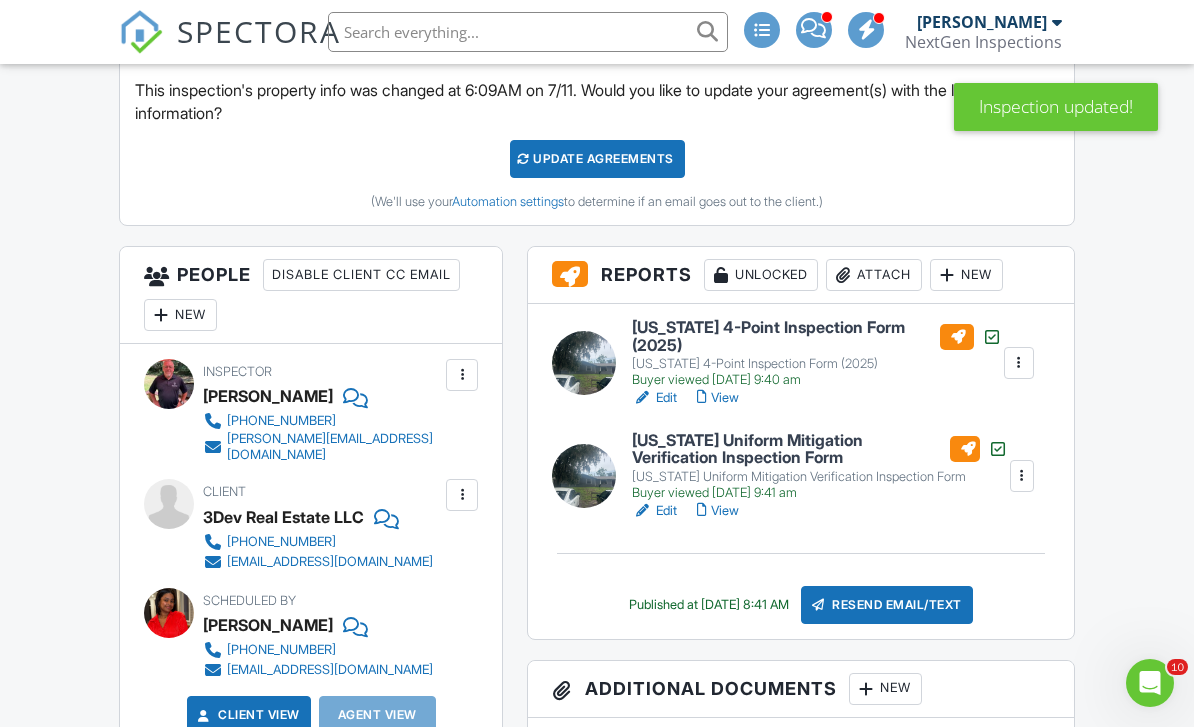 click on "Edit" at bounding box center [654, 398] 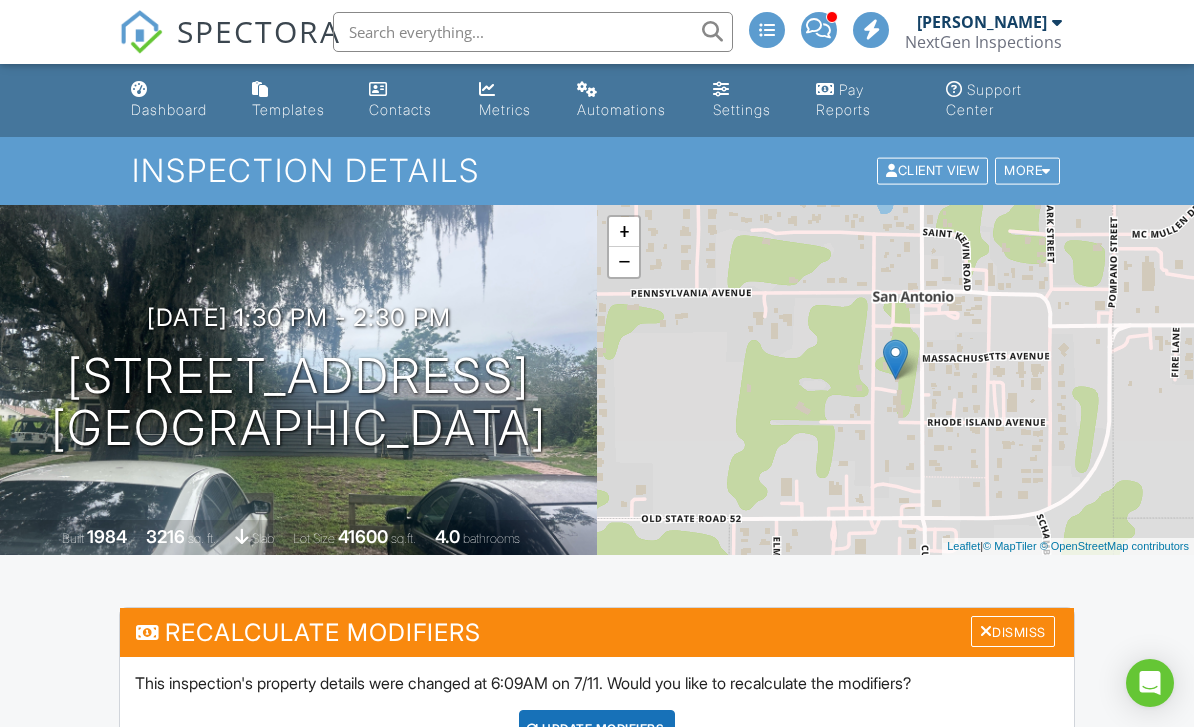 scroll, scrollTop: 0, scrollLeft: 0, axis: both 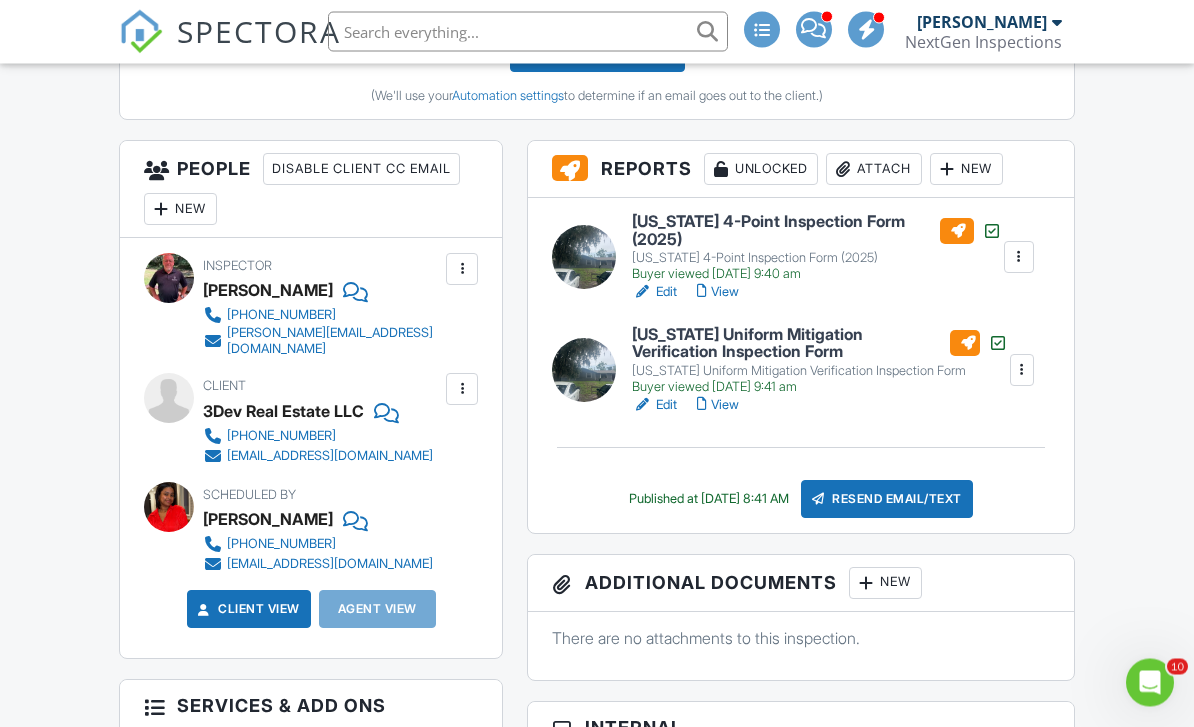 click on "View" at bounding box center [718, 406] 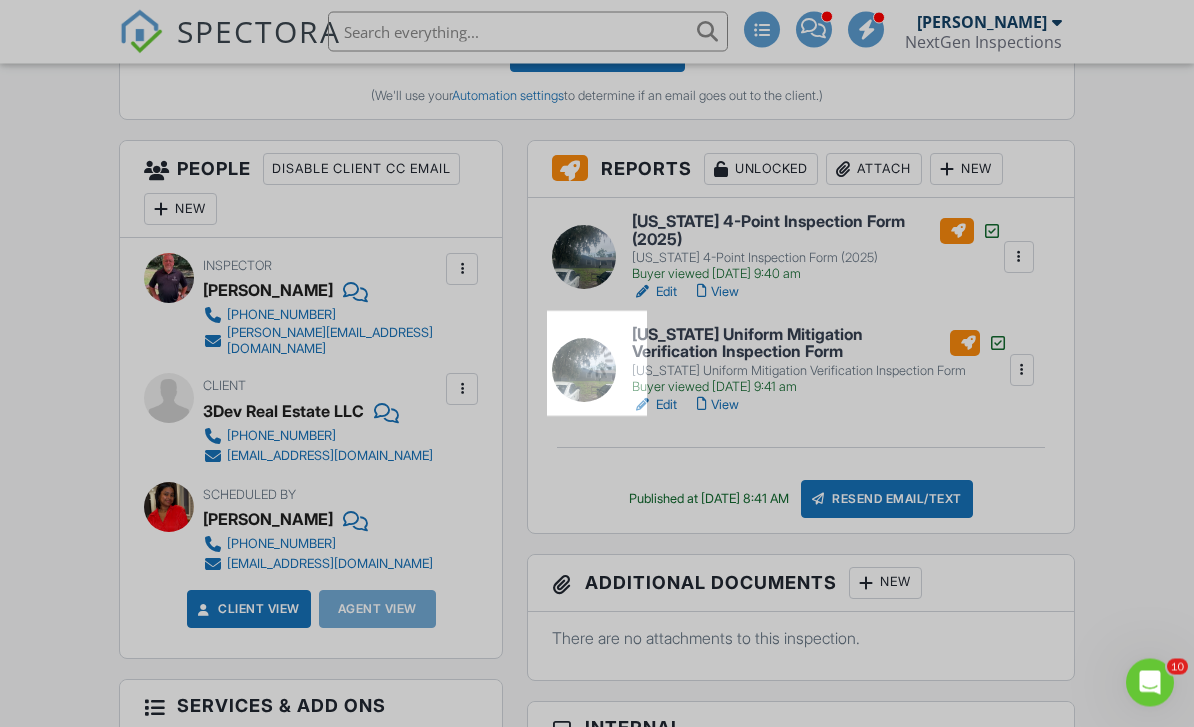 scroll, scrollTop: 908, scrollLeft: 0, axis: vertical 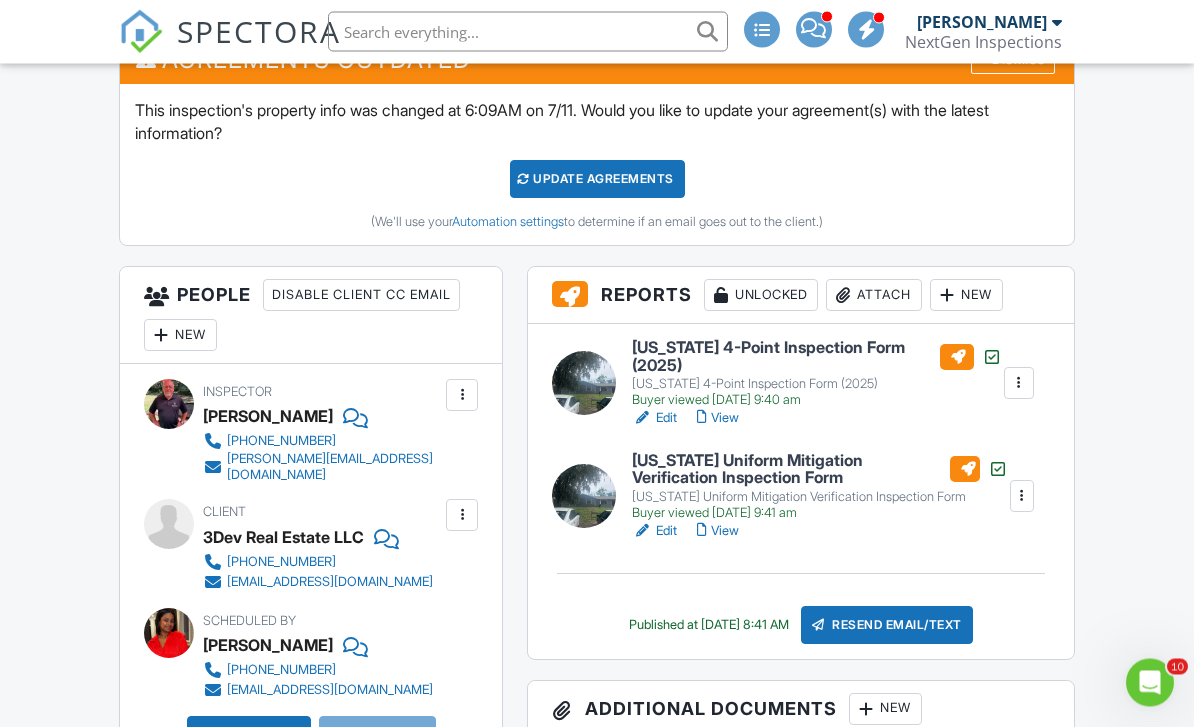 click on "Edit" at bounding box center (654, 532) 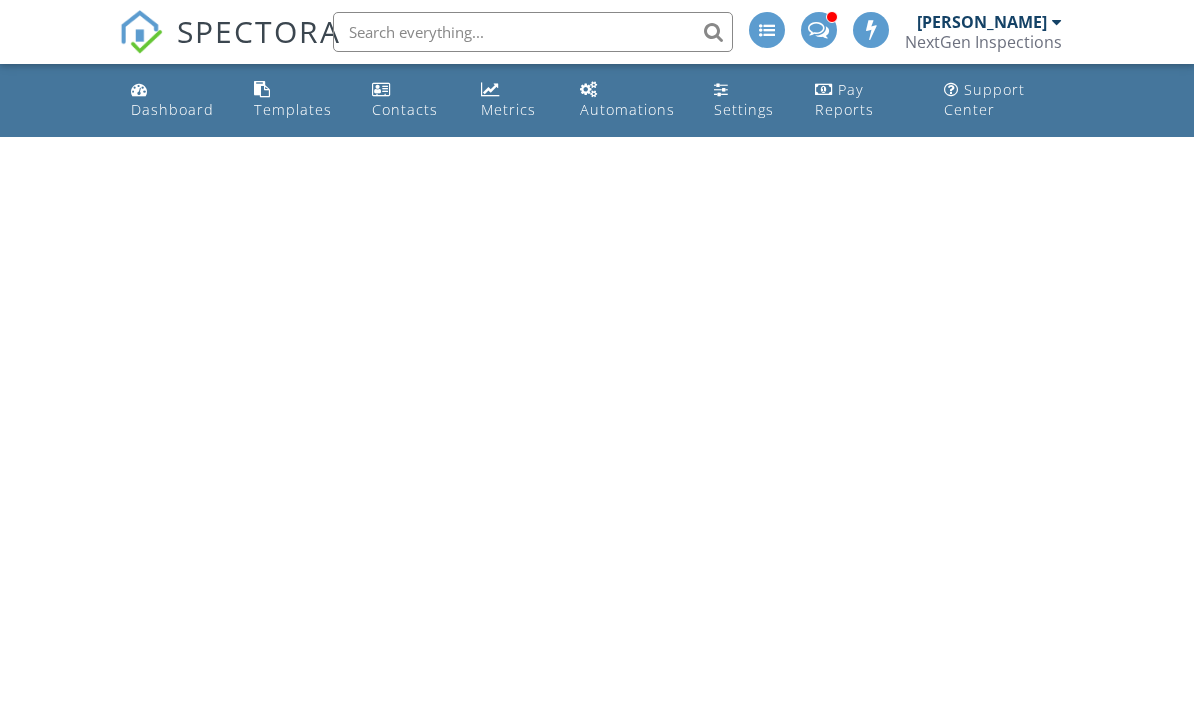scroll, scrollTop: 0, scrollLeft: 0, axis: both 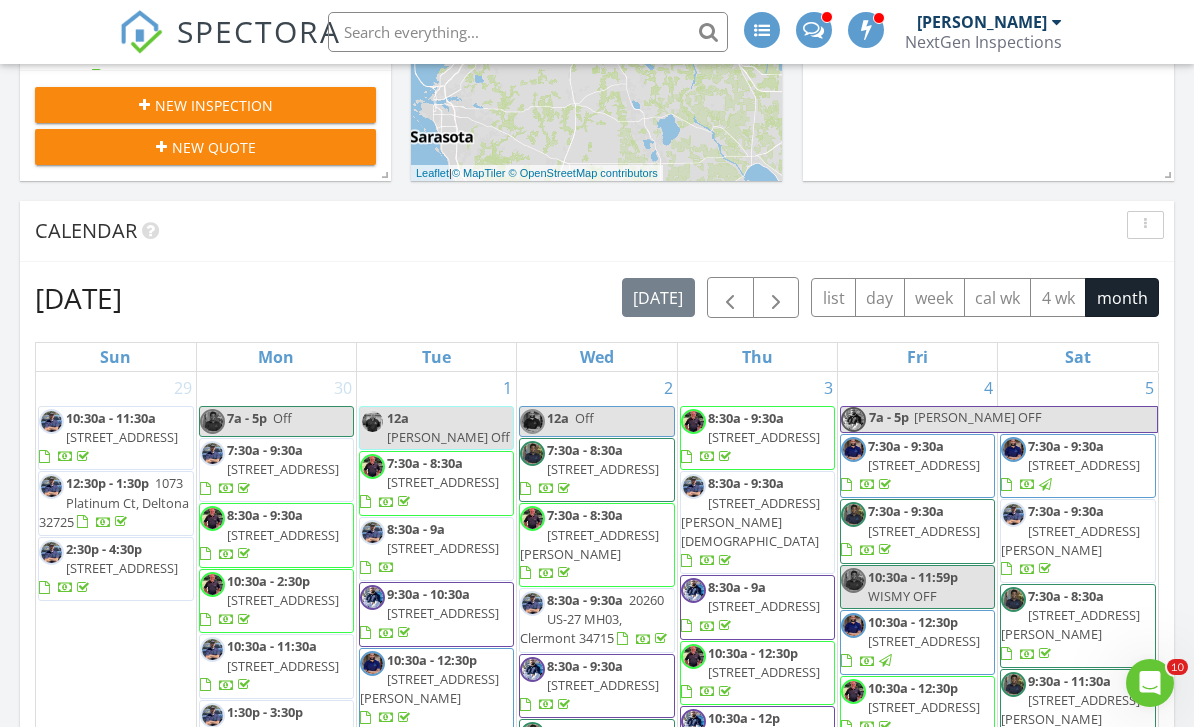click at bounding box center (730, 298) 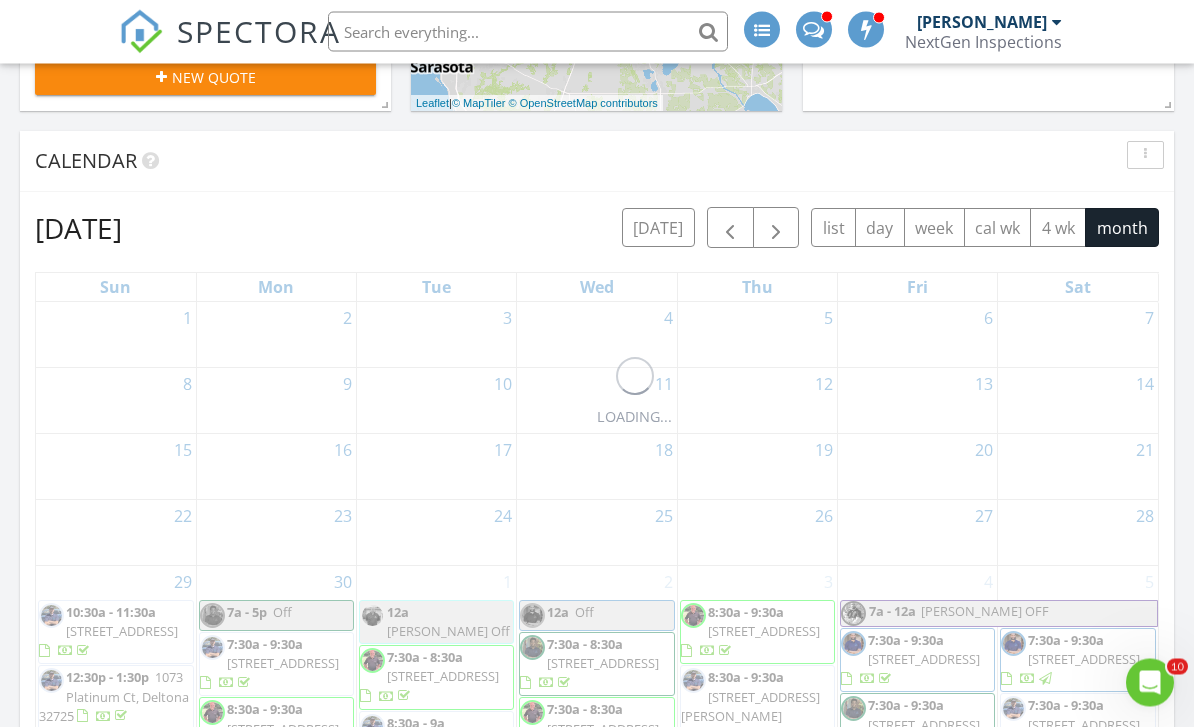 scroll, scrollTop: 924, scrollLeft: 0, axis: vertical 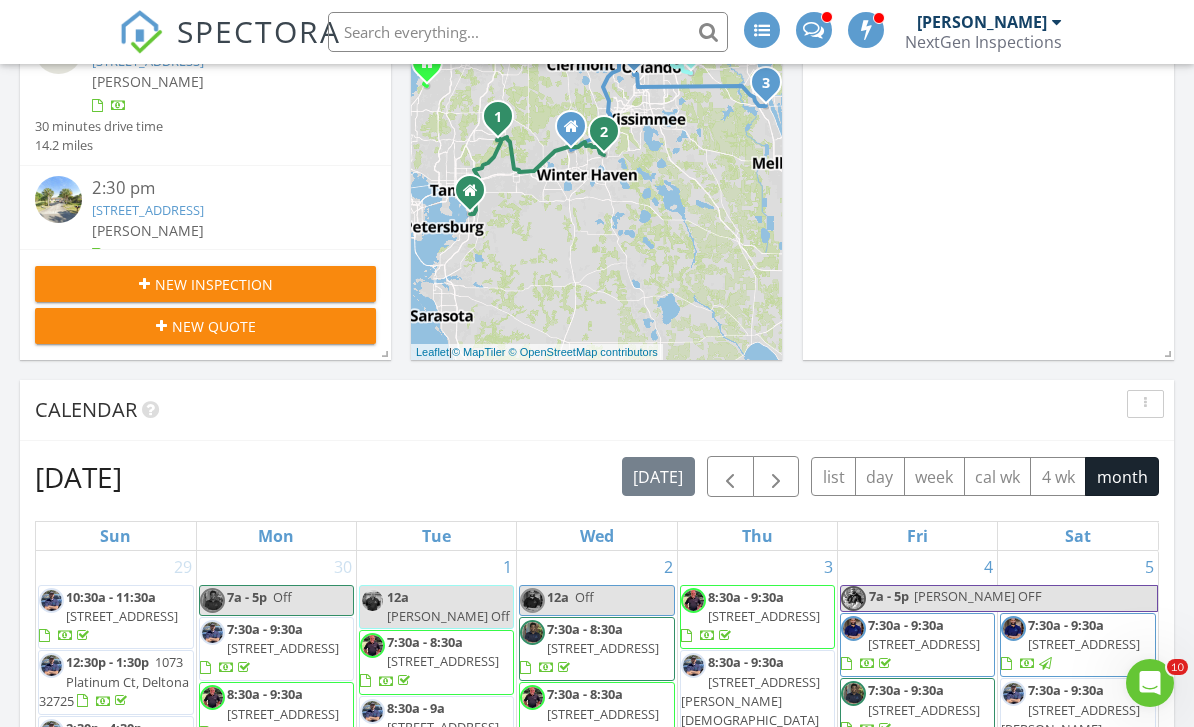 click on "New Inspection" at bounding box center [205, 284] 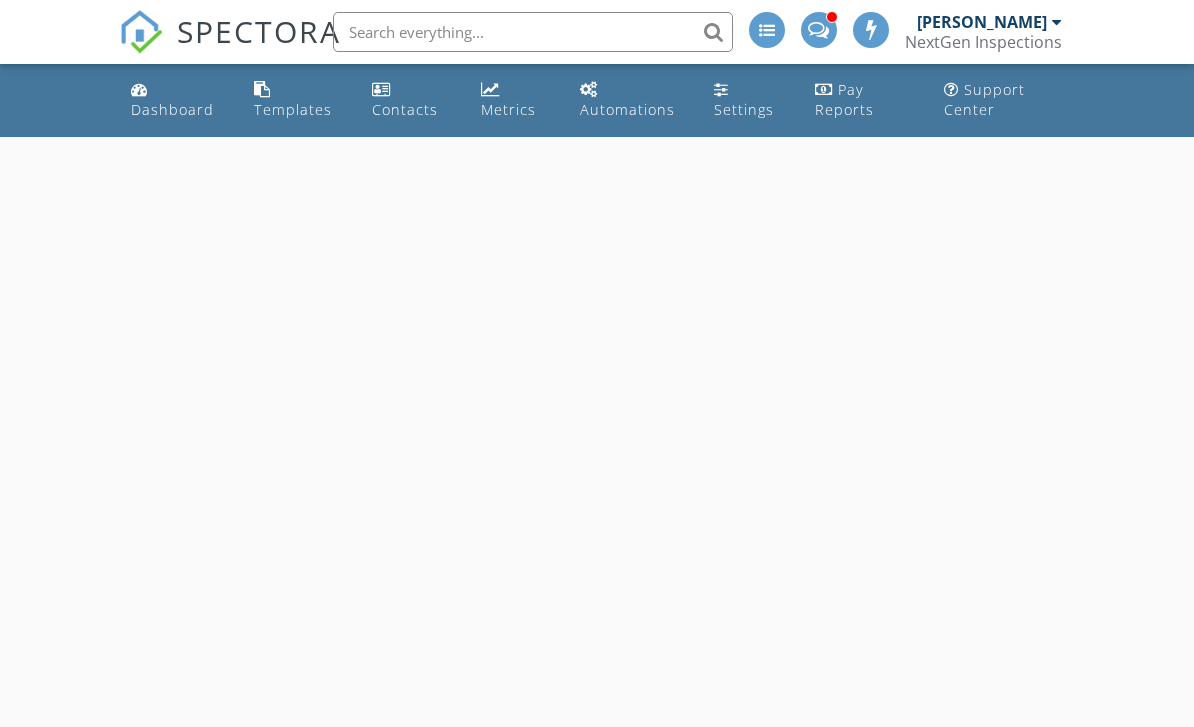 scroll, scrollTop: 0, scrollLeft: 0, axis: both 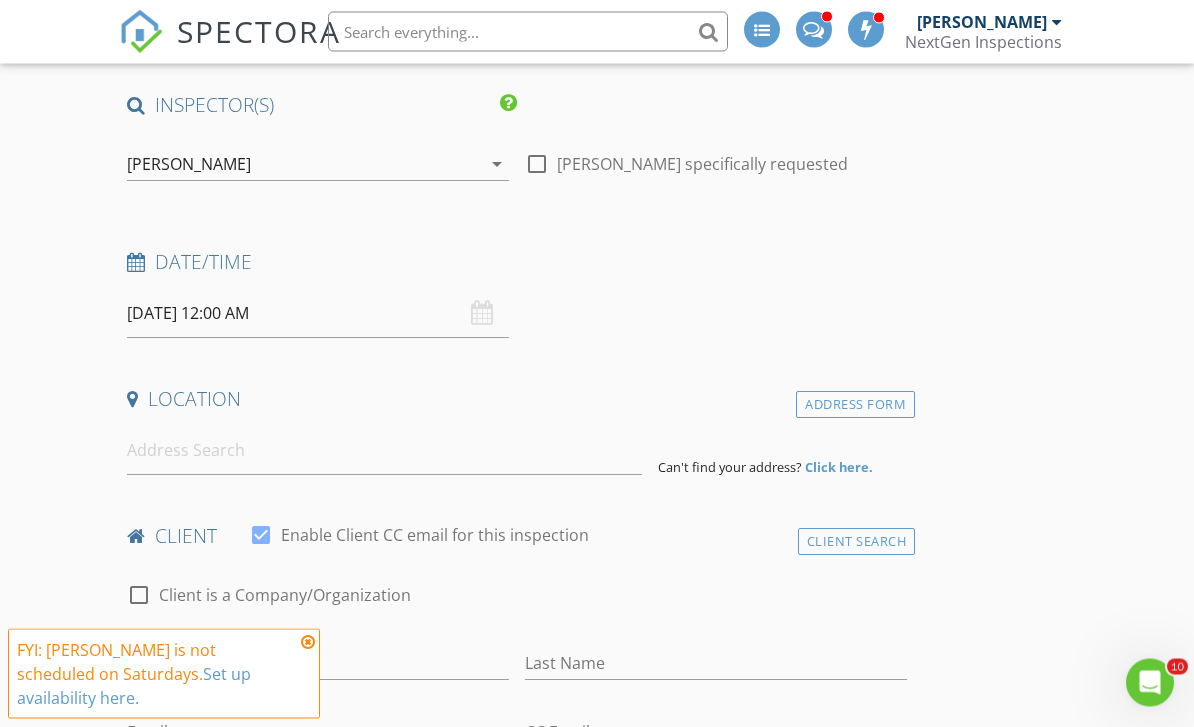 click on "[PERSON_NAME]" at bounding box center [189, 165] 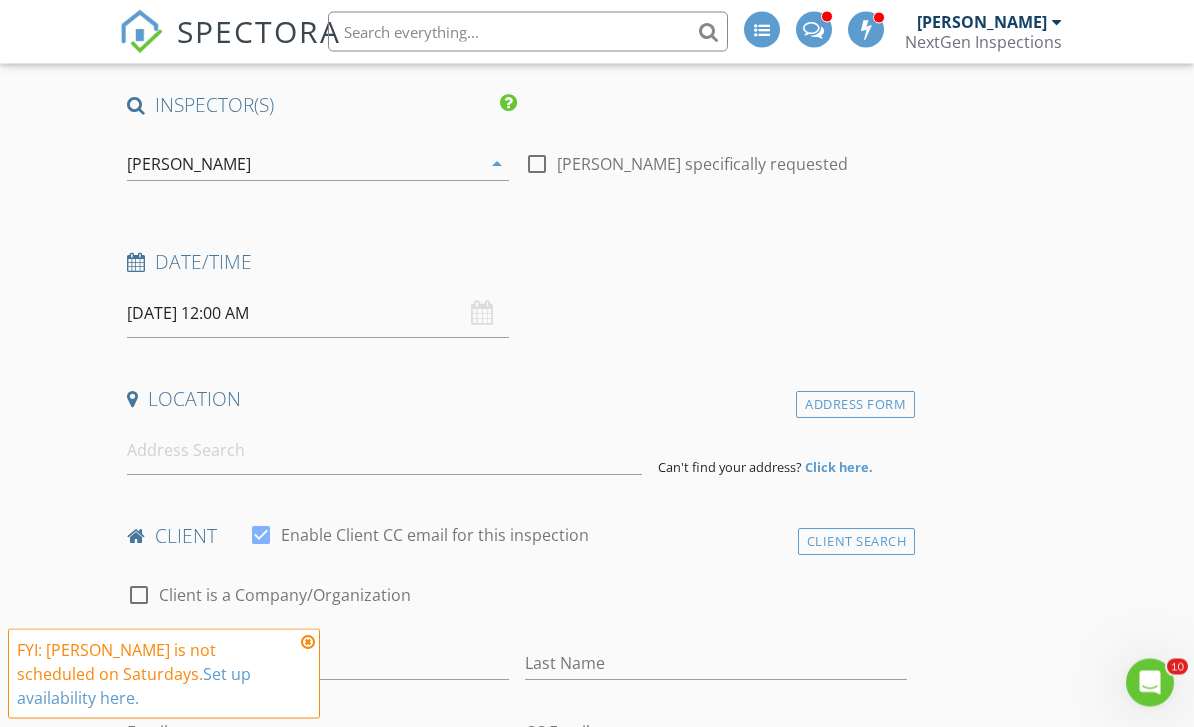 scroll, scrollTop: 161, scrollLeft: 0, axis: vertical 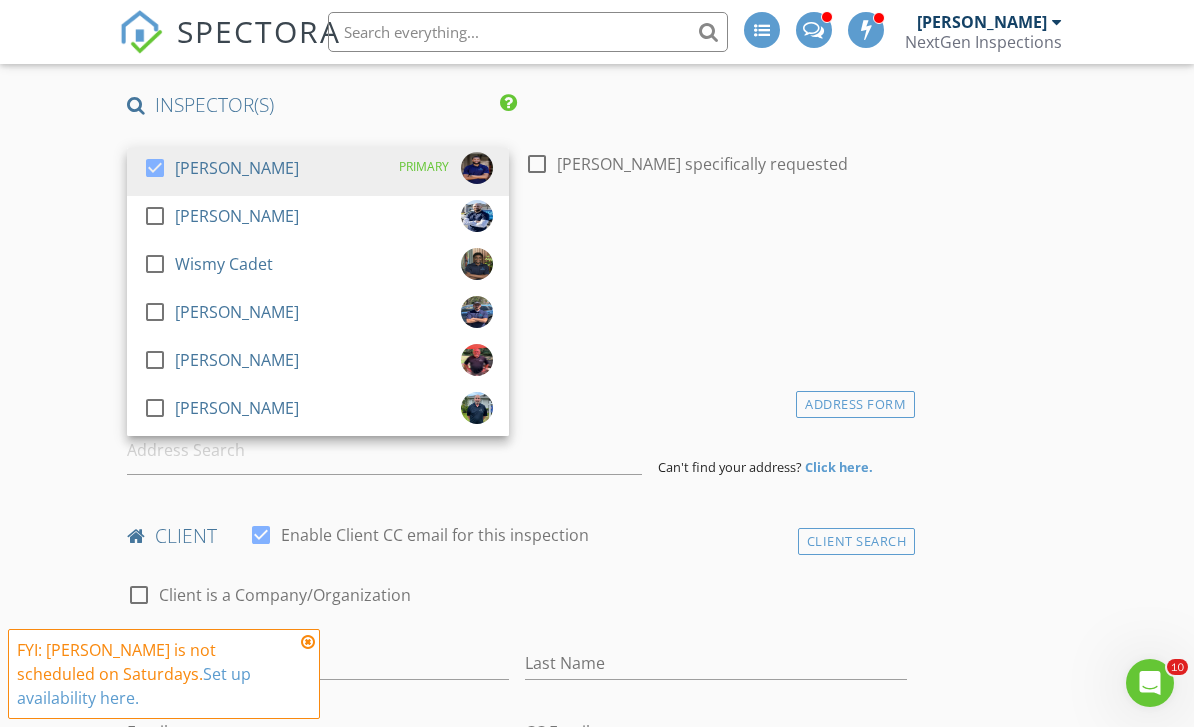 click at bounding box center (155, 168) 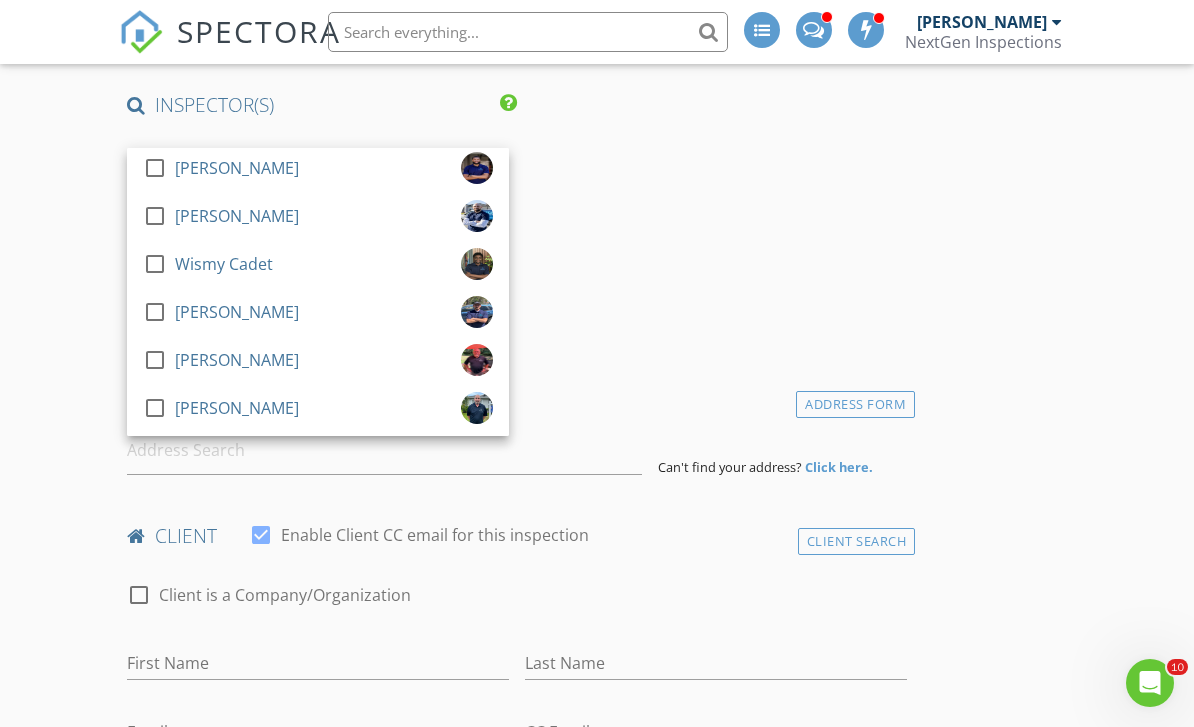 click at bounding box center (155, 360) 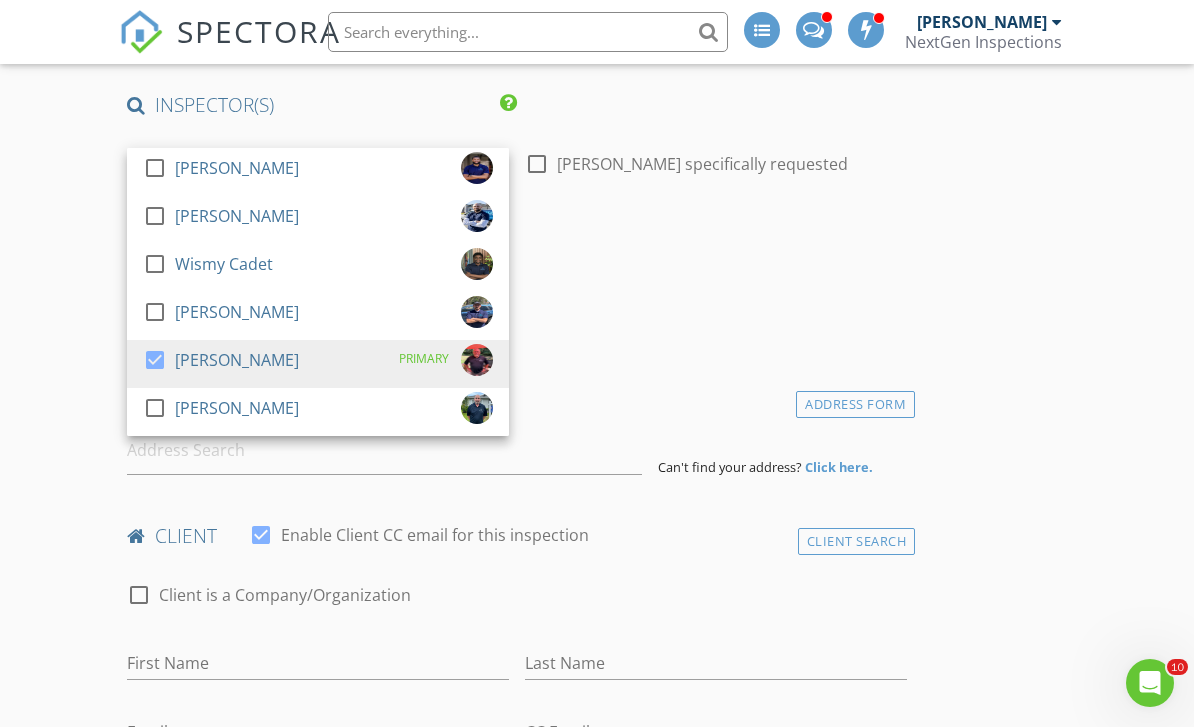 click on "New Inspection
INSPECTOR(S)
check_box_outline_blank   [PERSON_NAME]     check_box_outline_blank   [PERSON_NAME]     check_box_outline_blank   Wismy Cadet     check_box_outline_blank   [PERSON_NAME]     check_box   [PERSON_NAME]   PRIMARY   check_box_outline_blank   [PERSON_NAME]     [PERSON_NAME] arrow_drop_down   check_box_outline_blank [PERSON_NAME] specifically requested
Date/Time
[DATE] 12:00 AM
Location
Address Form       Can't find your address?   Click here.
client
check_box Enable Client CC email for this inspection   Client Search     check_box_outline_blank Client is a Company/Organization     First Name   Last Name   Email   CC Email   Phone         Tags         Notes   Private Notes
ADD ADDITIONAL client
SERVICES
check_box_outline_blank" at bounding box center (597, 1670) 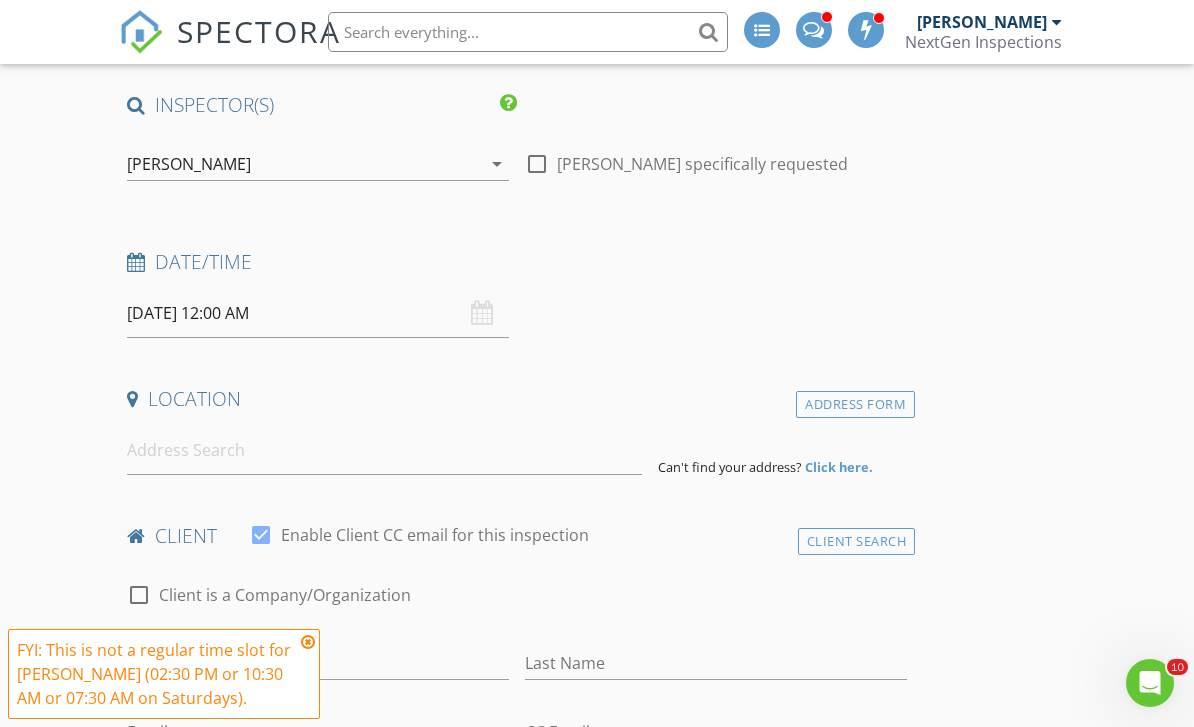 click on "SPECTORA
[PERSON_NAME]
NextGen Inspections
Role:
Inspector
Change Role
Dashboard
New Inspection
Inspections
Calendar
Template Editor
Contacts
Automations
Team
Metrics
Payments
Data Exports
Billing
Conversations
Tasks
Reporting
Advanced
Equipment
Settings
What's New
Sign Out
Change Active Role
Your account has more than one possible role. Please choose how you'd like to view the site:
Company/Agency
City
Role
Dashboard
Templates
Contacts
Metrics
Automations
Settings
Pay Reports
Support Center
Yes  No  Unsure BA  LA  Seller  Owner  Lockbox  Other" at bounding box center (597, 1602) 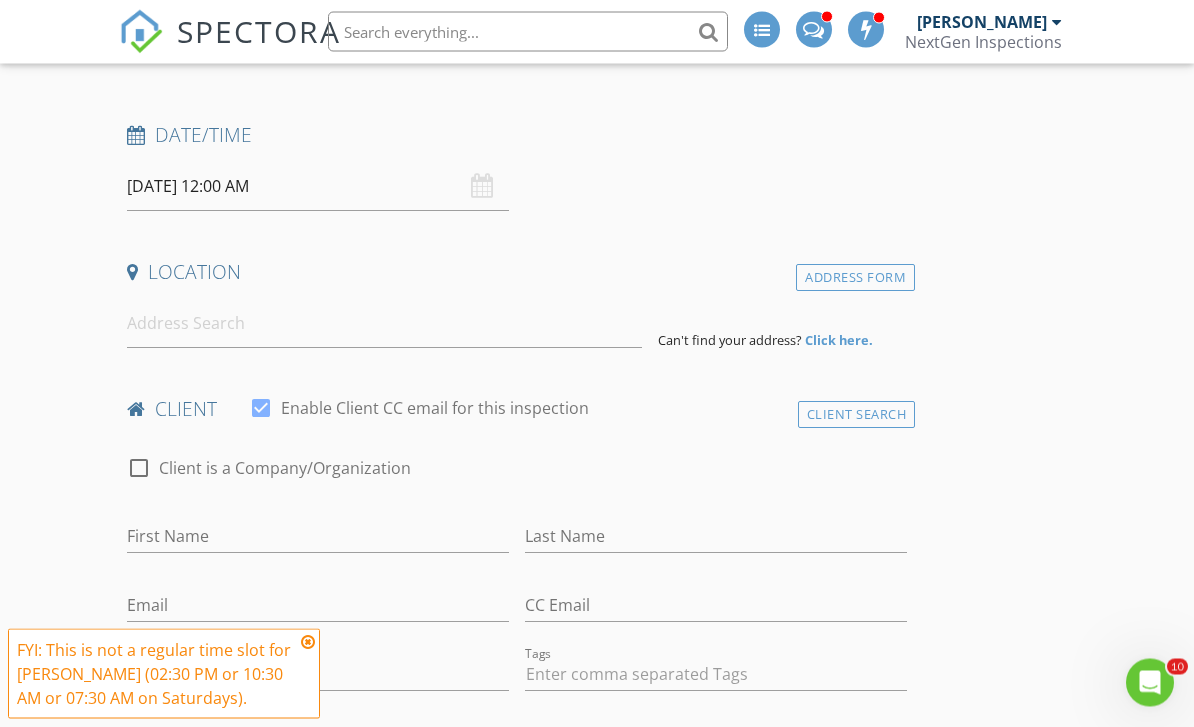 scroll, scrollTop: 289, scrollLeft: 0, axis: vertical 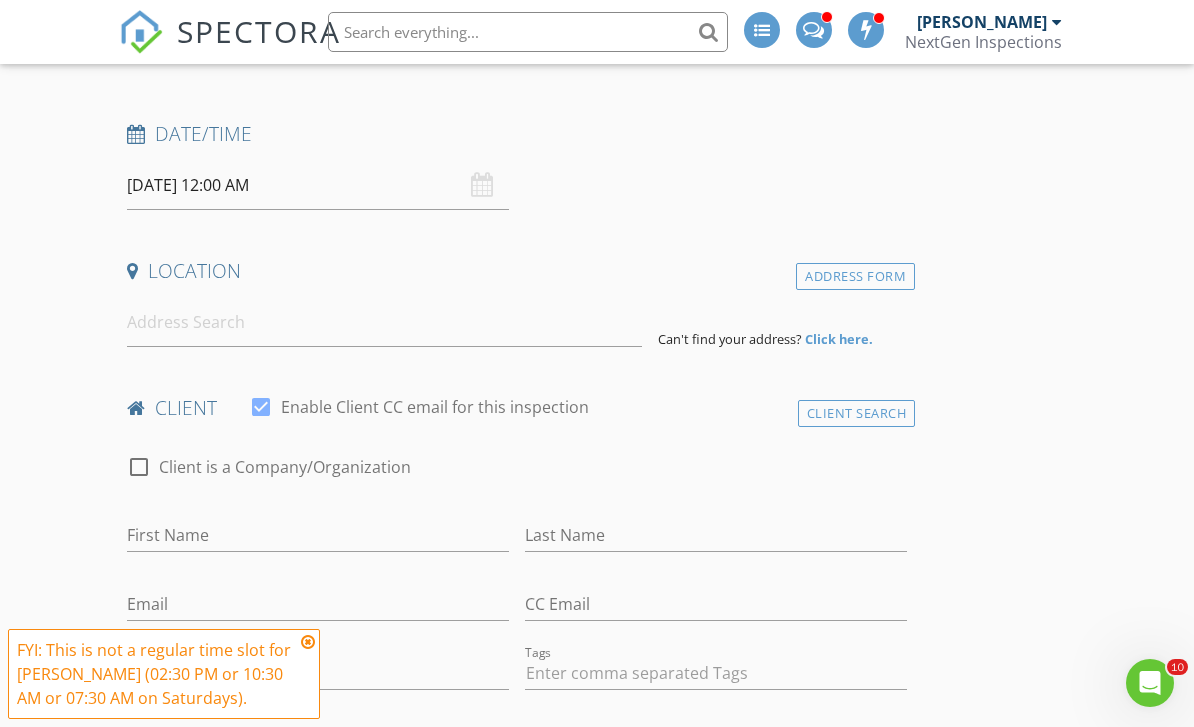 click on "07/12/2025 12:00 AM" at bounding box center [318, 185] 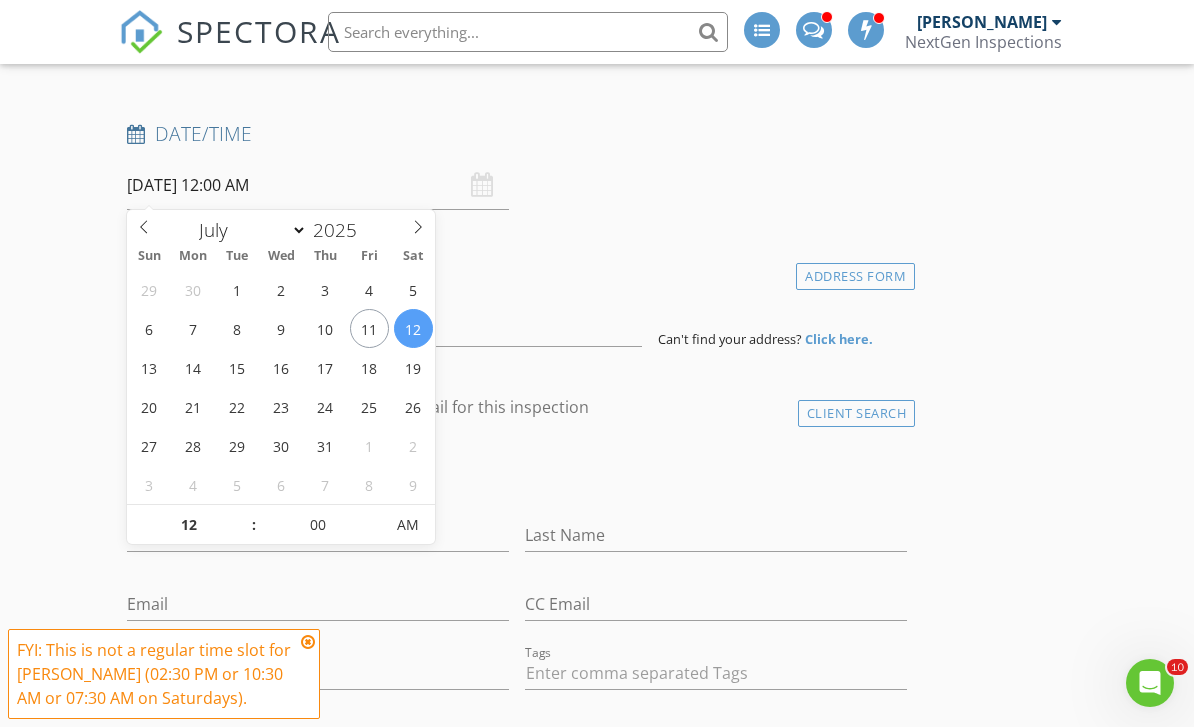 click 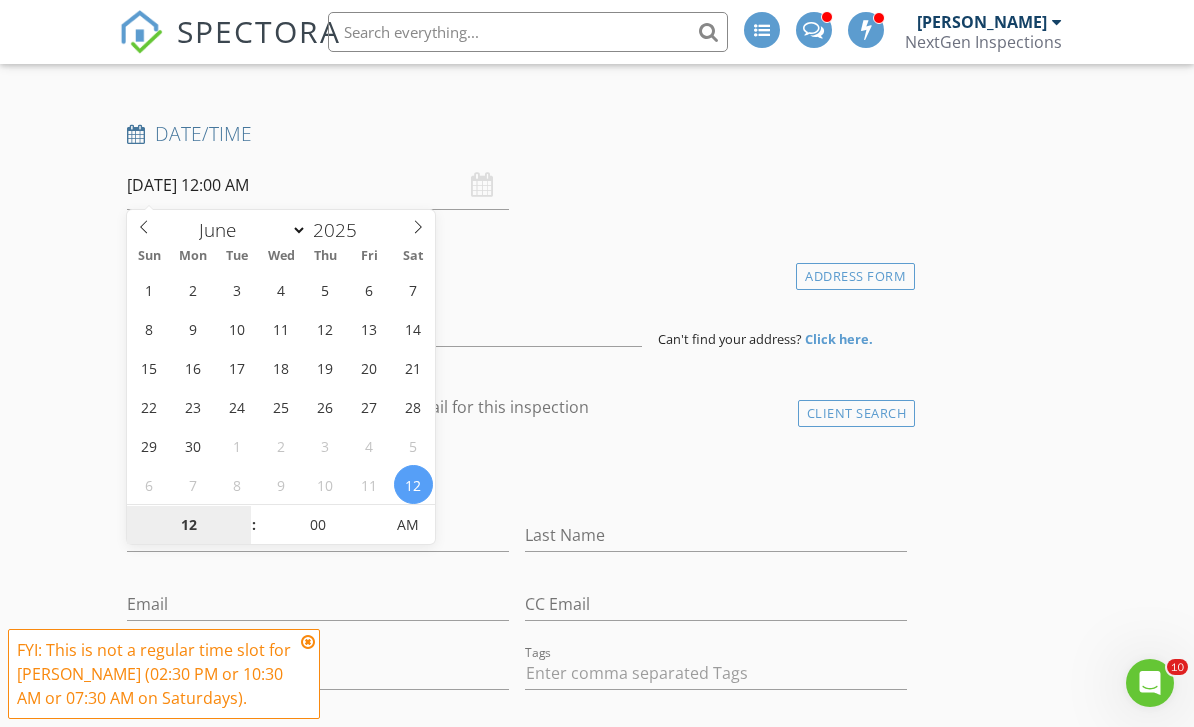 type on "06/28/2025 12:00 AM" 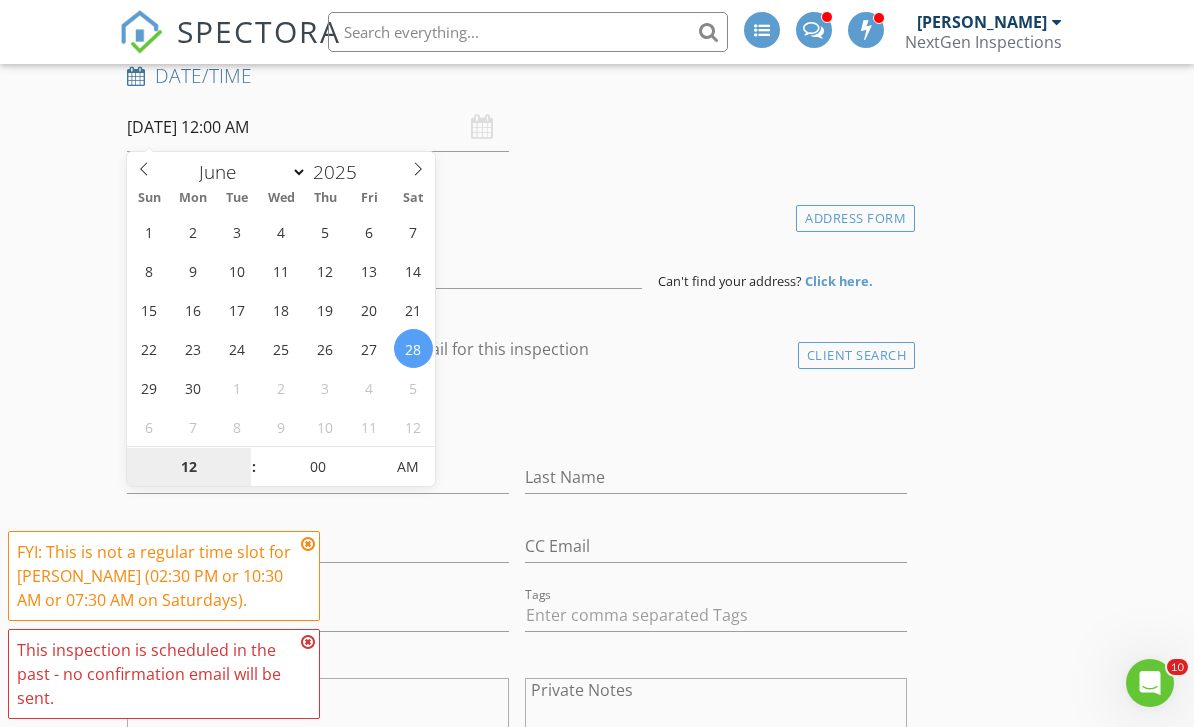 scroll, scrollTop: 353, scrollLeft: 0, axis: vertical 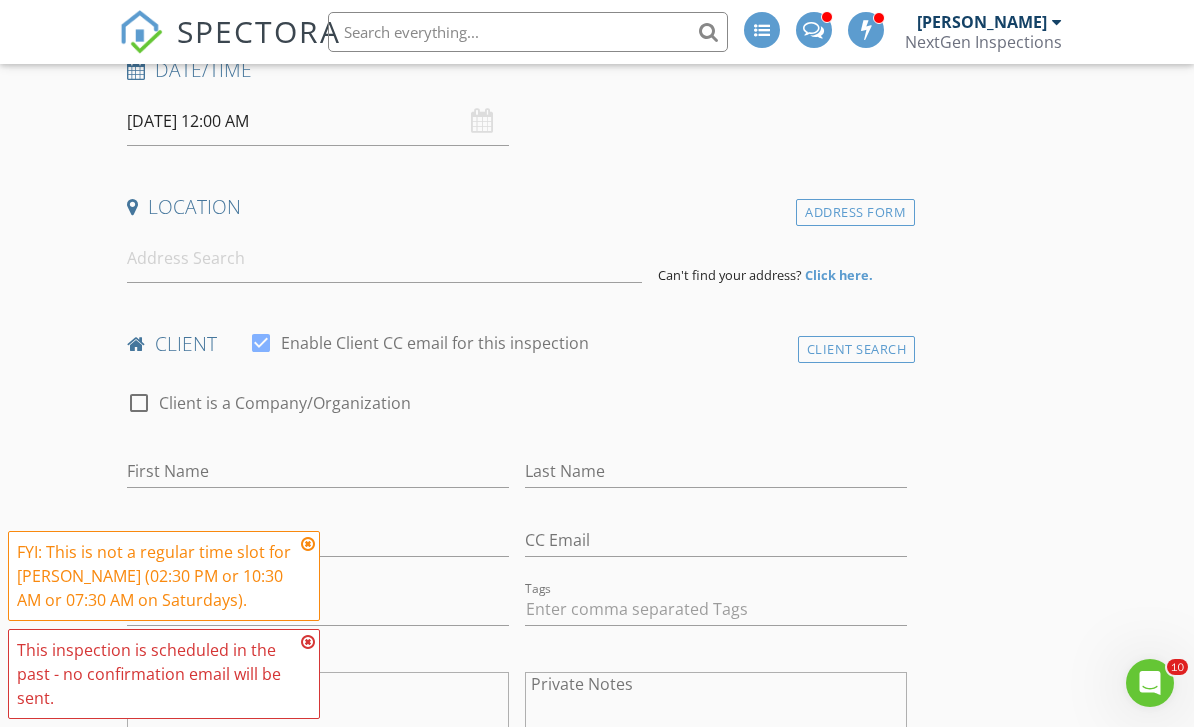 click at bounding box center (762, 32) 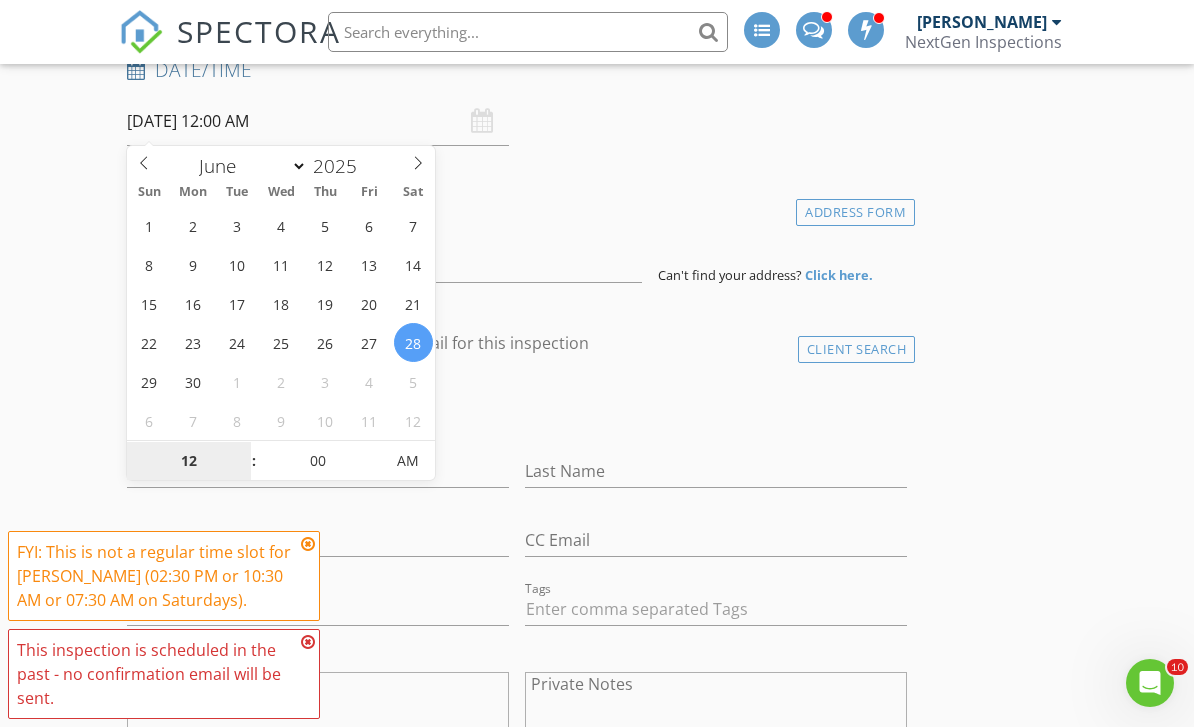 click on "12" at bounding box center (188, 462) 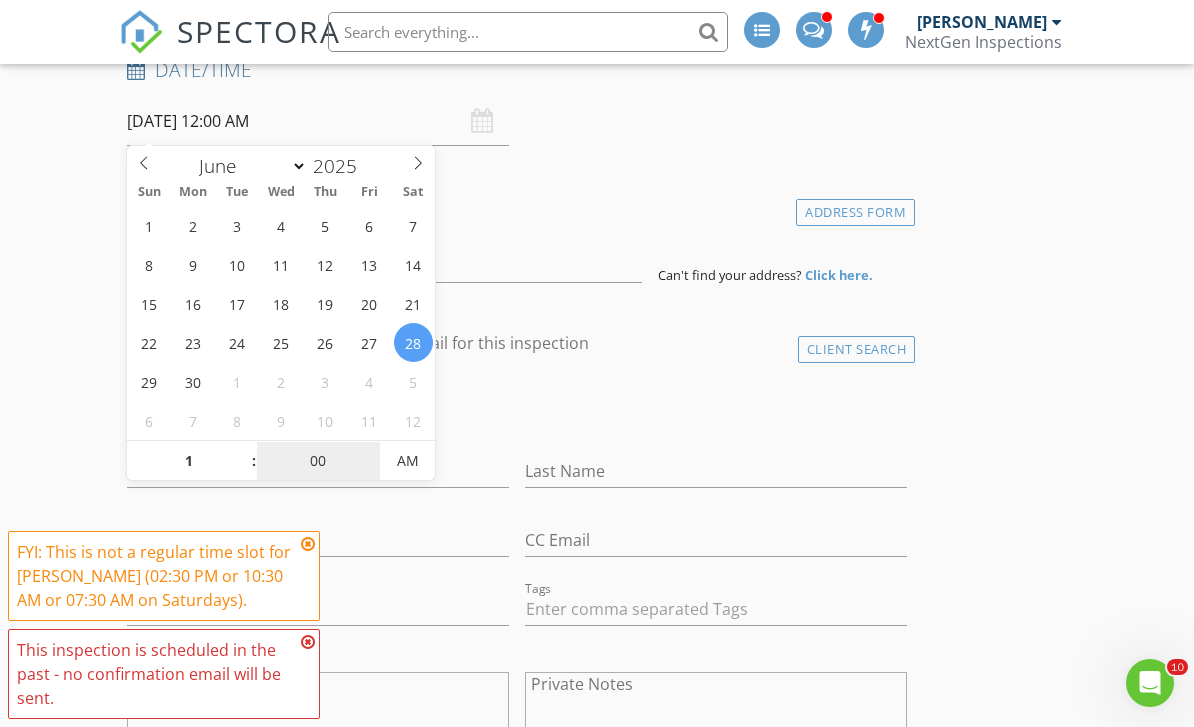 click on "00" at bounding box center (318, 462) 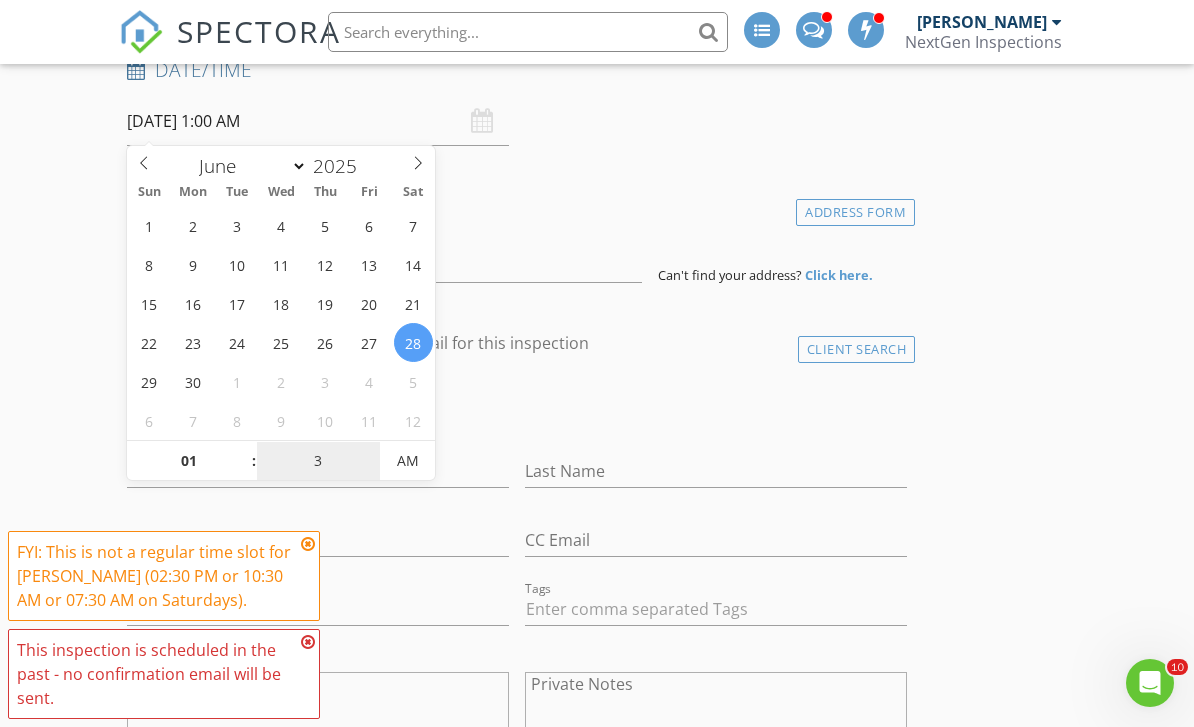 type on "30" 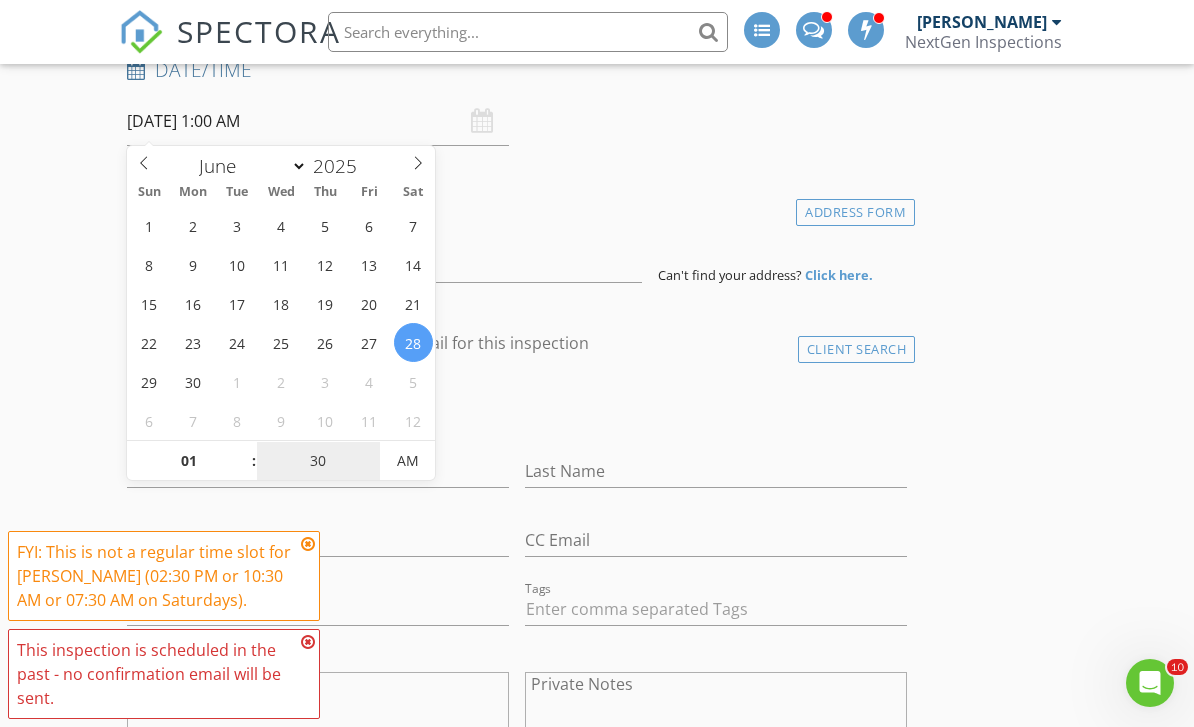click on "AM" at bounding box center [407, 461] 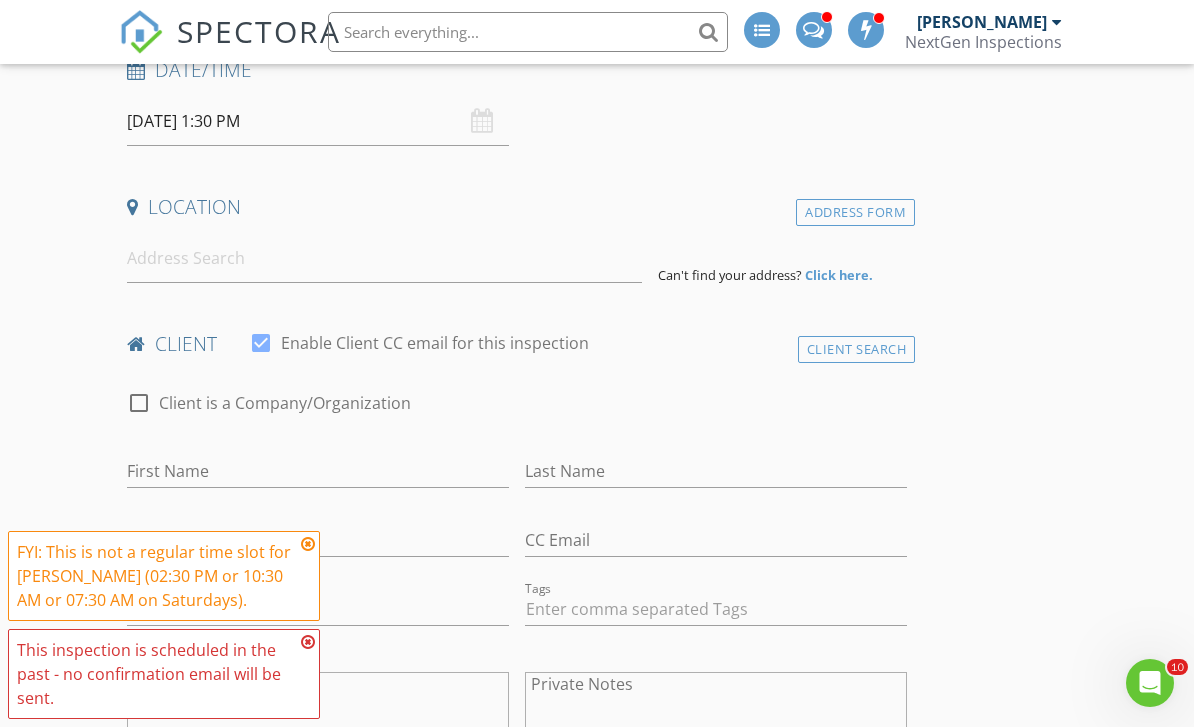 click on "New Inspection
INSPECTOR(S)
check_box_outline_blank   Curtis Antoine     check_box_outline_blank   Brennen Schmick     check_box_outline_blank   Wismy Cadet     check_box_outline_blank   Nicholas Bowers     check_box   David Stanier   PRIMARY   check_box_outline_blank   Wayne Johnson     David Stanier arrow_drop_down   check_box_outline_blank David Stanier specifically requested
Date/Time
06/28/2025 1:30 PM
Location
Address Form       Can't find your address?   Click here.
client
check_box Enable Client CC email for this inspection   Client Search     check_box_outline_blank Client is a Company/Organization     First Name   Last Name   Email   CC Email   Phone         Tags         Notes   Private Notes
ADD ADDITIONAL client
SERVICES
check_box_outline_blank" at bounding box center [597, 1478] 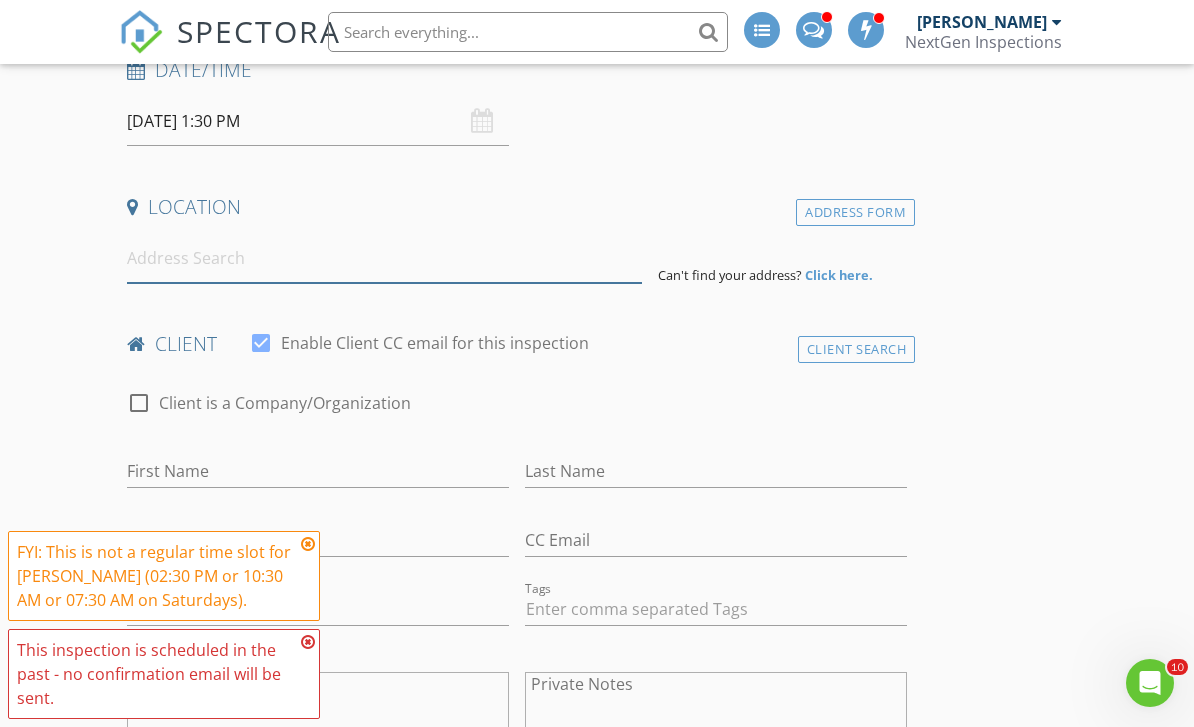 click at bounding box center (384, 258) 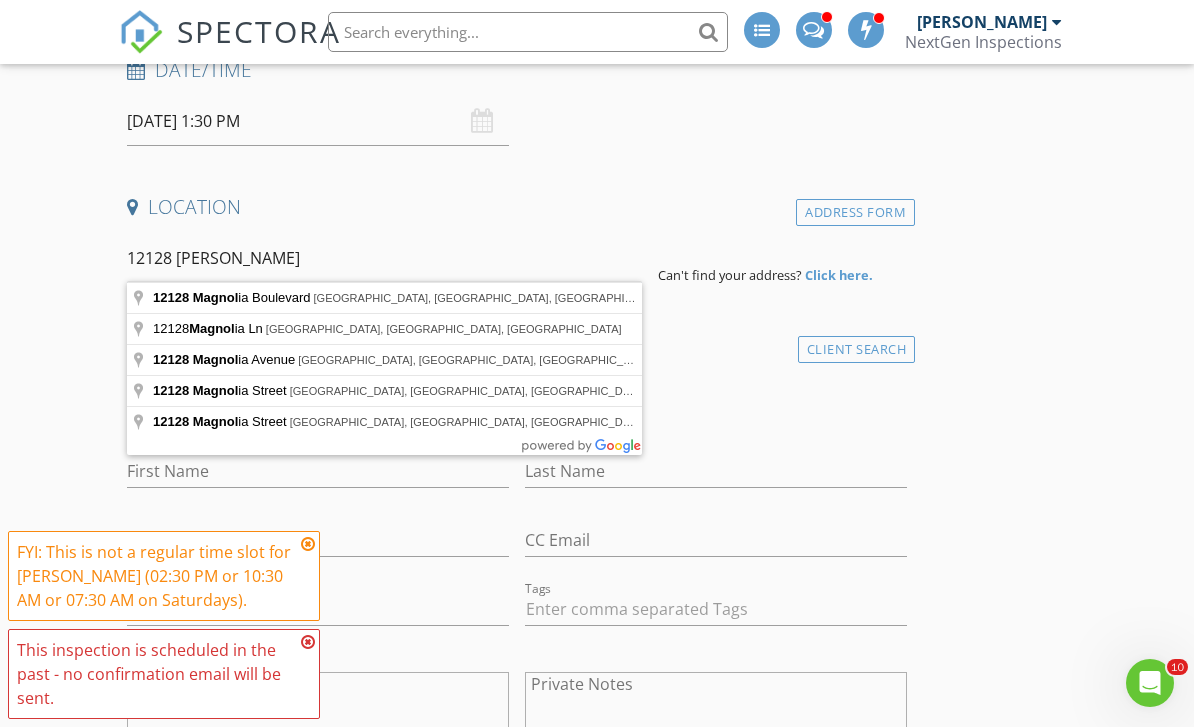 type on "12128 magnolia" 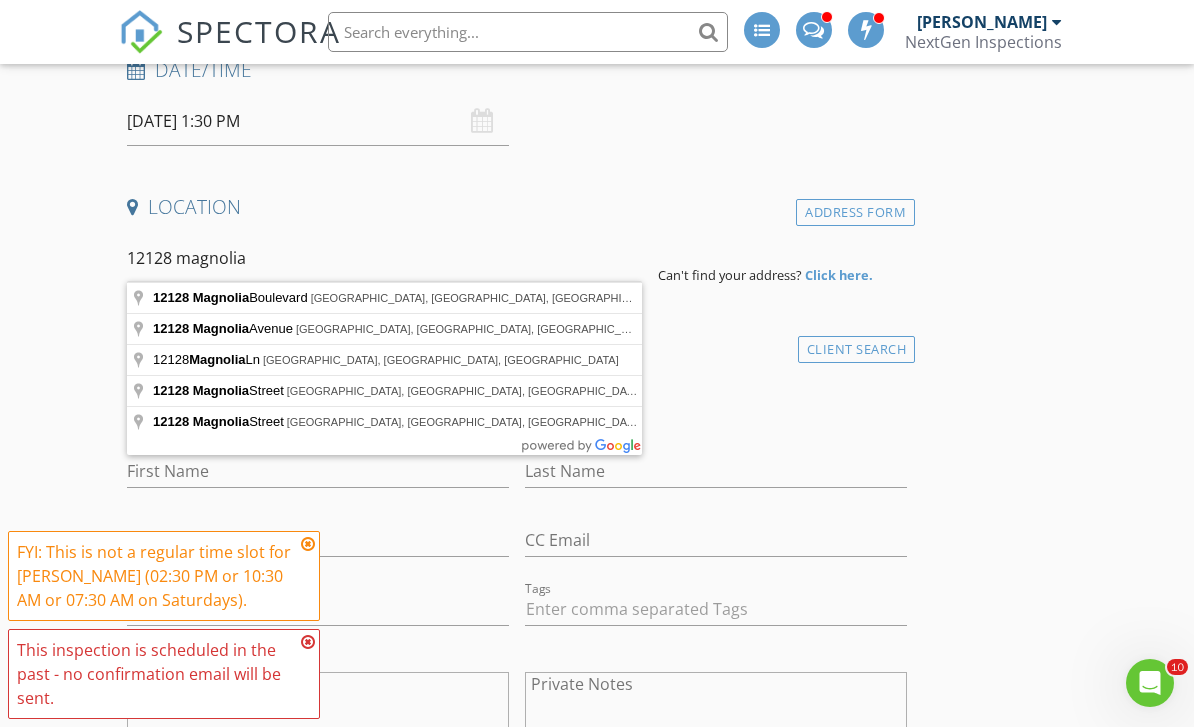 click on "Address Form" at bounding box center (855, 212) 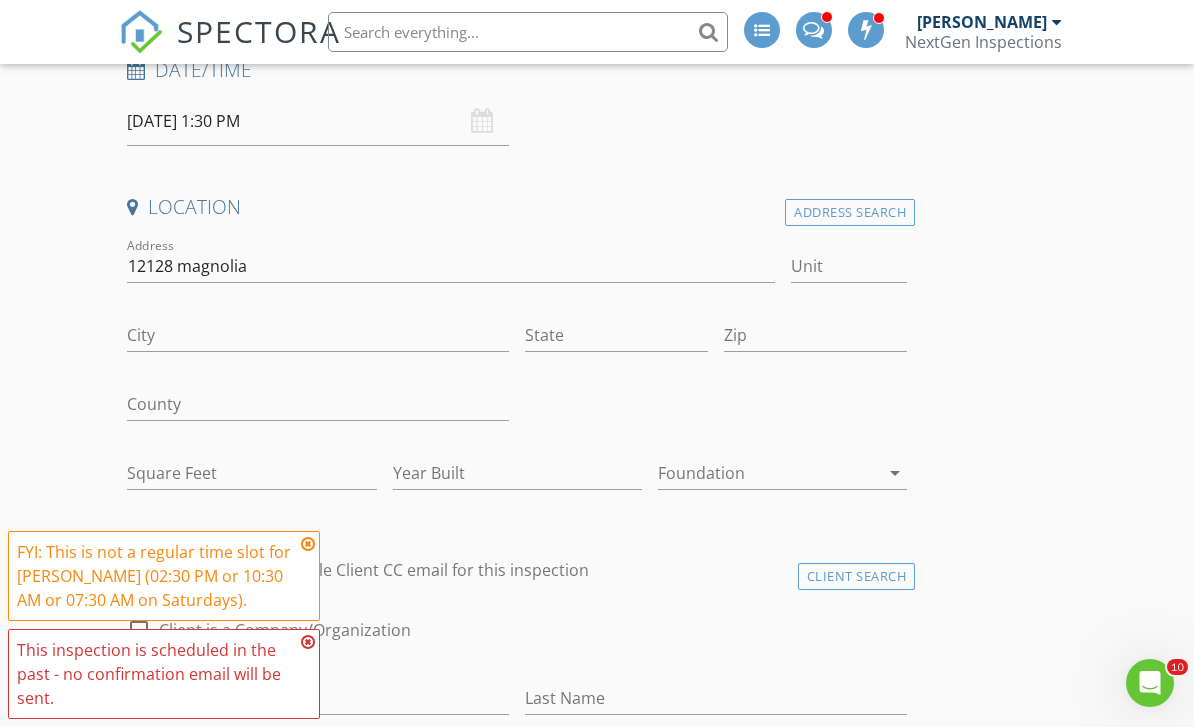 click at bounding box center [450, 297] 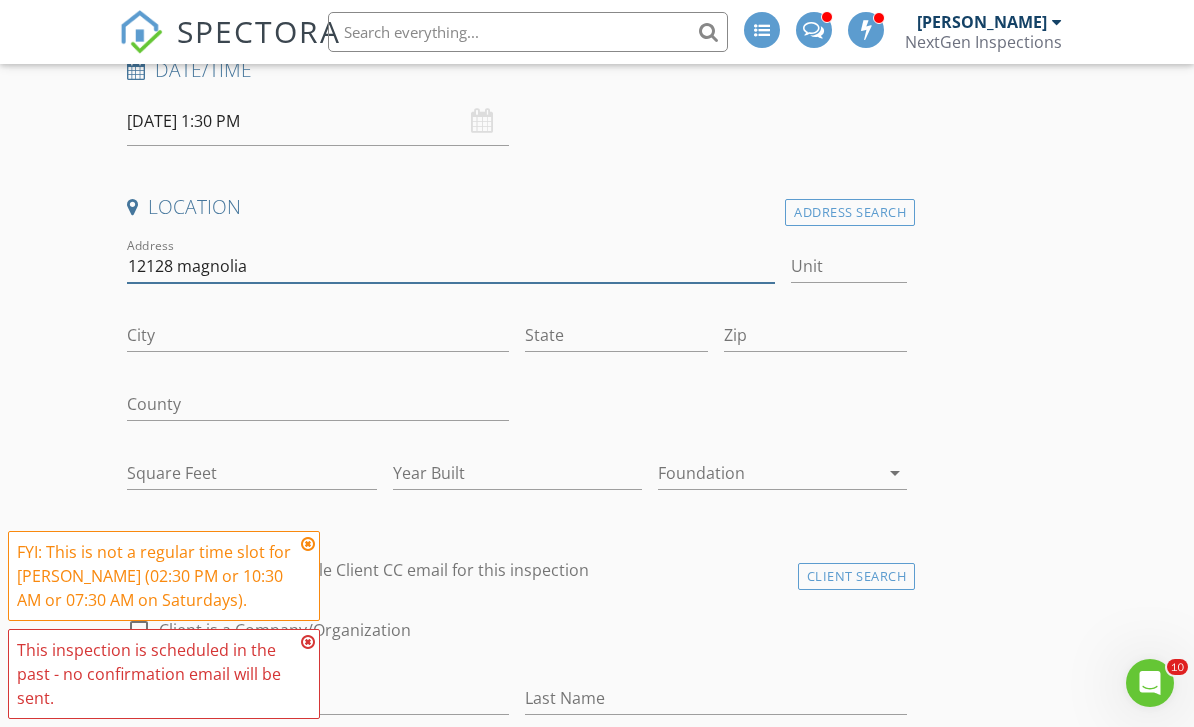 click on "12128 magnolia" at bounding box center (450, 266) 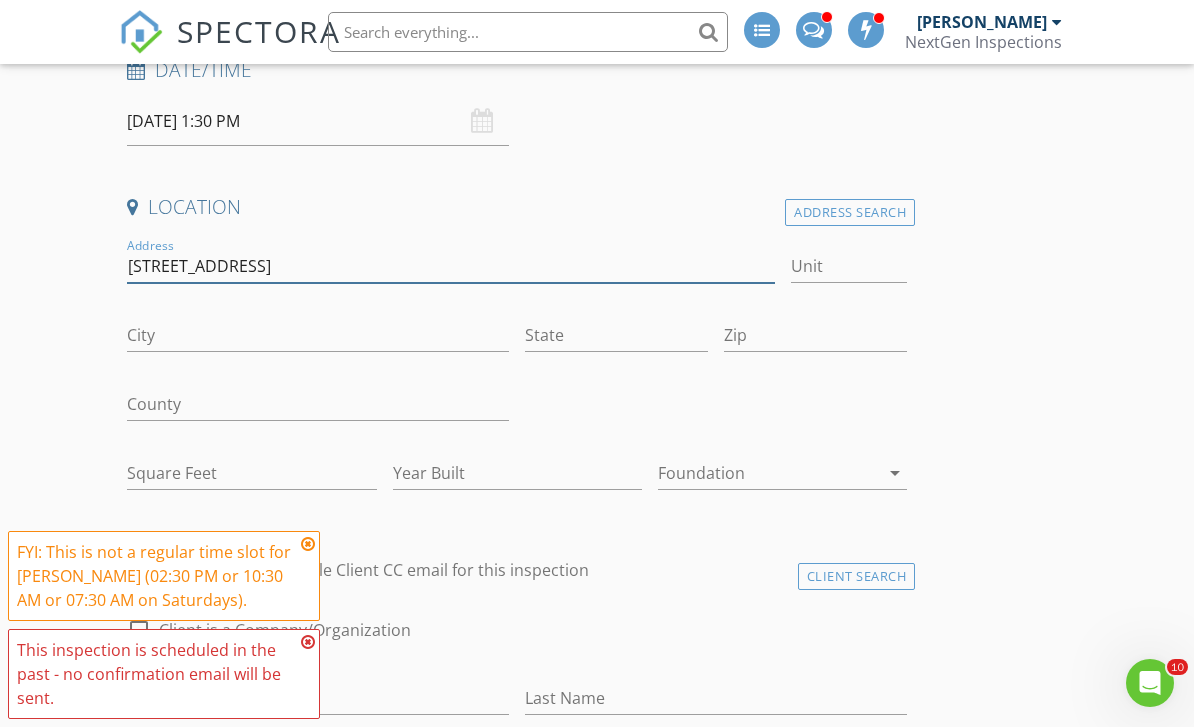 type on "12128 Magnolia St" 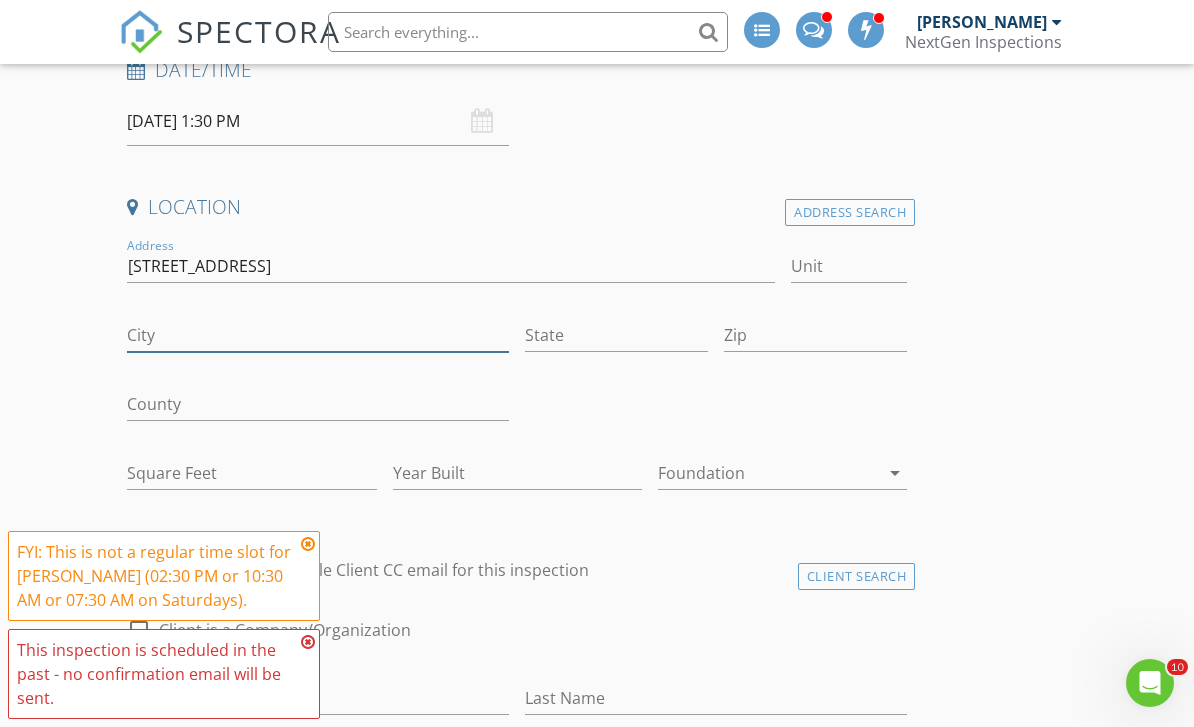 click on "City" at bounding box center (318, 335) 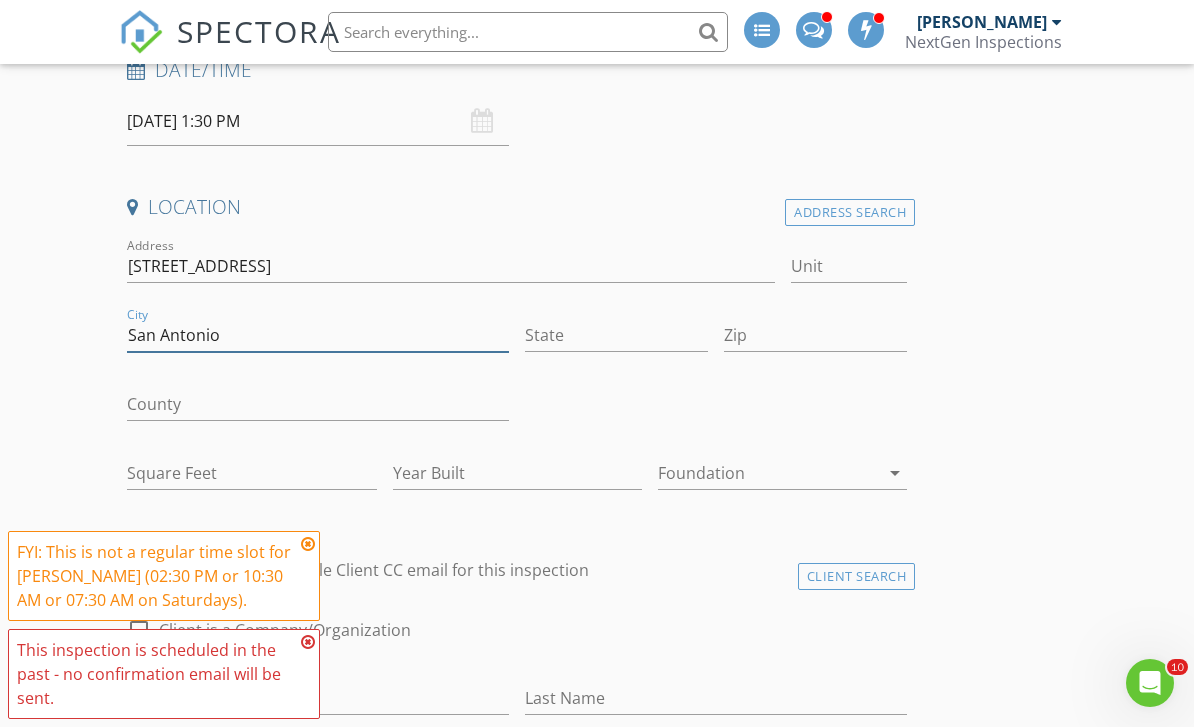 type on "San Antonio" 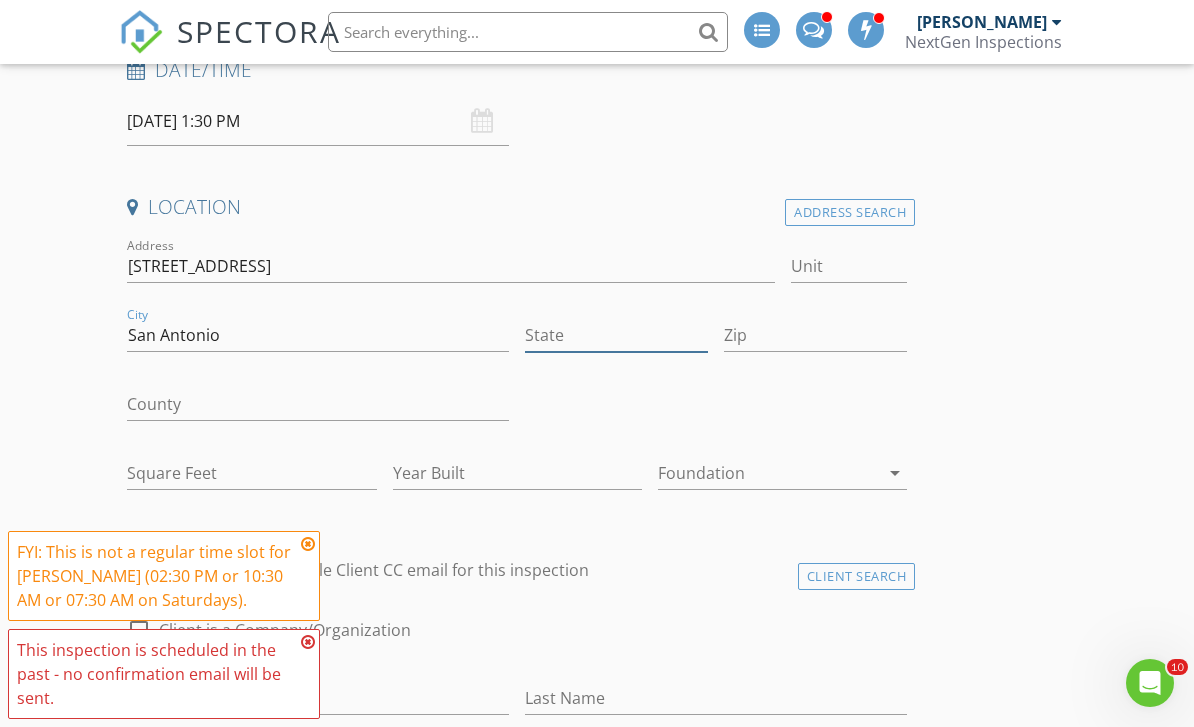click on "State" at bounding box center (616, 335) 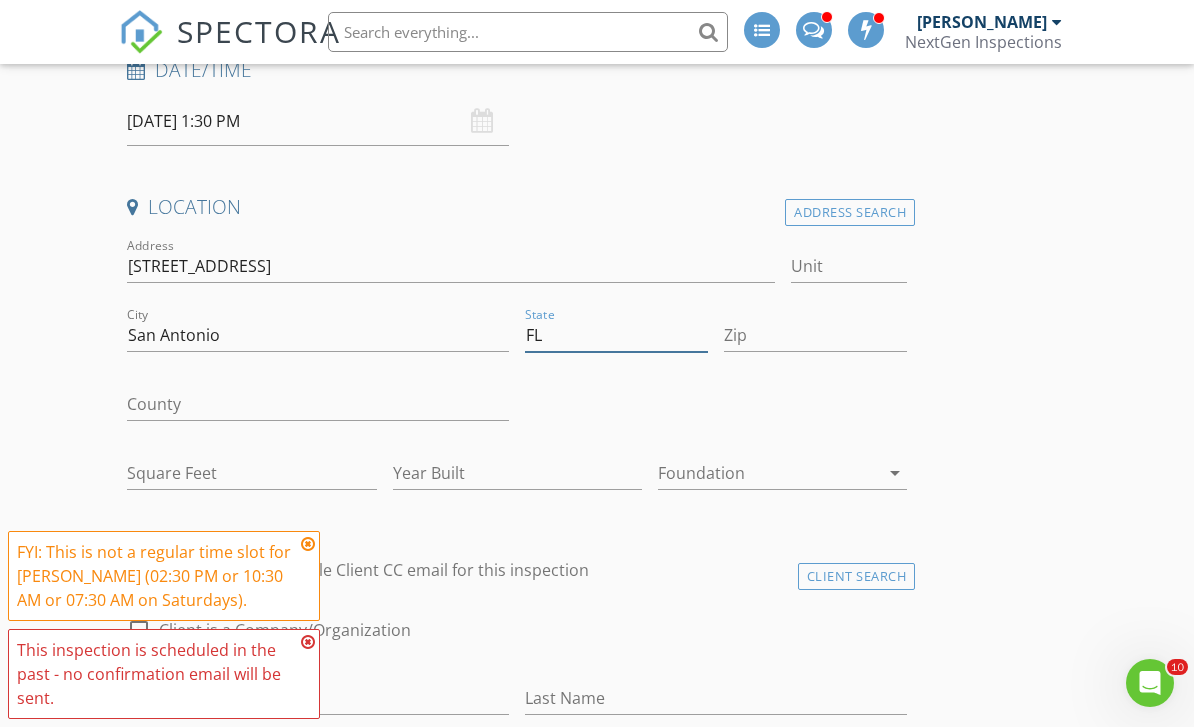 type on "FL" 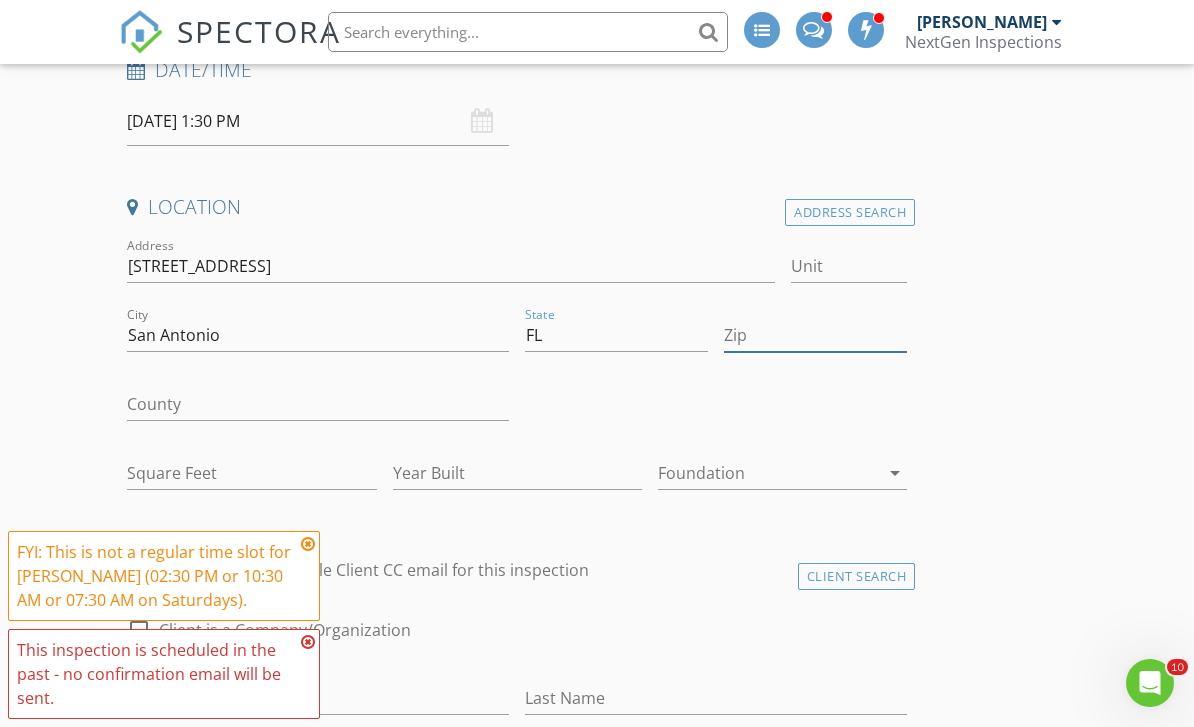 click on "Zip" at bounding box center [815, 335] 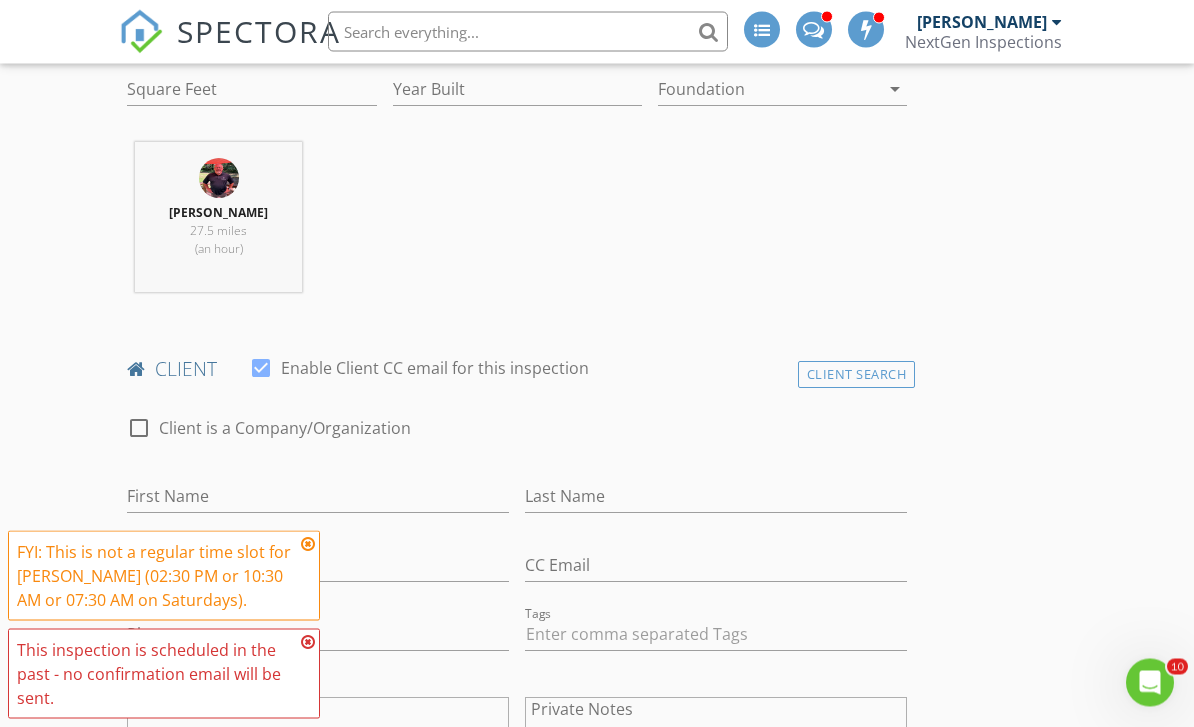 scroll, scrollTop: 731, scrollLeft: 0, axis: vertical 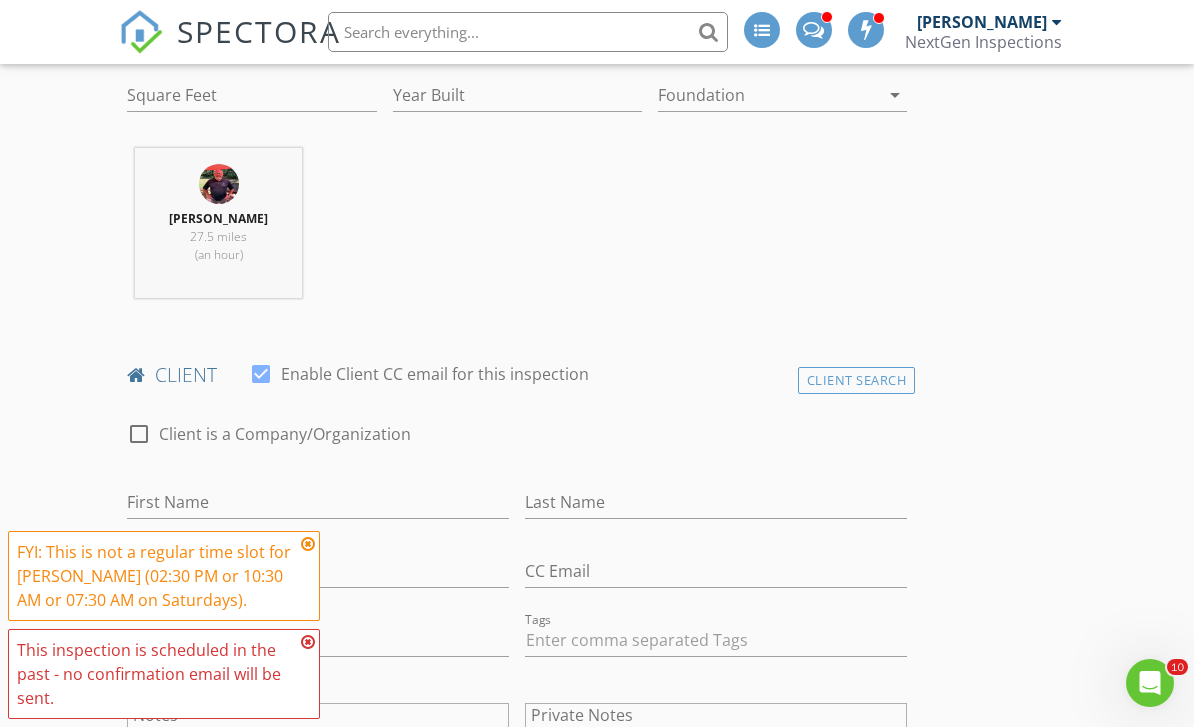 type on "33576" 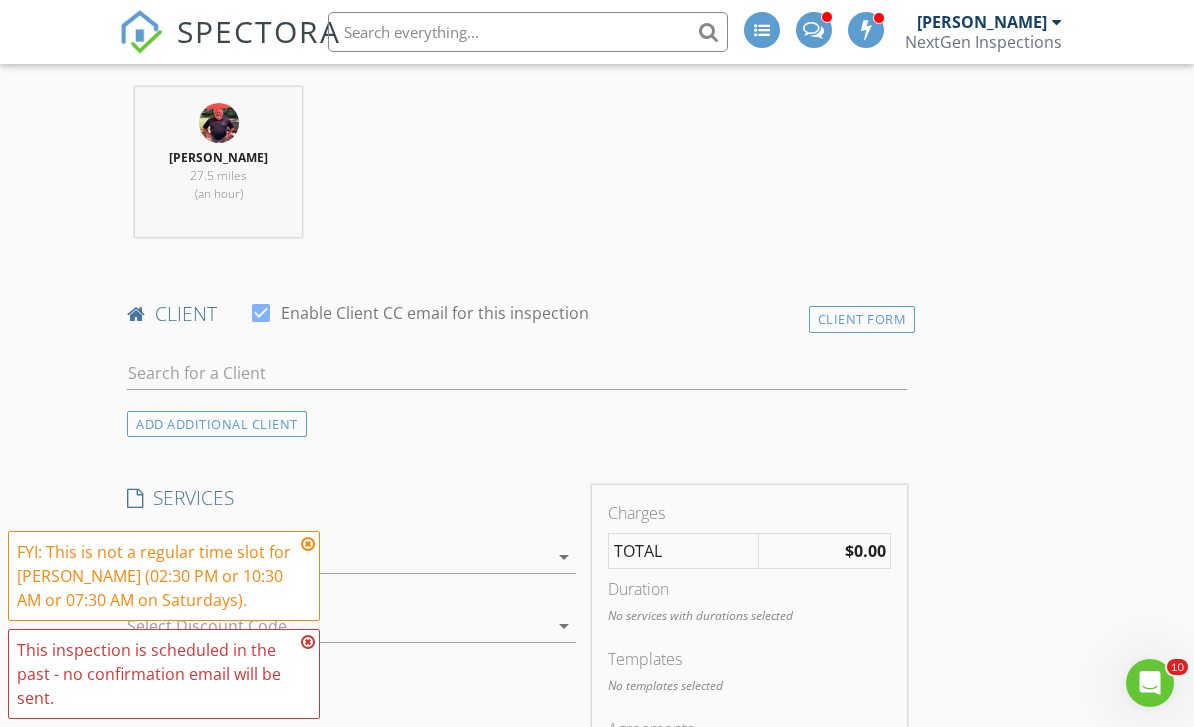 scroll, scrollTop: 888, scrollLeft: 0, axis: vertical 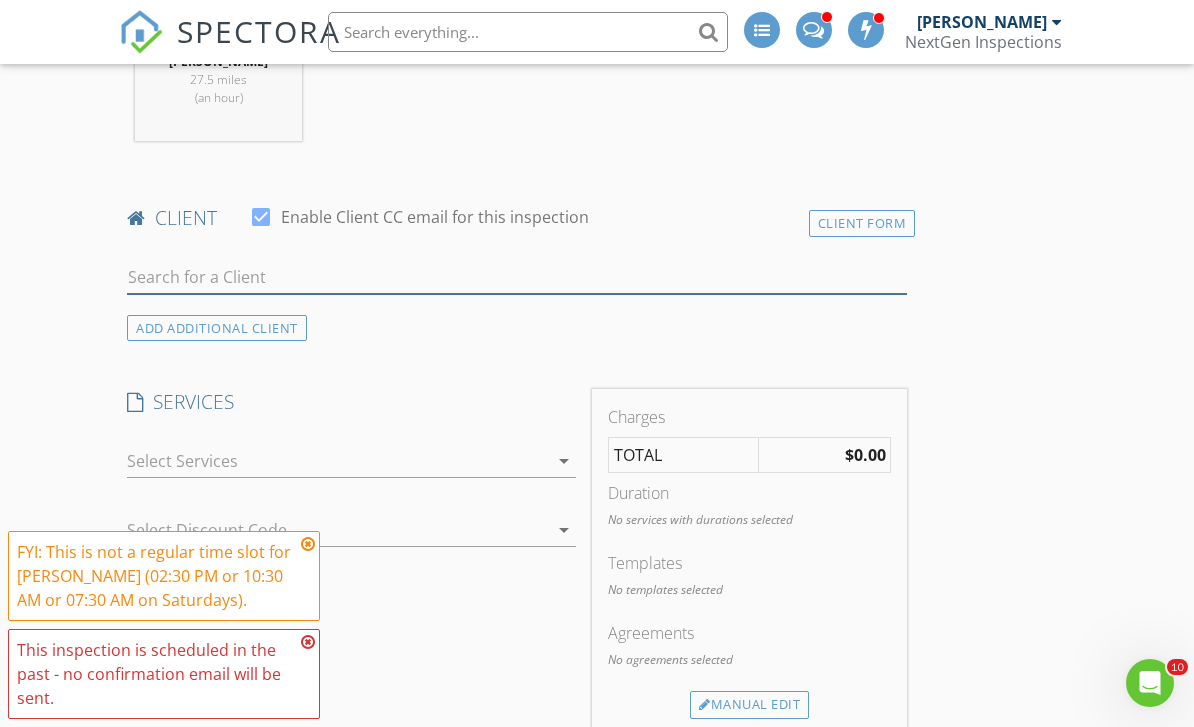 click at bounding box center [517, 277] 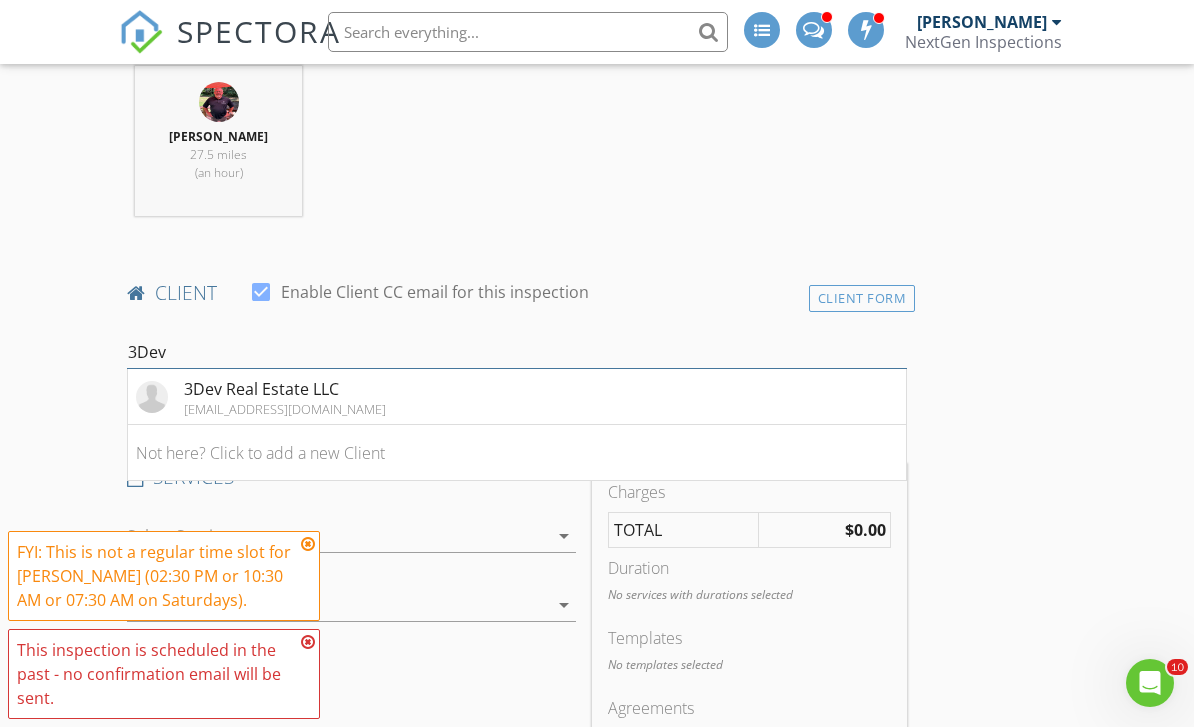 scroll, scrollTop: 776, scrollLeft: 0, axis: vertical 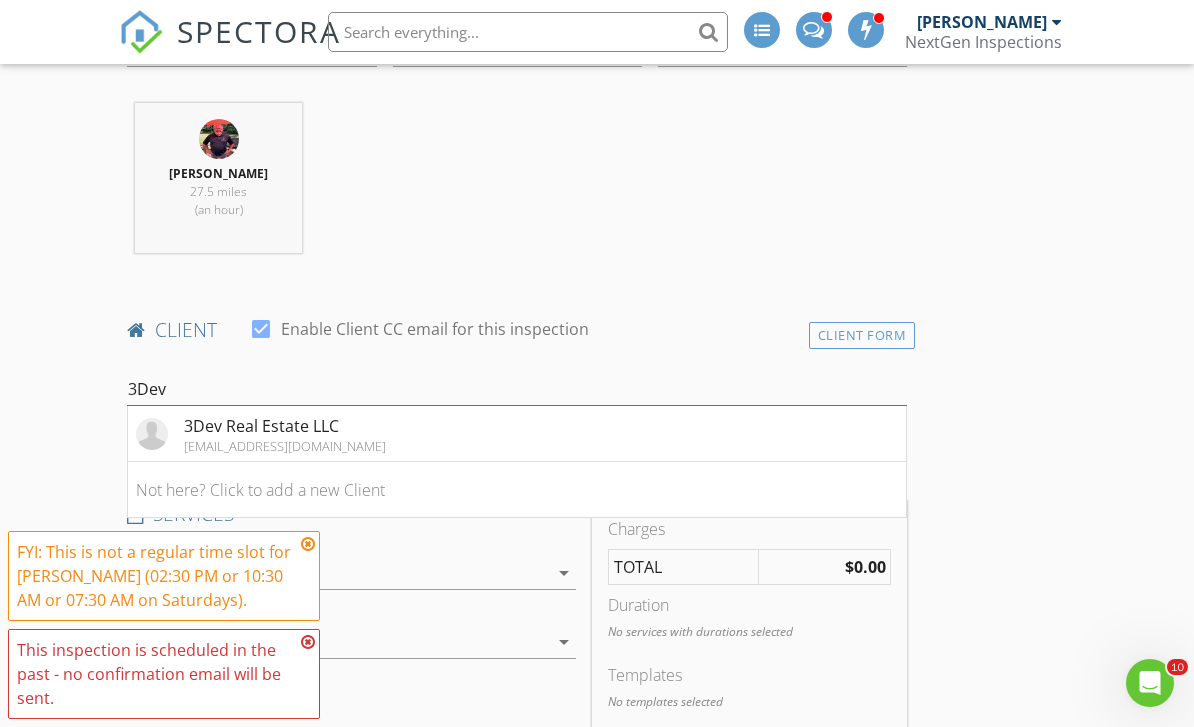type on "3Dev" 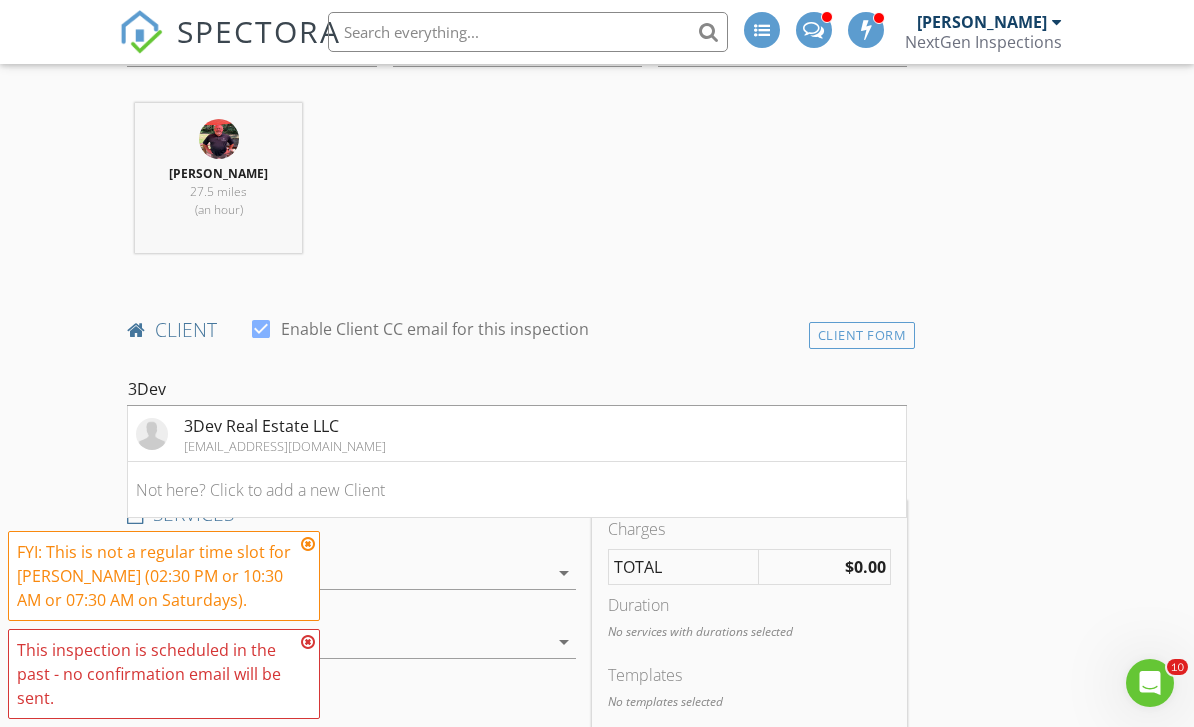 click on "3Dev Real Estate LLC" at bounding box center [285, 426] 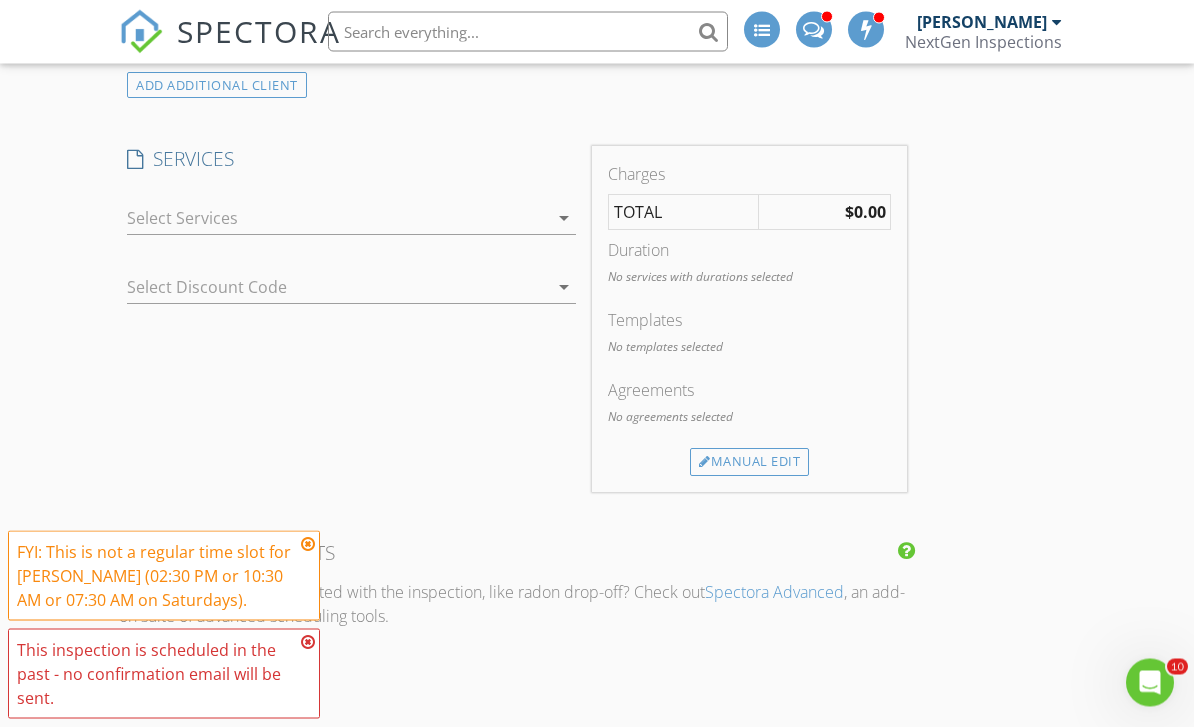 scroll, scrollTop: 1492, scrollLeft: 0, axis: vertical 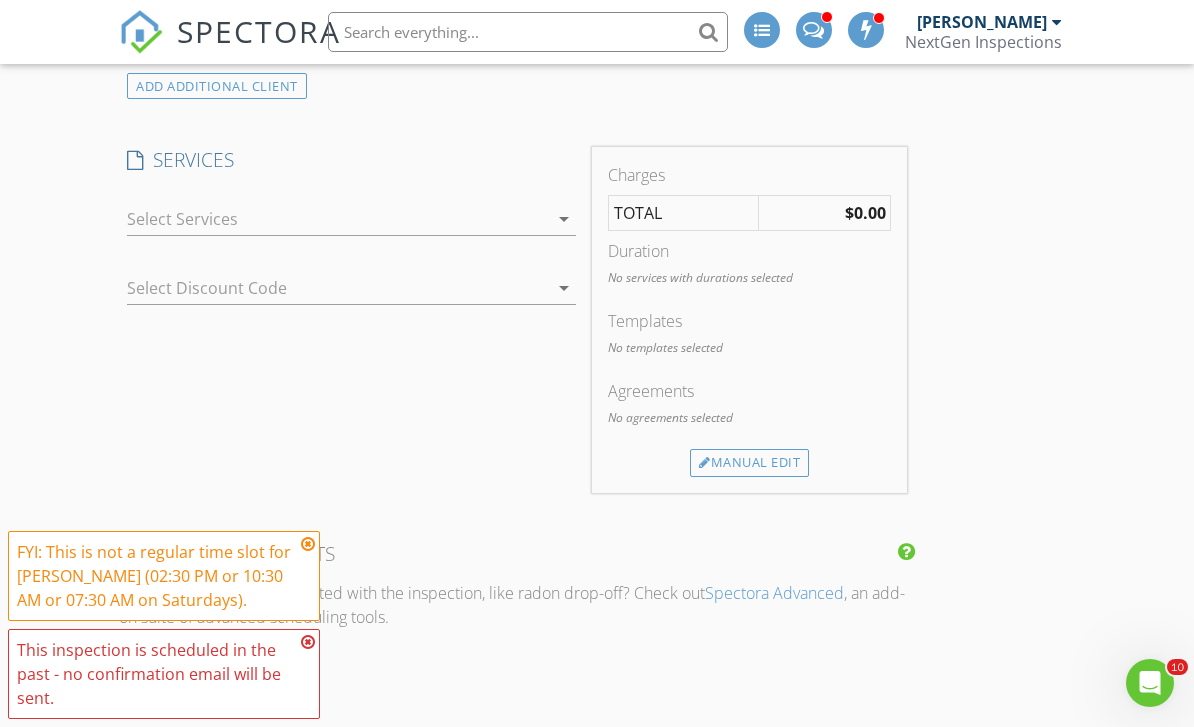 click on "Manual Edit" at bounding box center [749, 463] 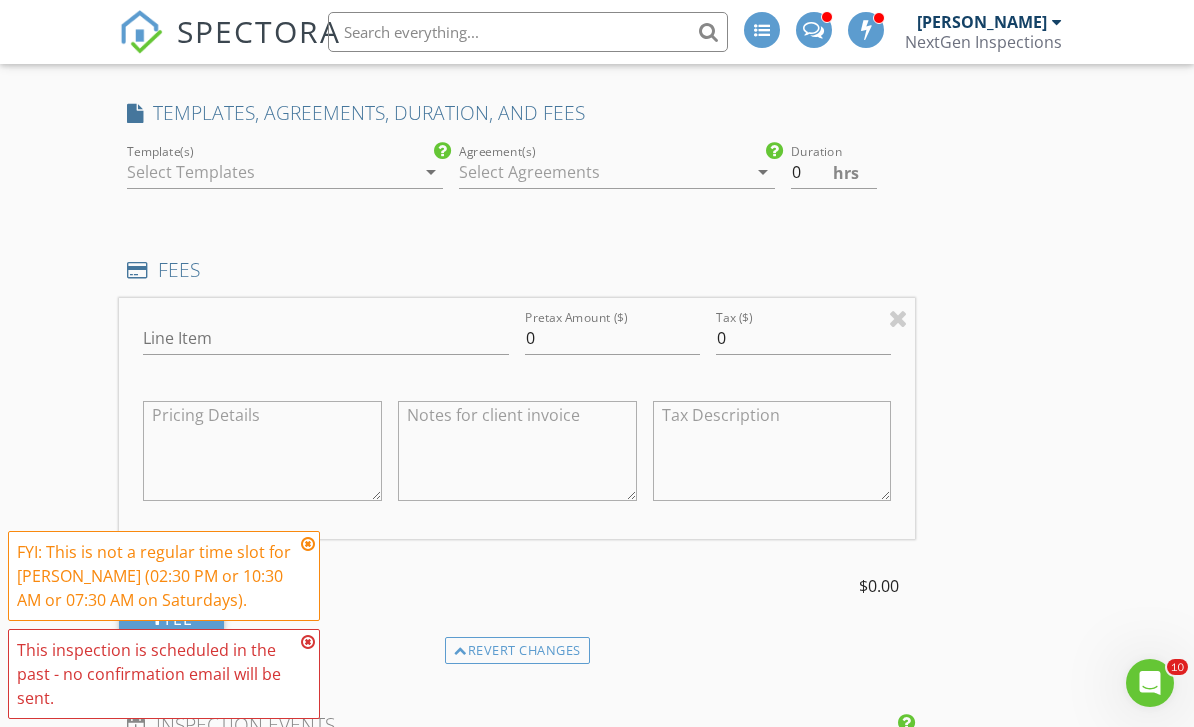 scroll, scrollTop: 1538, scrollLeft: 0, axis: vertical 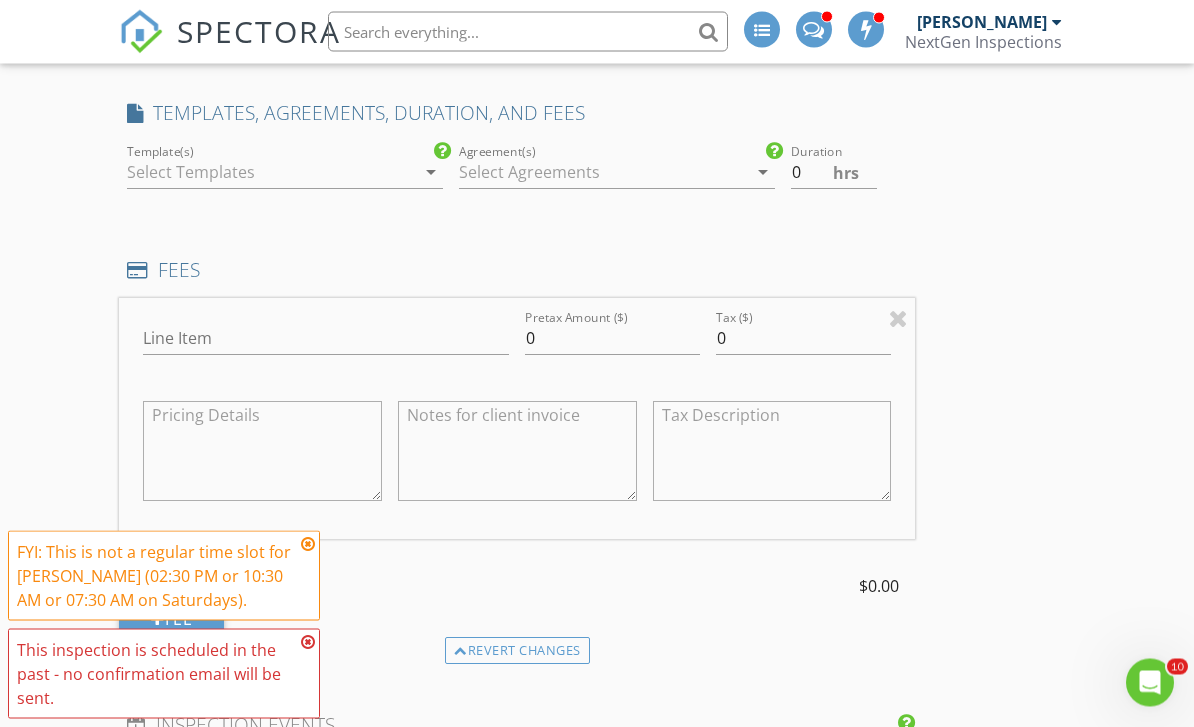click at bounding box center (271, 173) 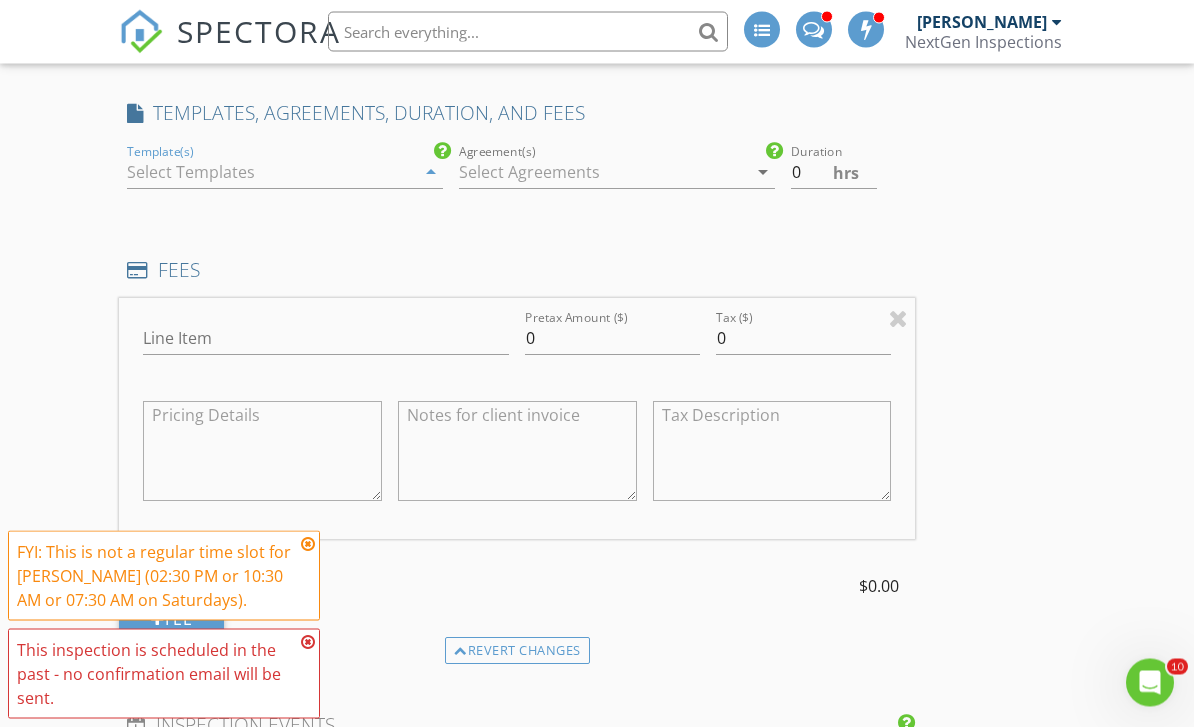 scroll, scrollTop: 1539, scrollLeft: 0, axis: vertical 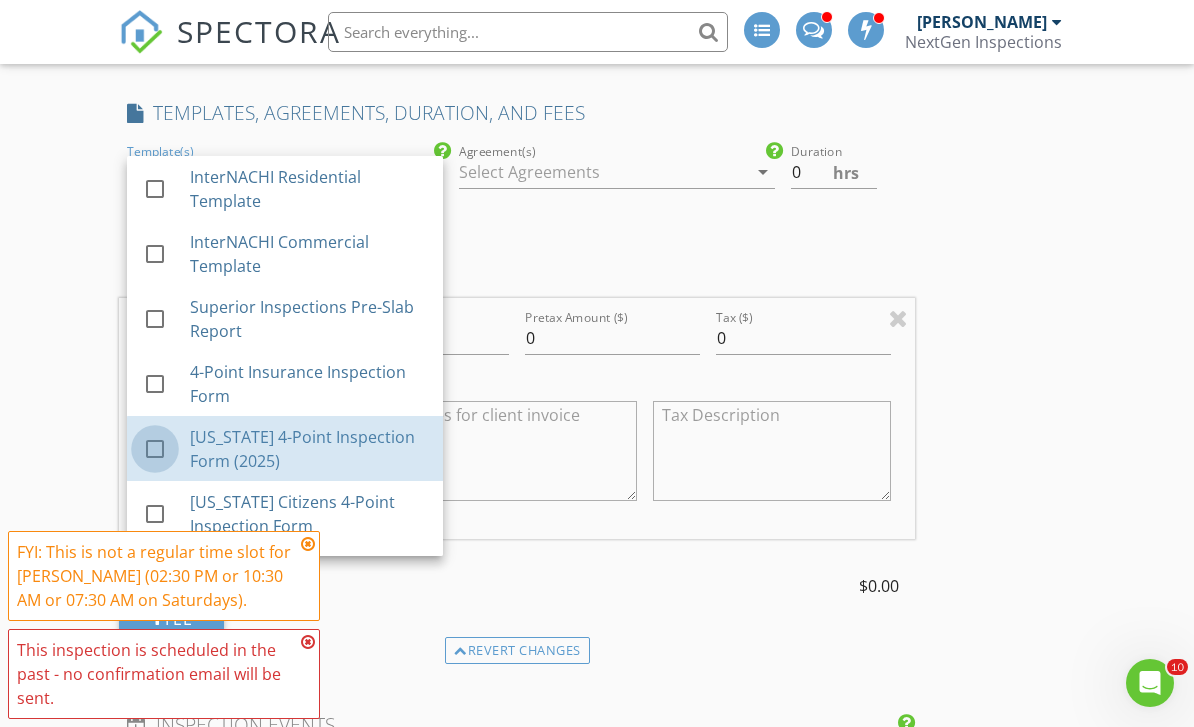click at bounding box center [155, 449] 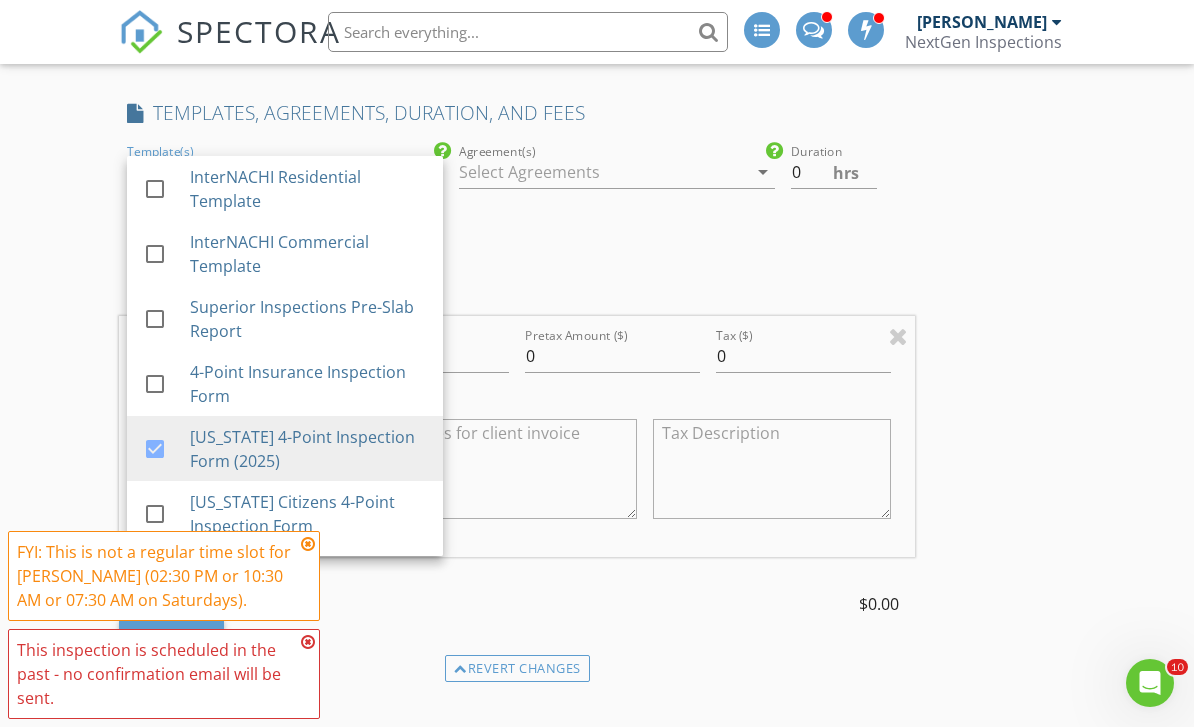 click on "New Inspection
INSPECTOR(S)
check_box_outline_blank   Curtis Antoine     check_box_outline_blank   Brennen Schmick     check_box_outline_blank   Wismy Cadet     check_box_outline_blank   Nicholas Bowers     check_box   David Stanier   PRIMARY   check_box_outline_blank   Wayne Johnson     David Stanier arrow_drop_down   check_box_outline_blank David Stanier specifically requested
Date/Time
06/28/2025 1:30 PM
Location
Address Search       Address 12128 Magnolia St   Unit   City San Antonio   State FL   Zip 33576   County     Square Feet   Year Built   Foundation arrow_drop_down     David Stanier     27.5 miles     (an hour)
client
check_box Enable Client CC email for this inspection   Client Search     check_box Client is a Company/Organization   Company/Organization 3Dev Real Estate LLC       Email 3devrealestatellc@gmail.com   CC Email   Phone" at bounding box center [597, 615] 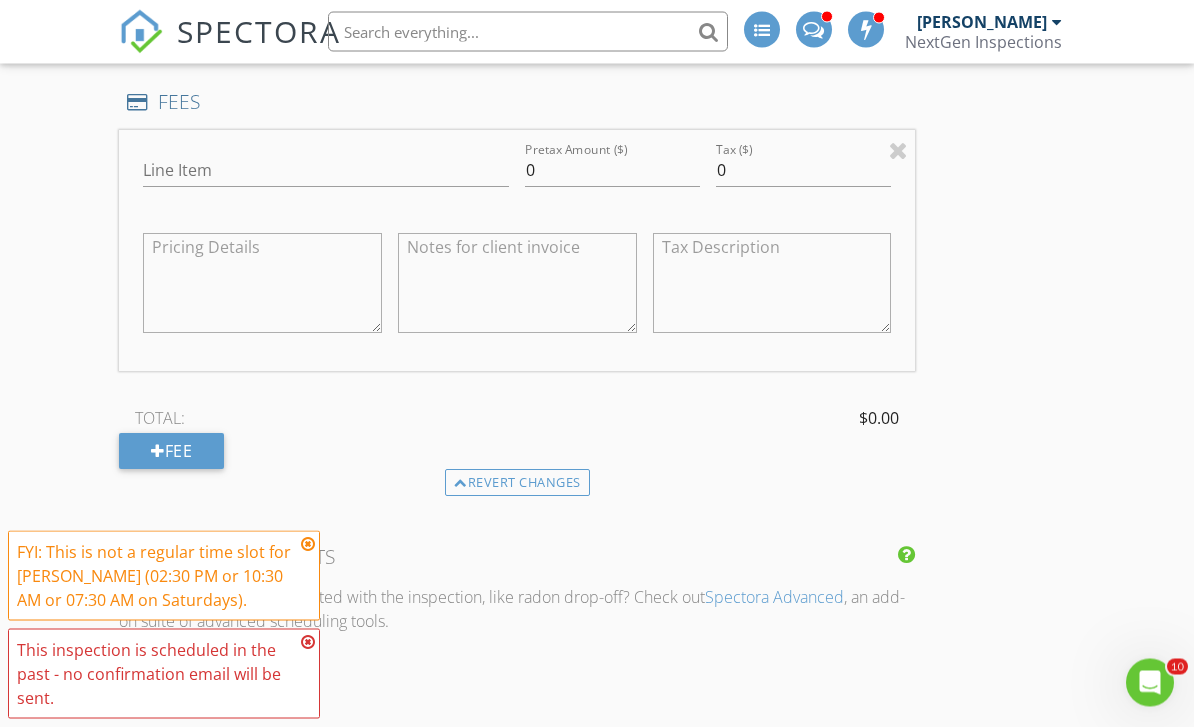 scroll, scrollTop: 1723, scrollLeft: 0, axis: vertical 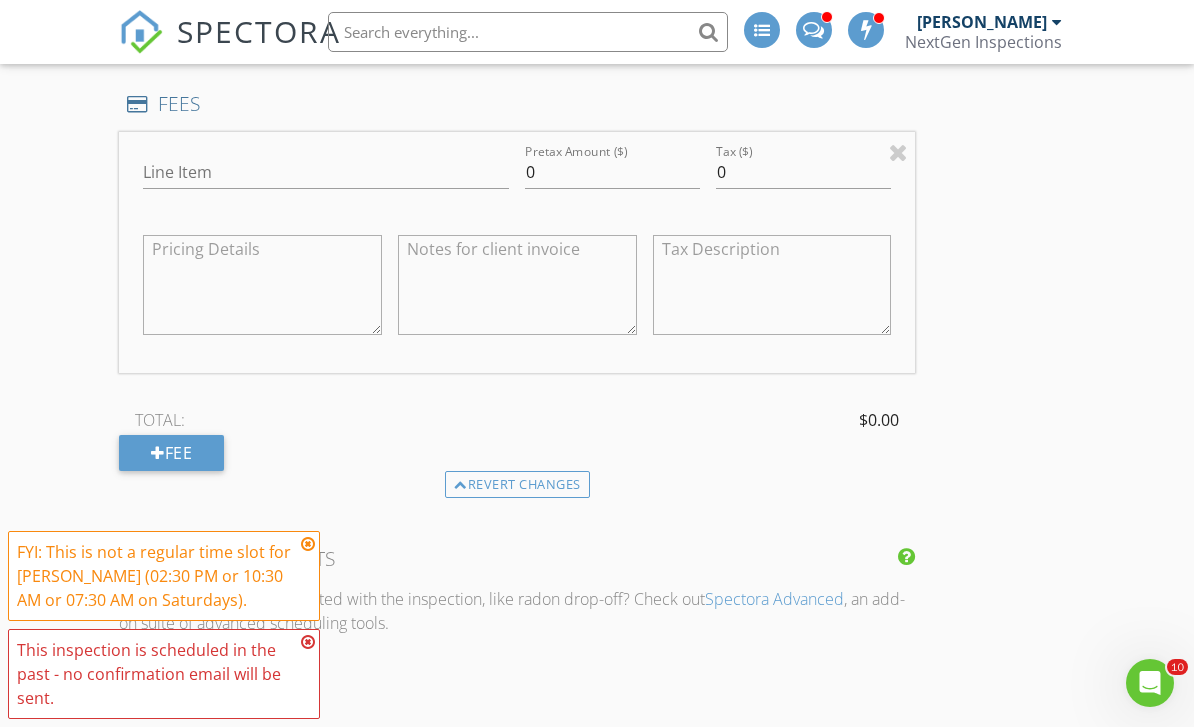 click on "Fee" at bounding box center [171, 453] 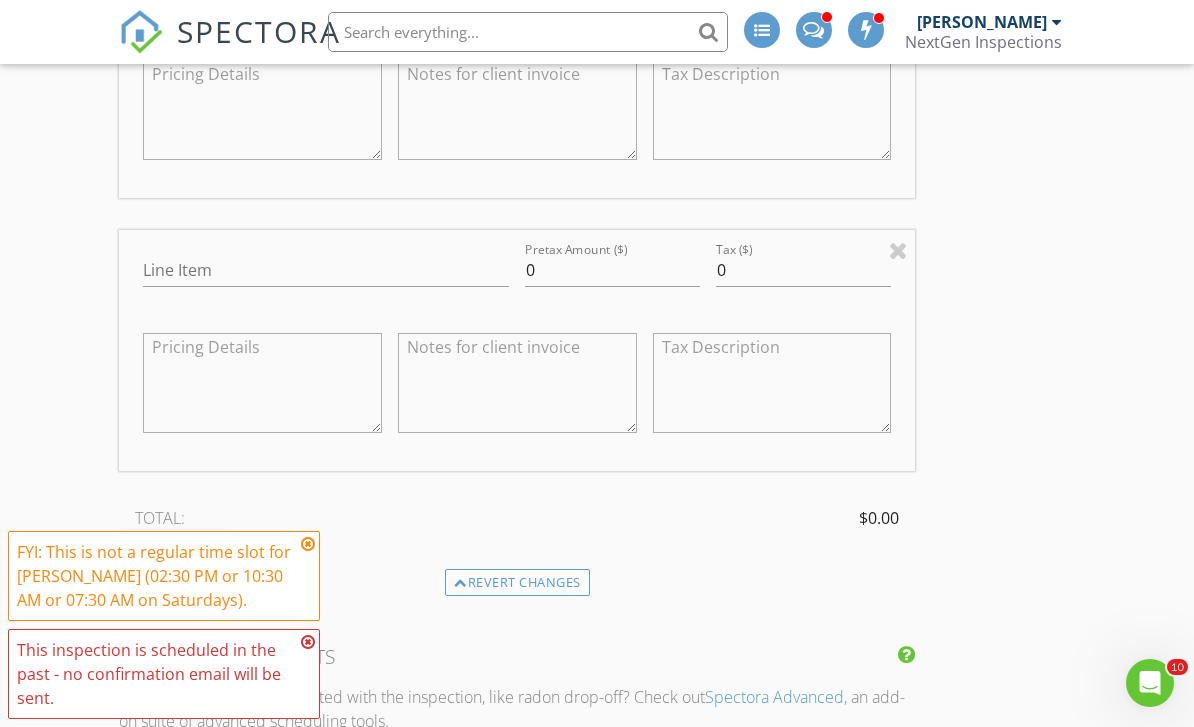 scroll, scrollTop: 1953, scrollLeft: 0, axis: vertical 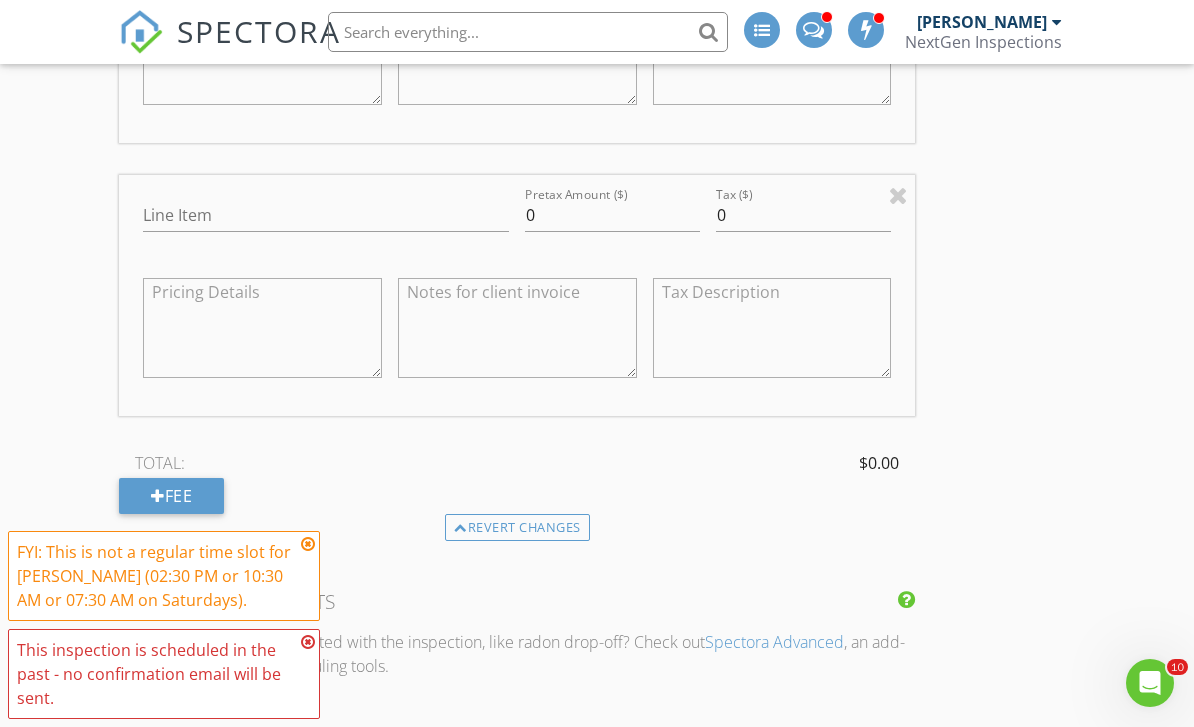 click at bounding box center (898, 195) 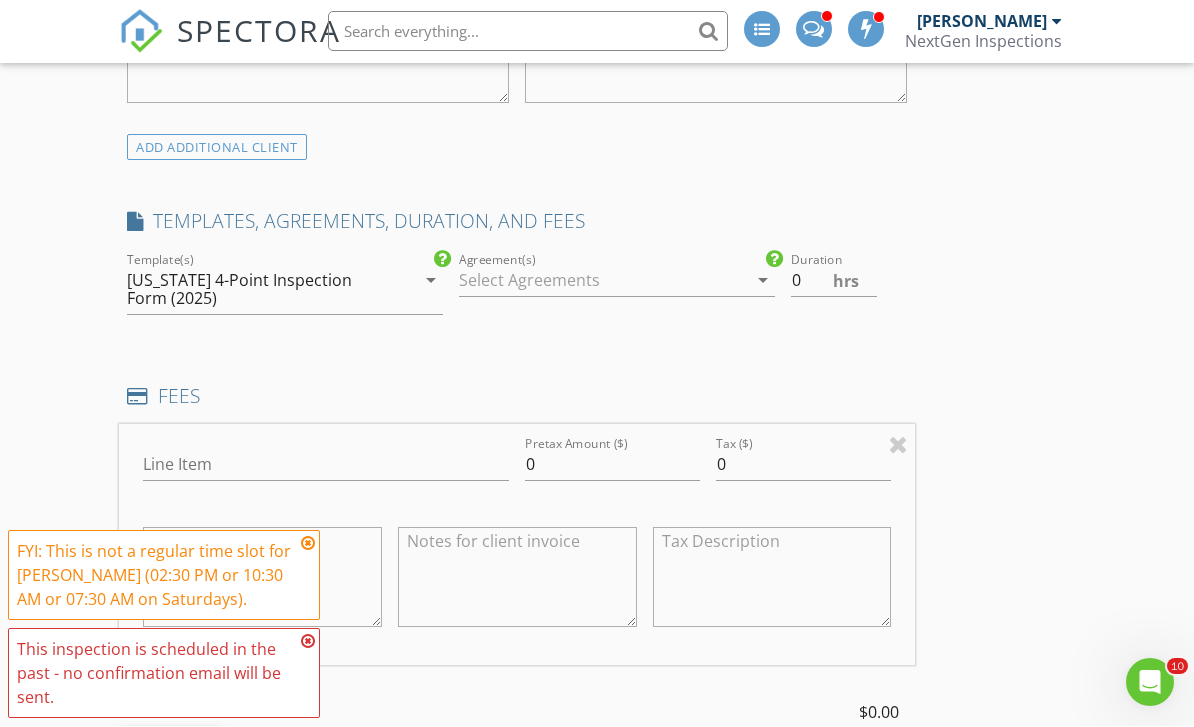 click on "Florida 4-Point Inspection Form (2025)" at bounding box center (256, 290) 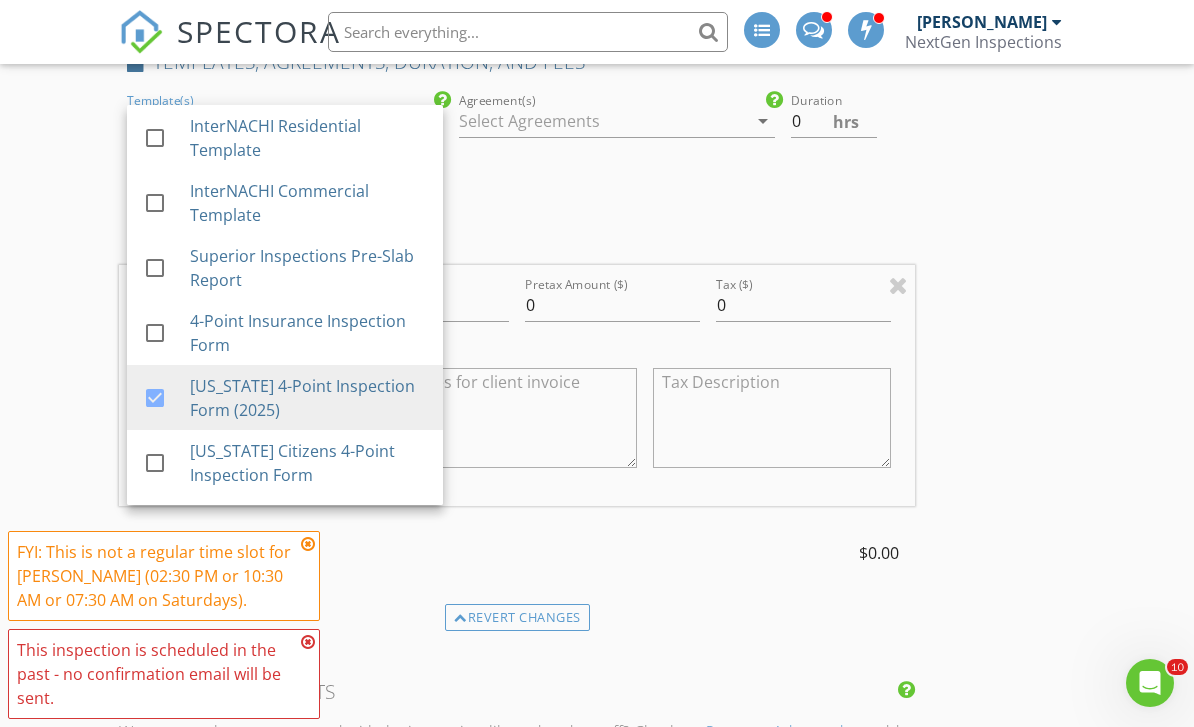 scroll, scrollTop: 1593, scrollLeft: 0, axis: vertical 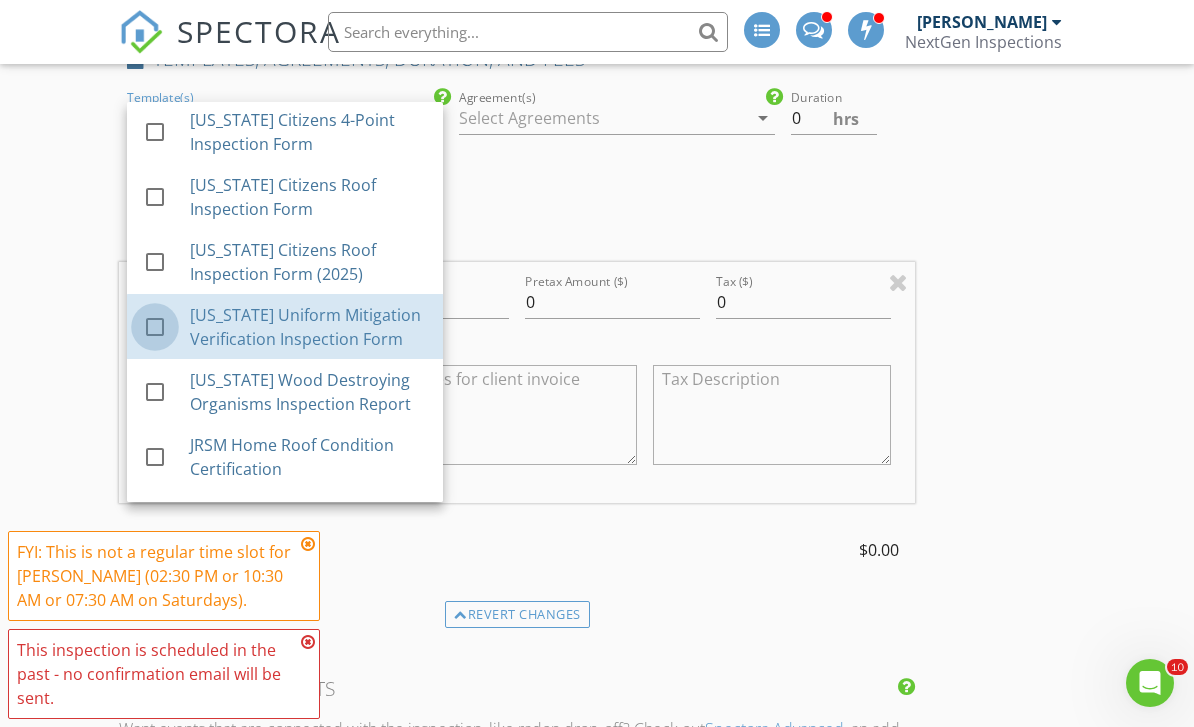 click at bounding box center (155, 327) 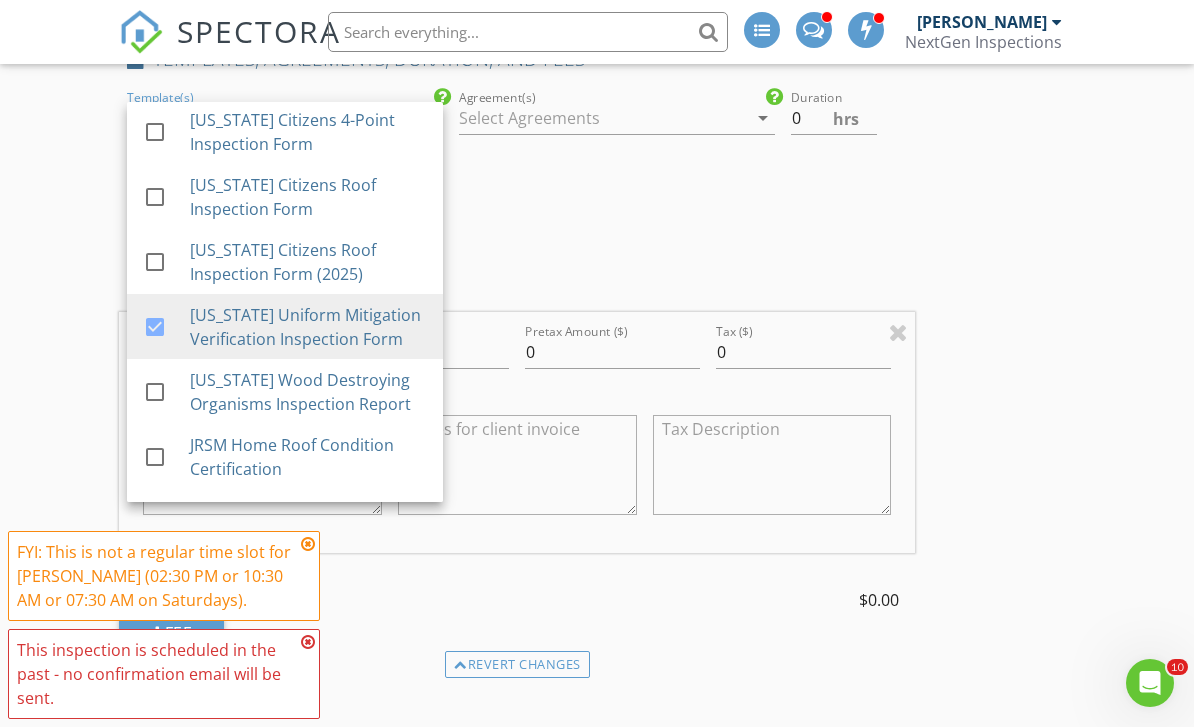 click on "New Inspection
INSPECTOR(S)
check_box_outline_blank   Curtis Antoine     check_box_outline_blank   Brennen Schmick     check_box_outline_blank   Wismy Cadet     check_box_outline_blank   Nicholas Bowers     check_box   David Stanier   PRIMARY   check_box_outline_blank   Wayne Johnson     David Stanier arrow_drop_down   check_box_outline_blank David Stanier specifically requested
Date/Time
06/28/2025 1:30 PM
Location
Address Search       Address 12128 Magnolia St   Unit   City San Antonio   State FL   Zip 33576   County     Square Feet   Year Built   Foundation arrow_drop_down     David Stanier     27.5 miles     (an hour)
client
check_box Enable Client CC email for this inspection   Client Search     check_box Client is a Company/Organization   Company/Organization 3Dev Real Estate LLC       Email 3devrealestatellc@gmail.com   CC Email   Phone" at bounding box center [597, 586] 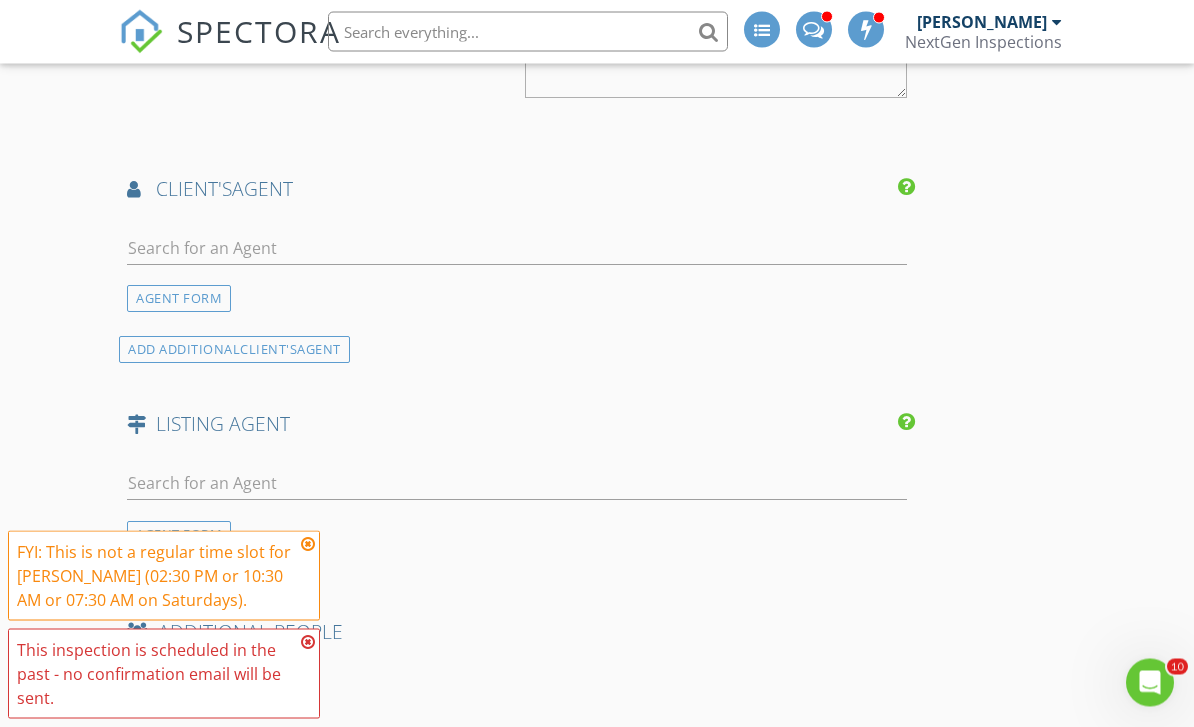 scroll, scrollTop: 2540, scrollLeft: 0, axis: vertical 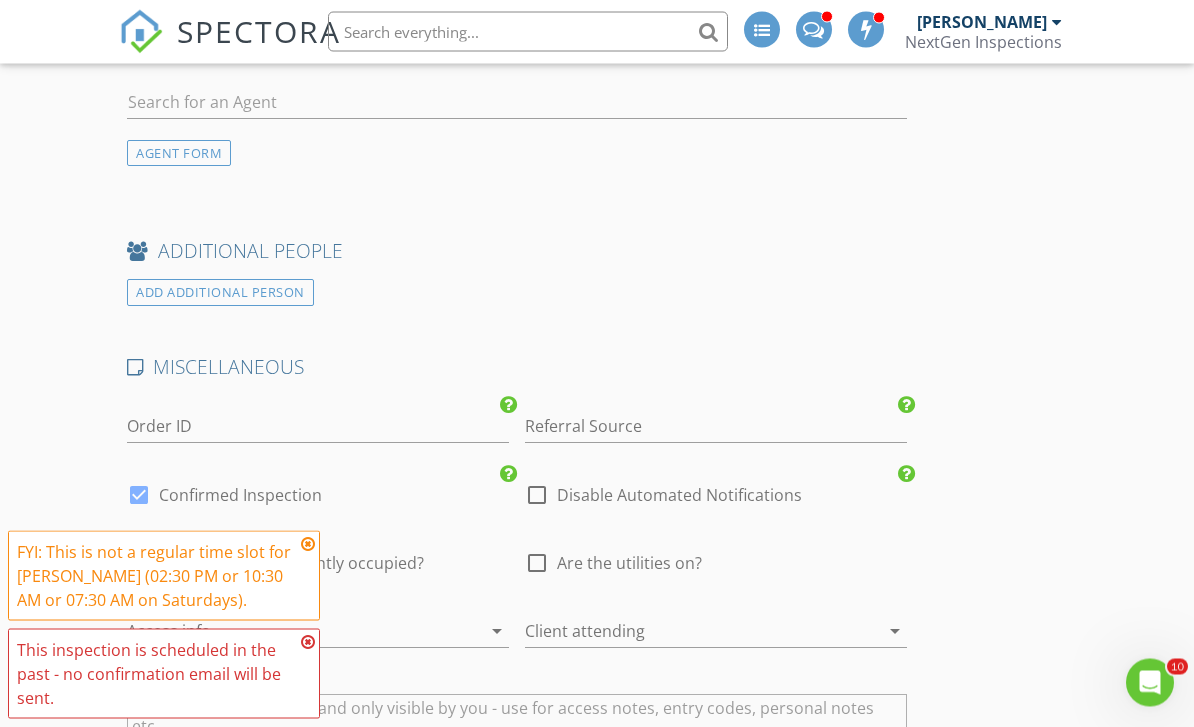 click at bounding box center [308, 544] 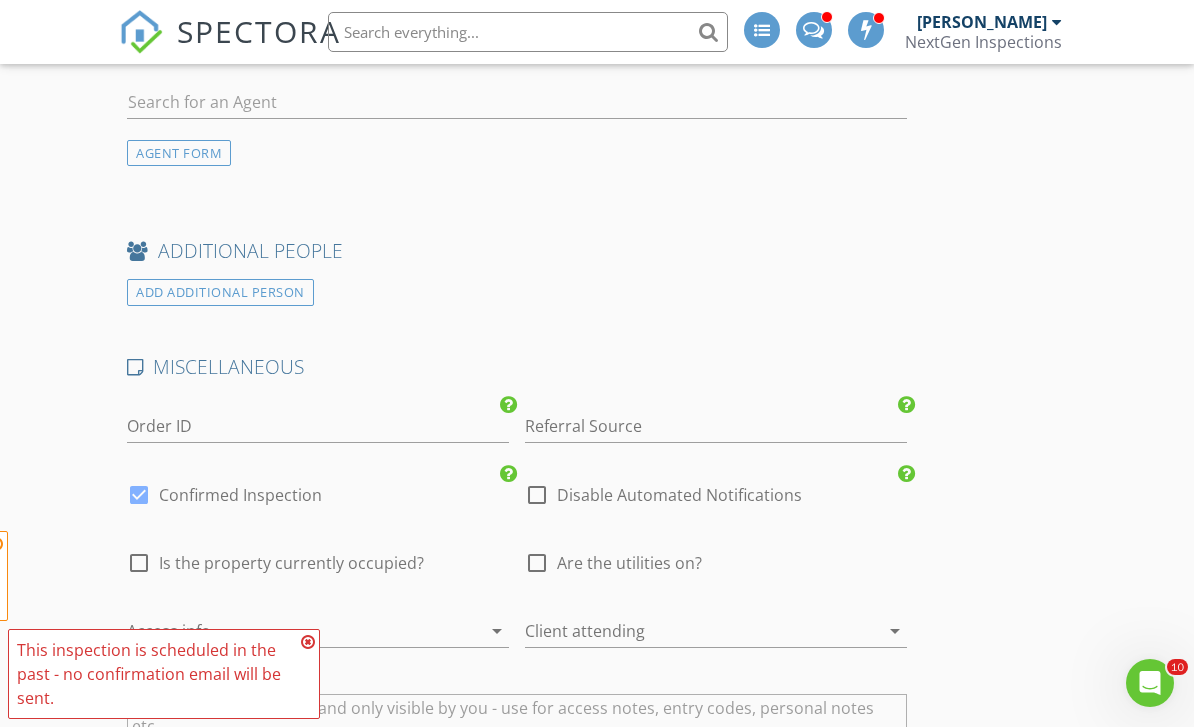 click on "This inspection is scheduled in the past - no confirmation email will be sent." at bounding box center (164, 674) 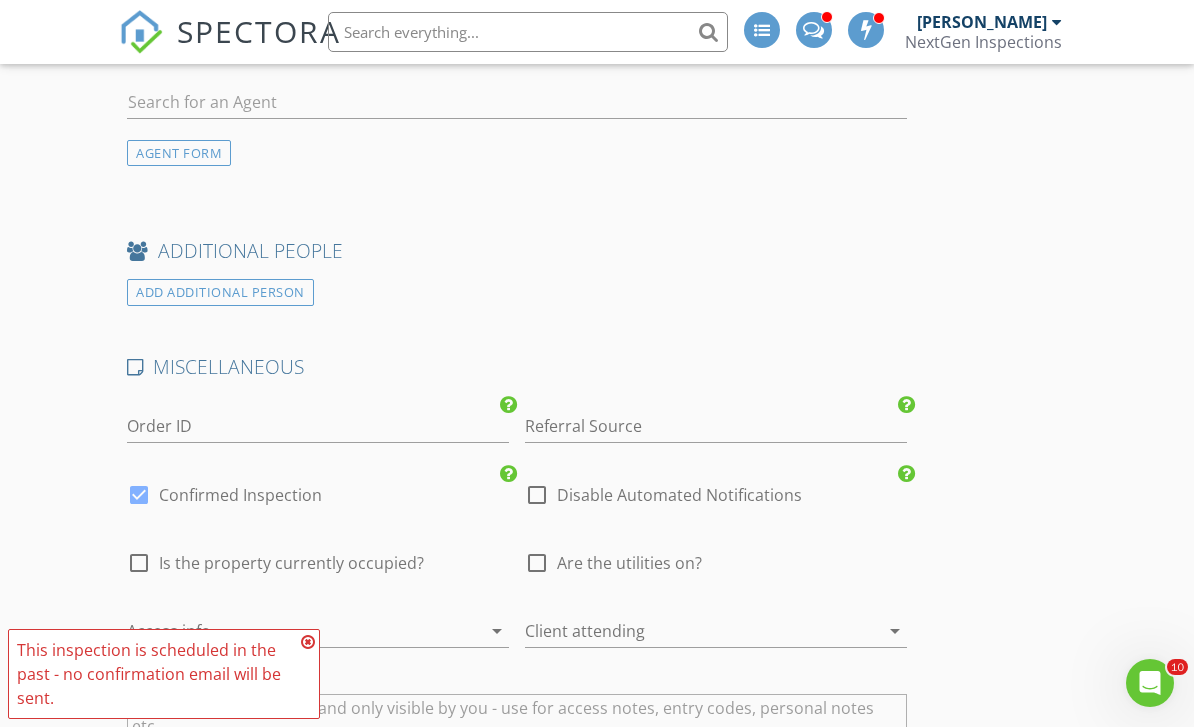 click at bounding box center [308, 642] 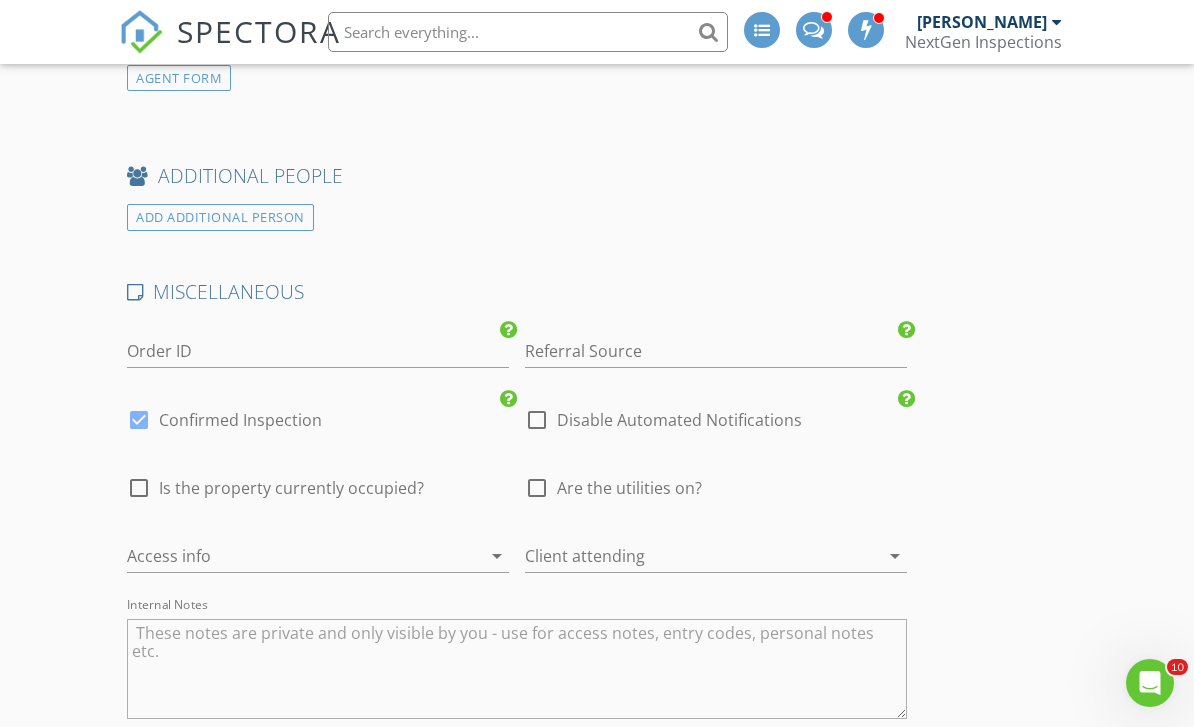 scroll, scrollTop: 3083, scrollLeft: 0, axis: vertical 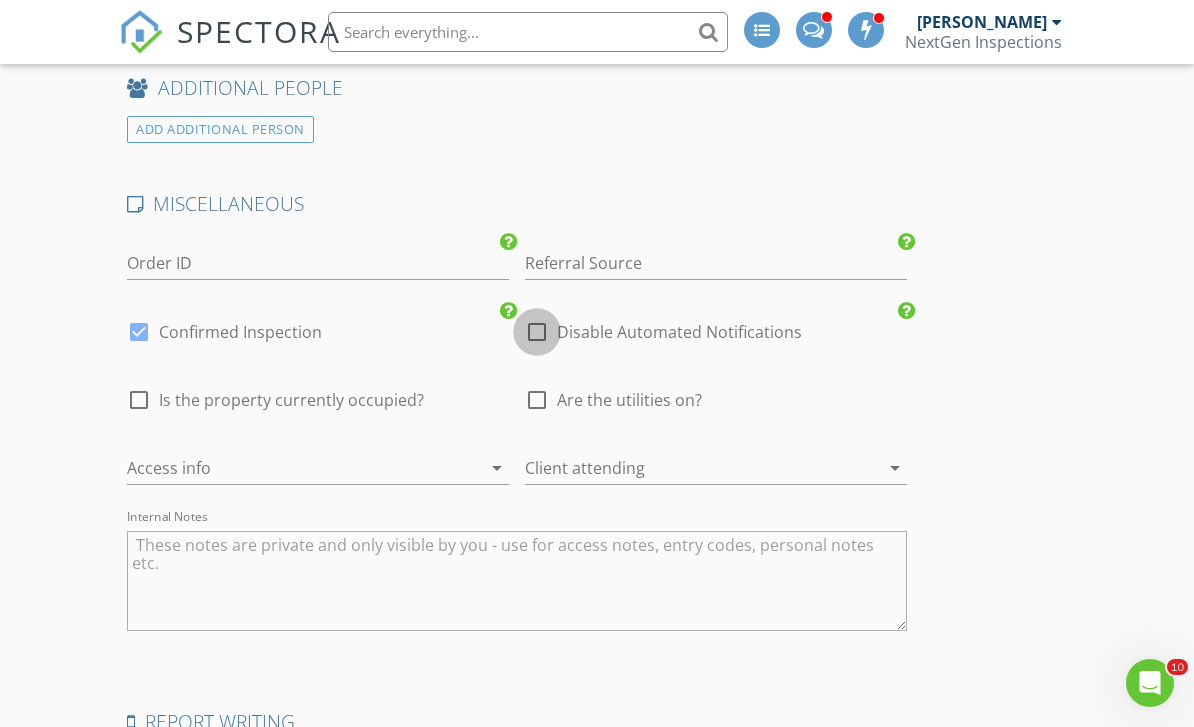 click at bounding box center (537, 332) 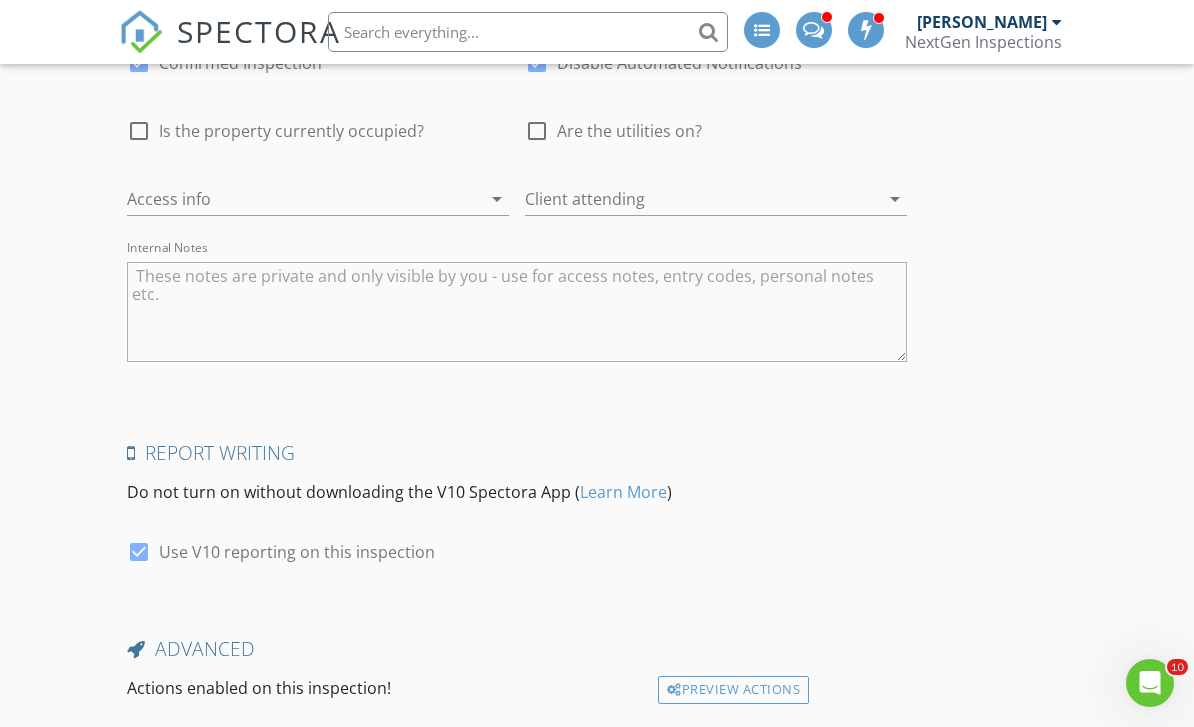 scroll, scrollTop: 3419, scrollLeft: 0, axis: vertical 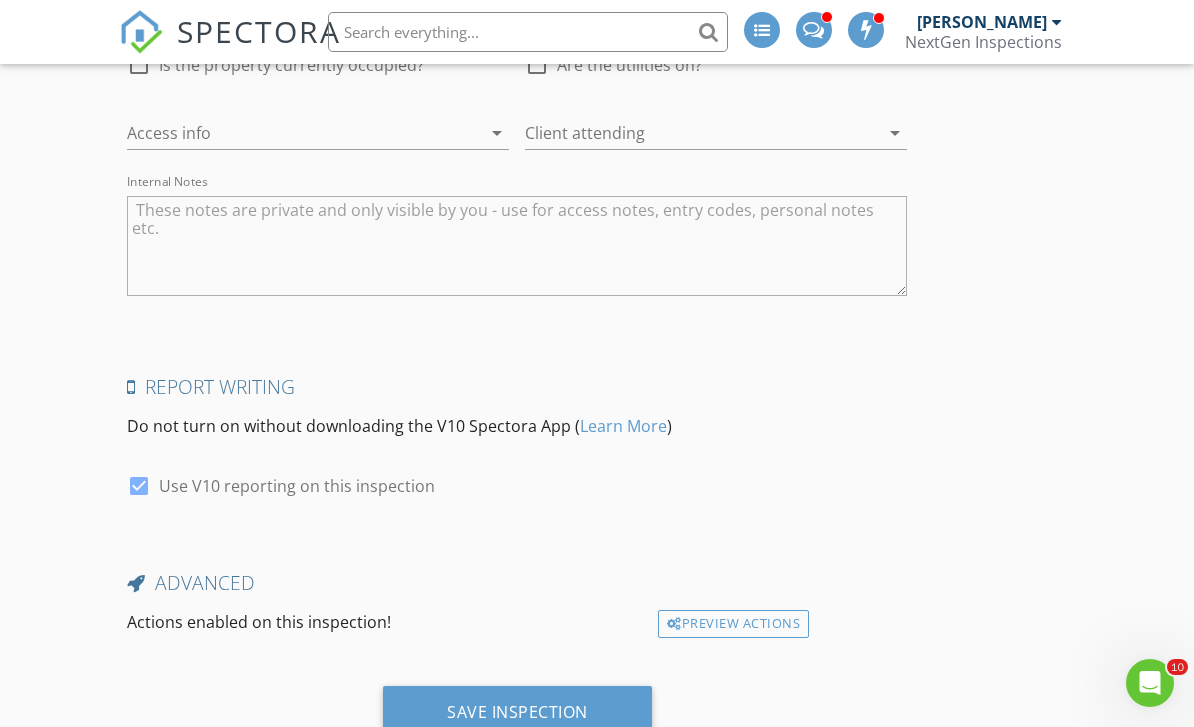 click on "Save Inspection" at bounding box center [517, 712] 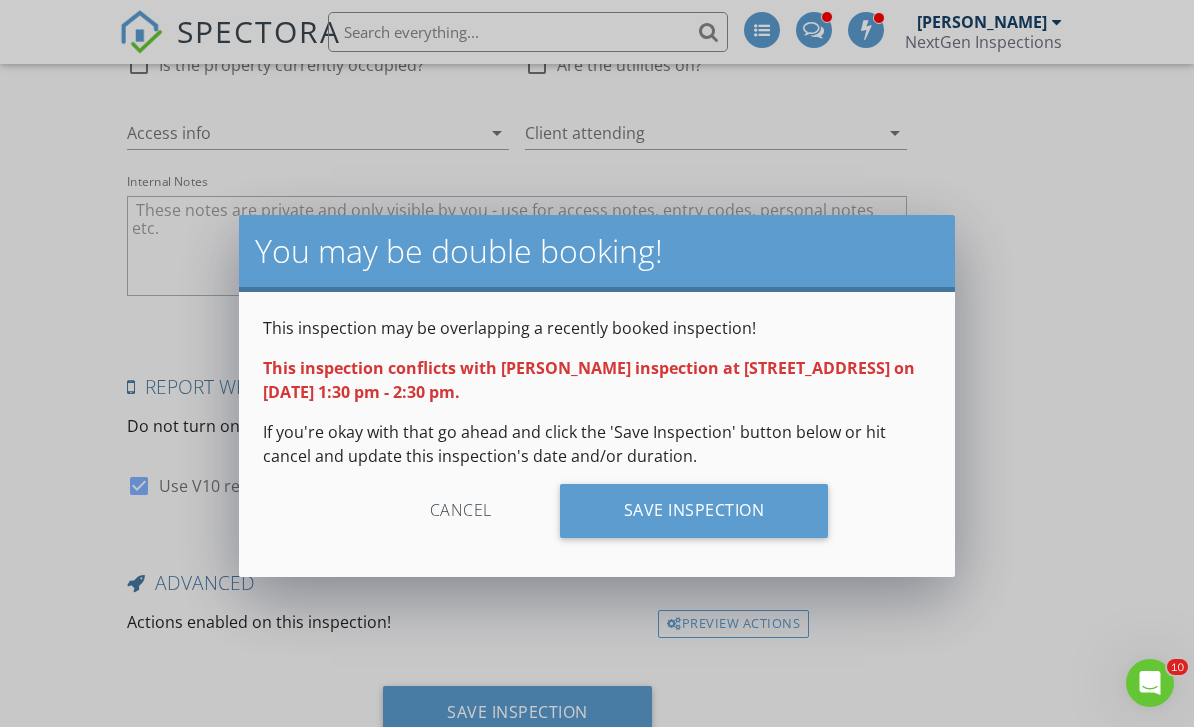 click on "Save Inspection" at bounding box center [694, 511] 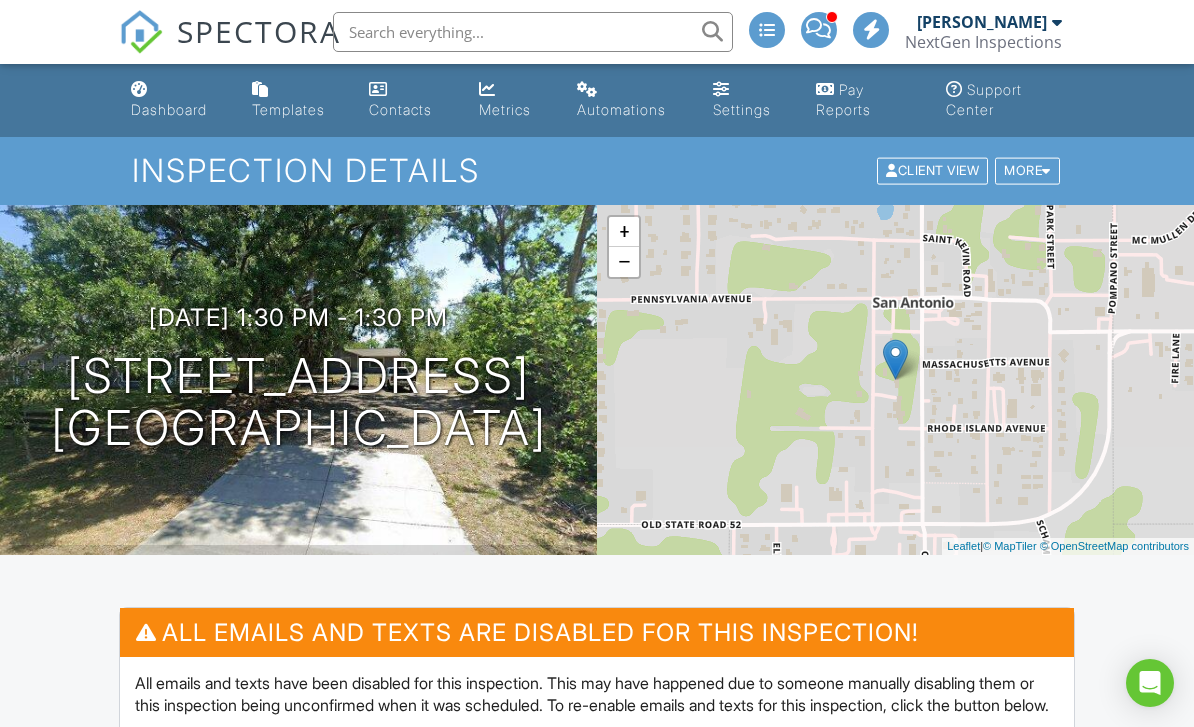 scroll, scrollTop: 432, scrollLeft: 0, axis: vertical 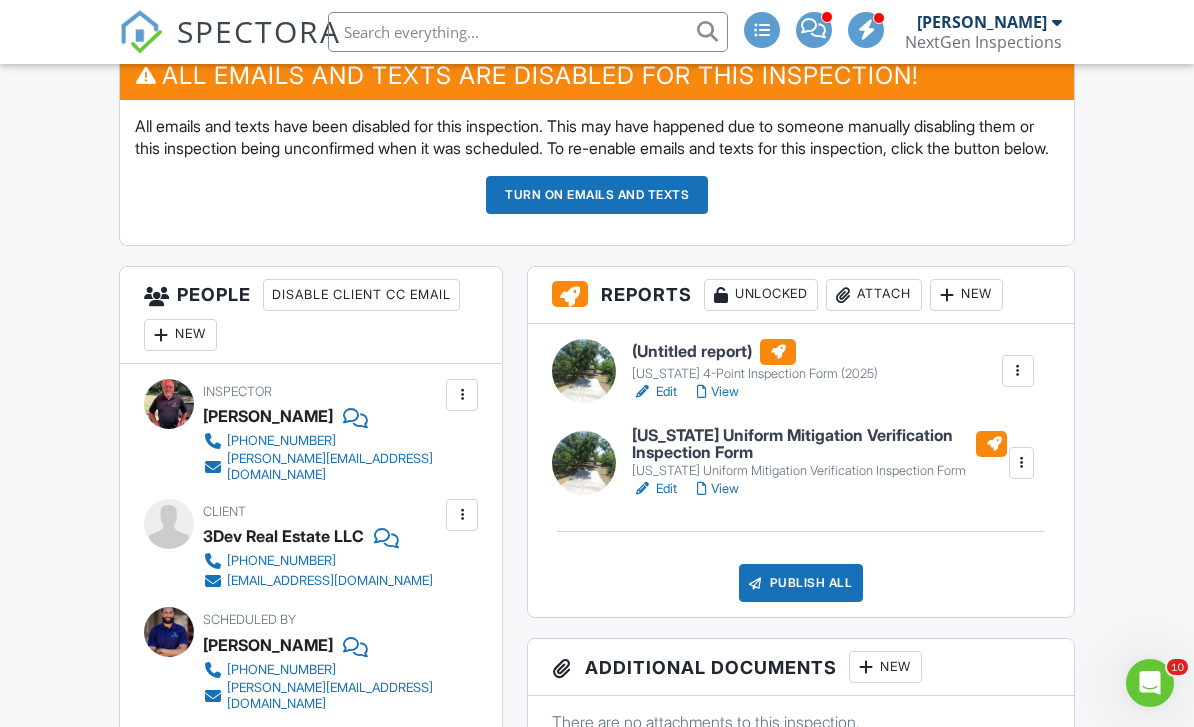 click on "Edit" at bounding box center [654, 392] 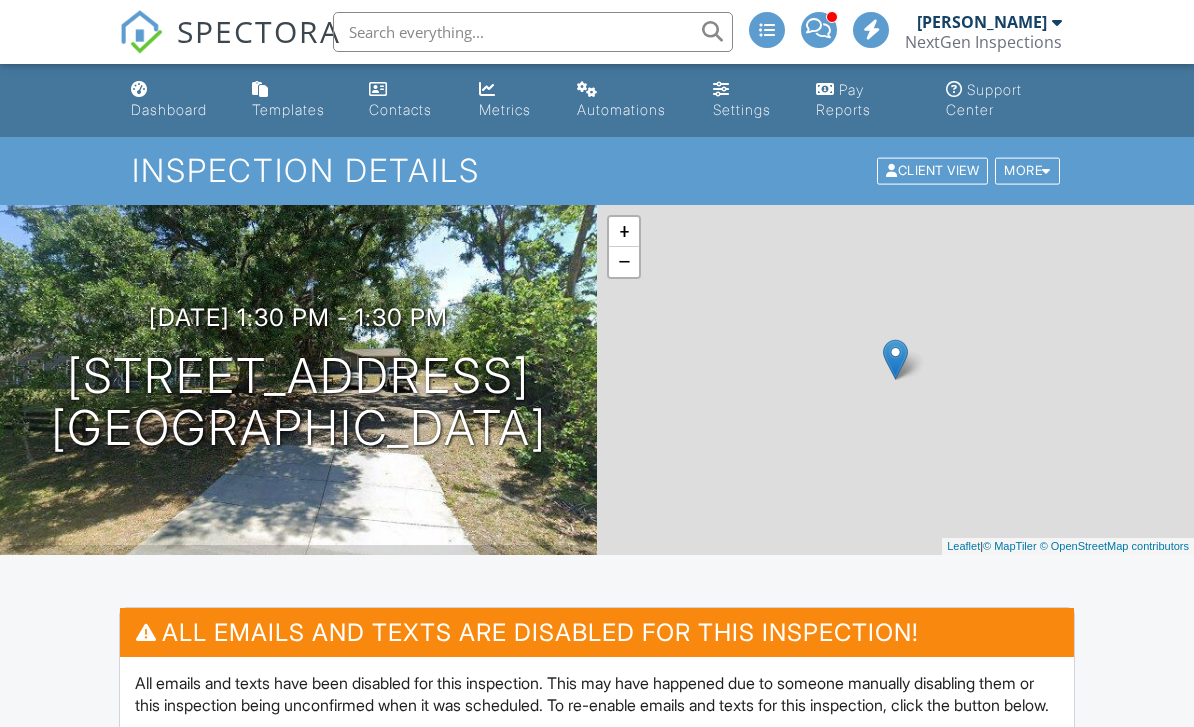 scroll, scrollTop: 0, scrollLeft: 0, axis: both 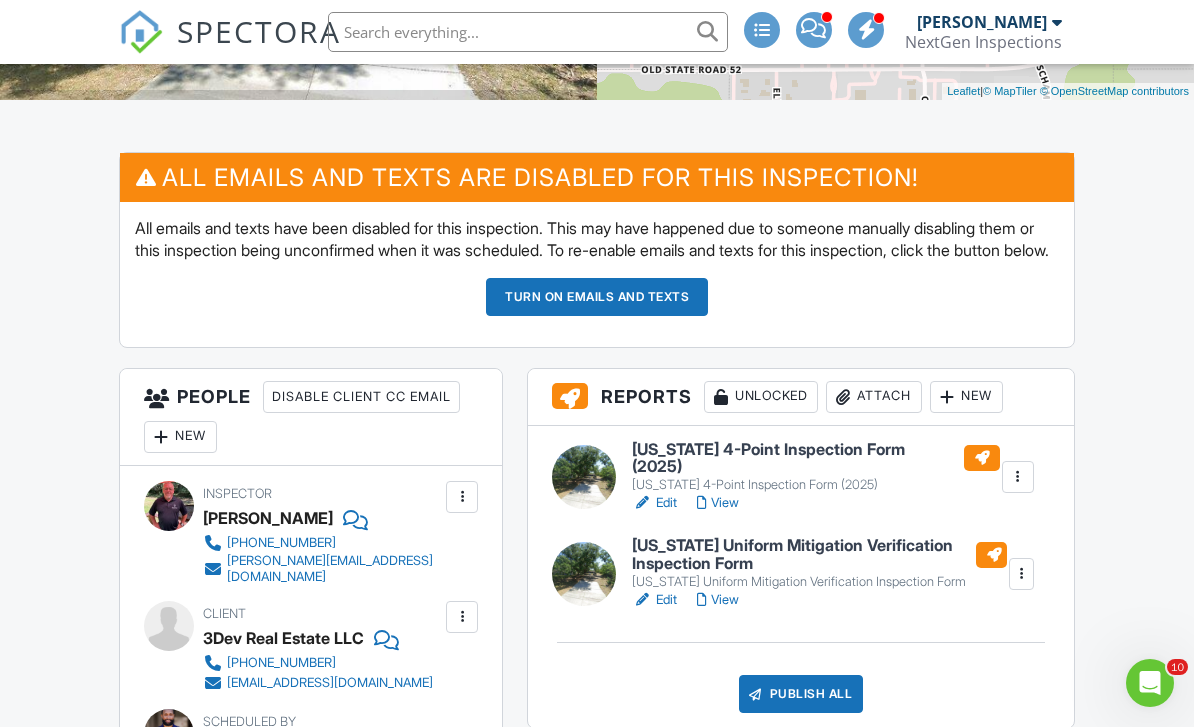 click on "Edit" at bounding box center (654, 600) 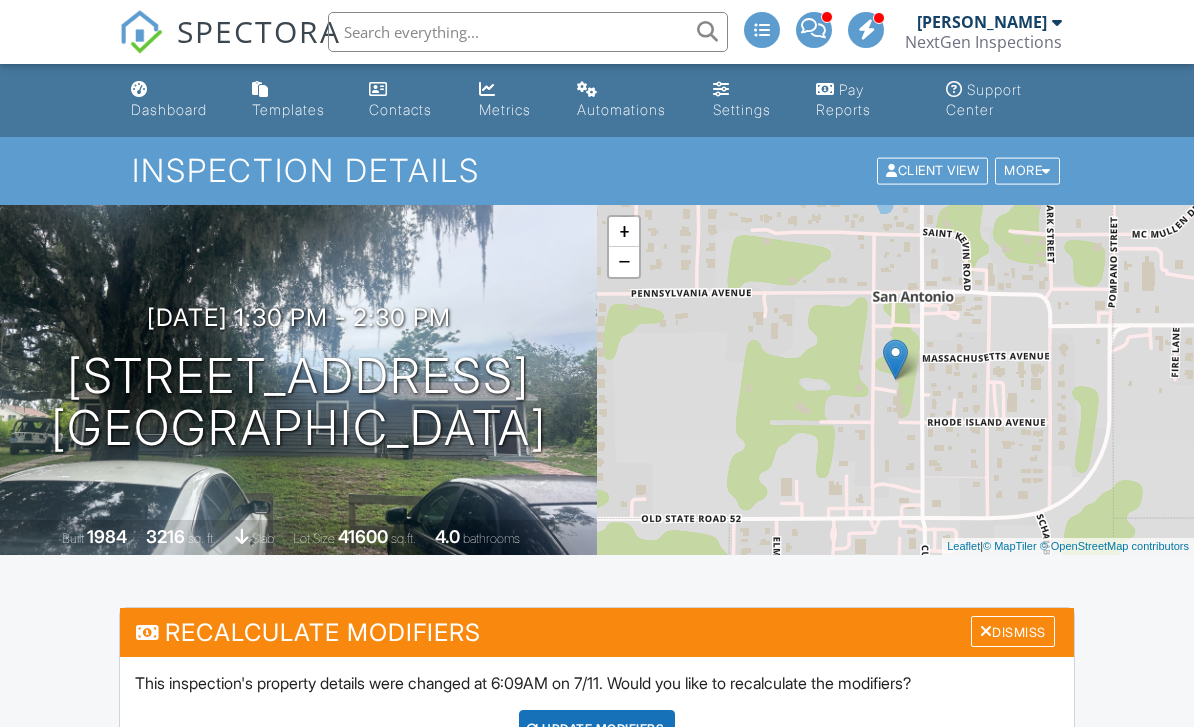 scroll, scrollTop: 459, scrollLeft: 0, axis: vertical 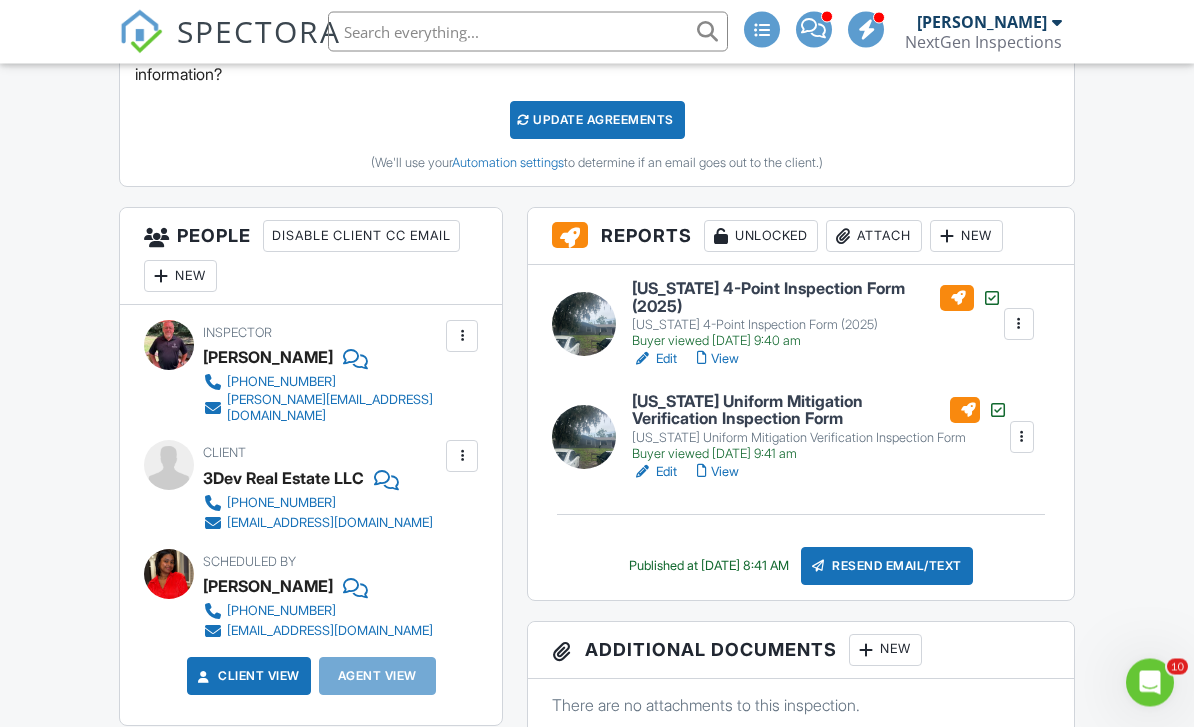 click on "Edit" at bounding box center [654, 473] 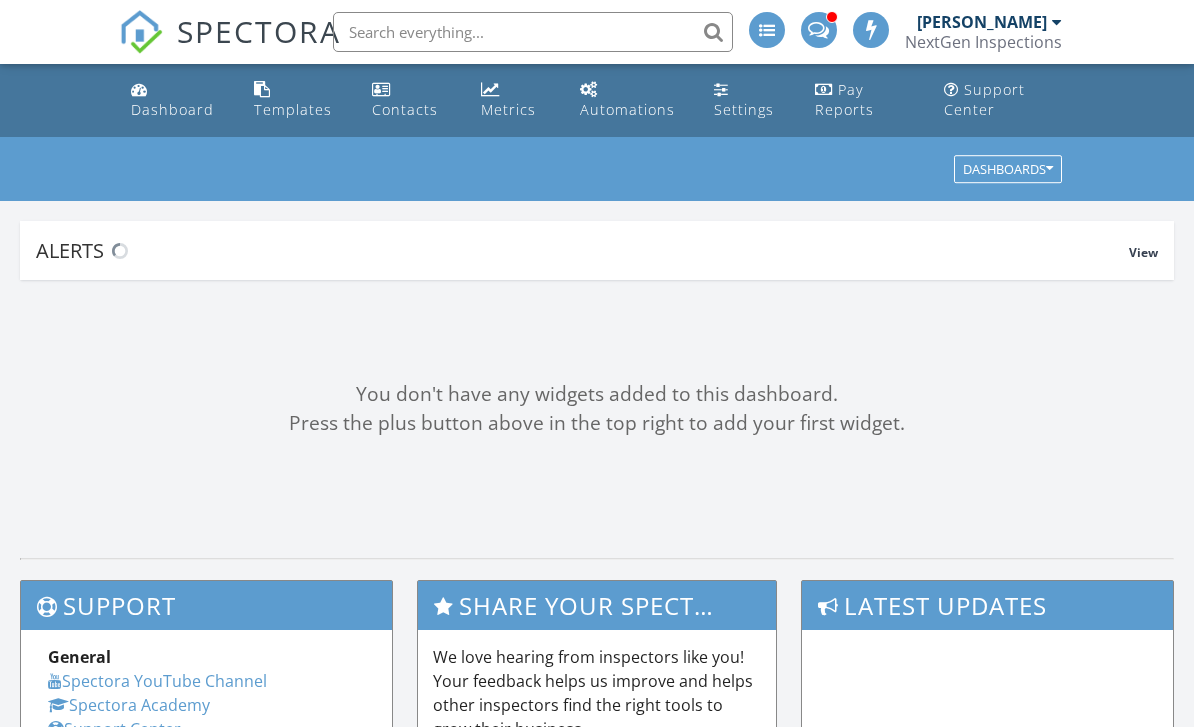 scroll, scrollTop: 0, scrollLeft: 0, axis: both 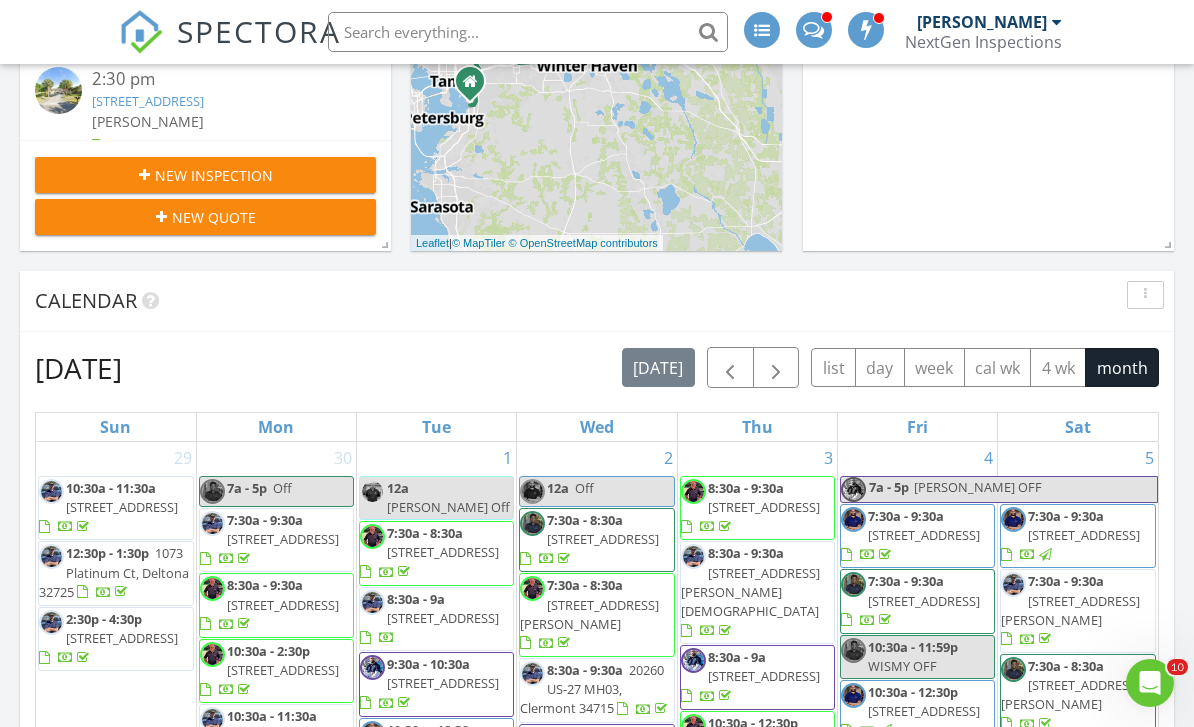 click at bounding box center (730, 368) 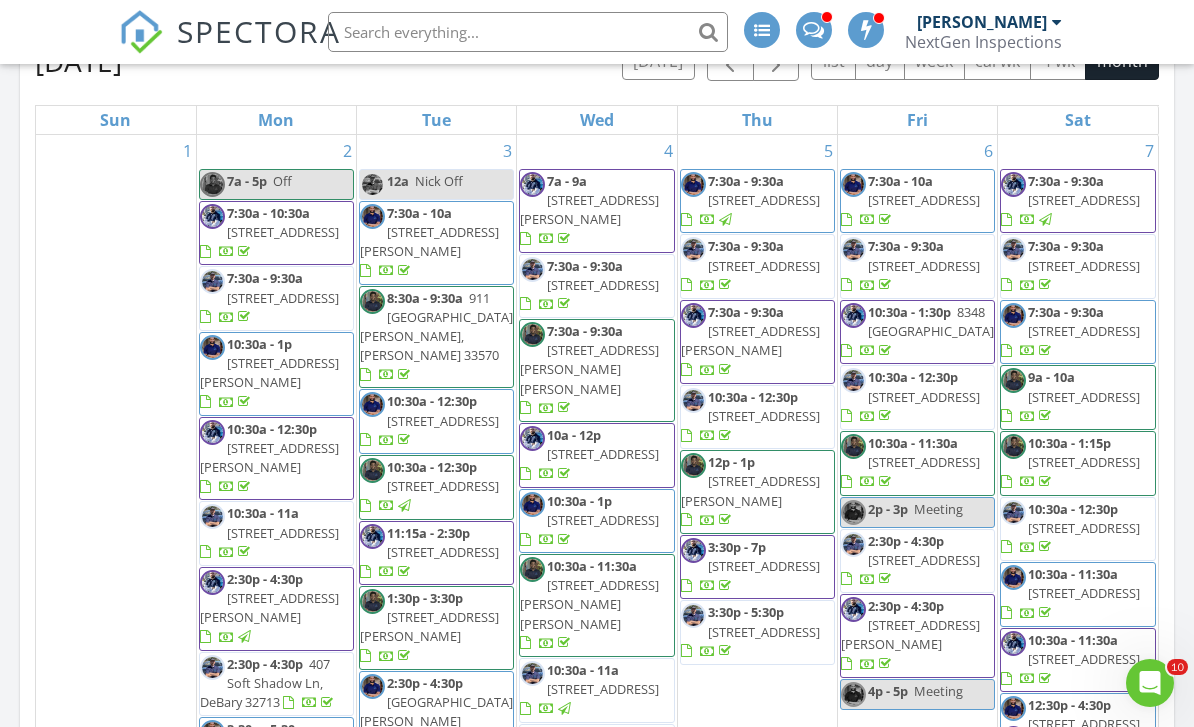 scroll, scrollTop: 938, scrollLeft: 0, axis: vertical 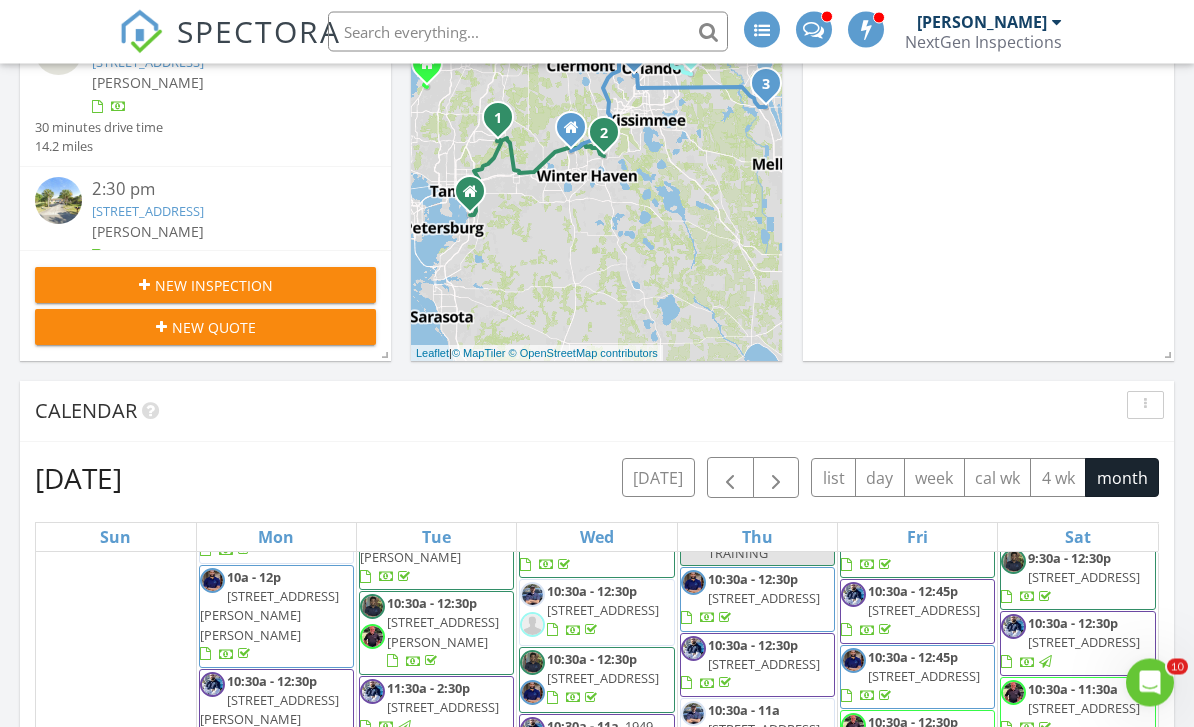 click at bounding box center (776, 479) 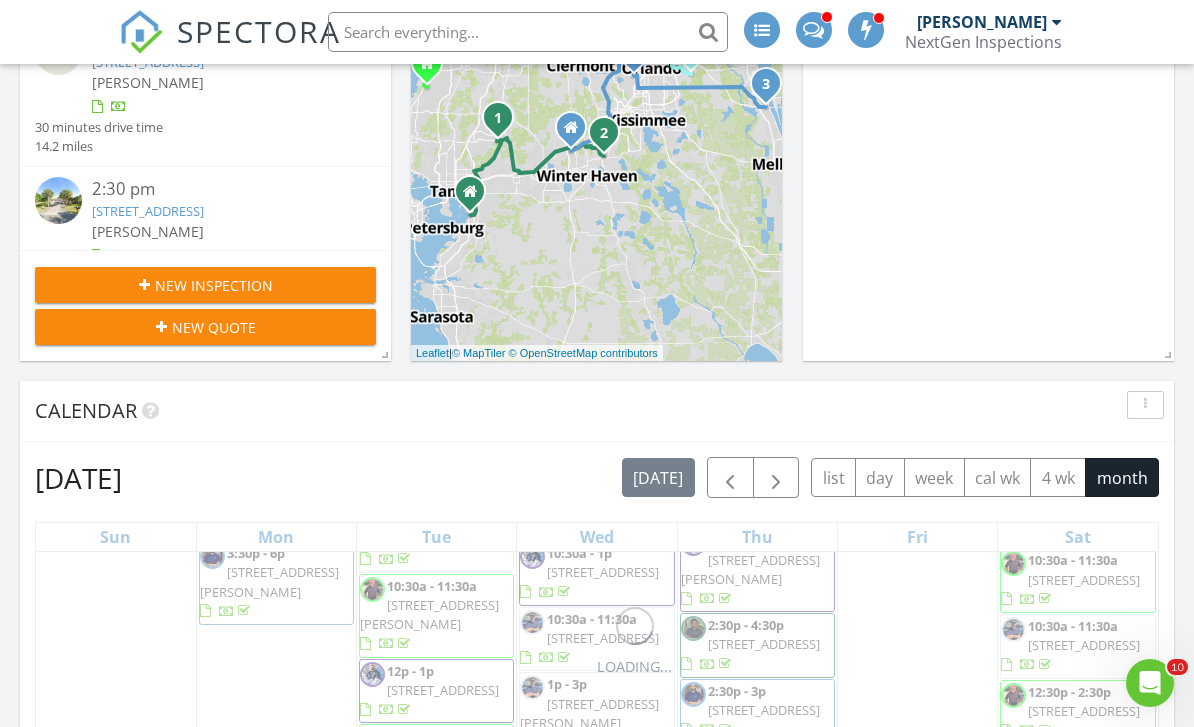 scroll, scrollTop: 470, scrollLeft: 0, axis: vertical 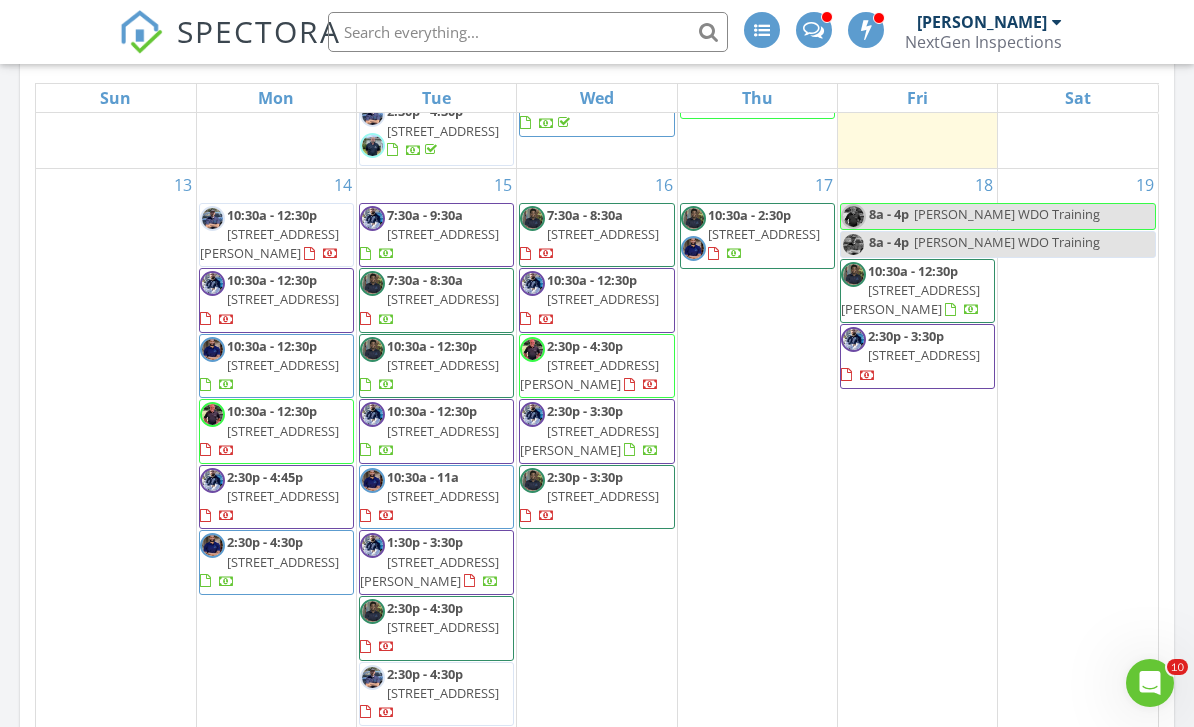 click on "[DATE]
[PERSON_NAME]
8:30 am
[STREET_ADDRESS][DEMOGRAPHIC_DATA]
[PERSON_NAME]
1 hours and 6 minutes drive time   52.8 miles       10:30 am
[STREET_ADDRESS]
[PERSON_NAME]
30 minutes drive time   14.2 miles       2:30 pm
[STREET_ADDRESS]
[PERSON_NAME]
1 hours and 12 minutes drive time   52.5 miles       New Inspection     New Quote         Map               1 1 1 2 1 2 1 2 3 + − [GEOGRAPHIC_DATA] 67.5 km, 1 h 1 min Head north on [PERSON_NAME][GEOGRAPHIC_DATA] 250 m Turn right to stay on [PERSON_NAME][GEOGRAPHIC_DATA] 60 m Turn right onto [GEOGRAPHIC_DATA] 3 km Turn right onto [GEOGRAPHIC_DATA] 4.5 km Take the ramp on the left towards [GEOGRAPHIC_DATA] 408 Toll West: Orlando 500 m 4.5 km 450 m 550 m 8 km 30 km 9 km" at bounding box center [597, 232] 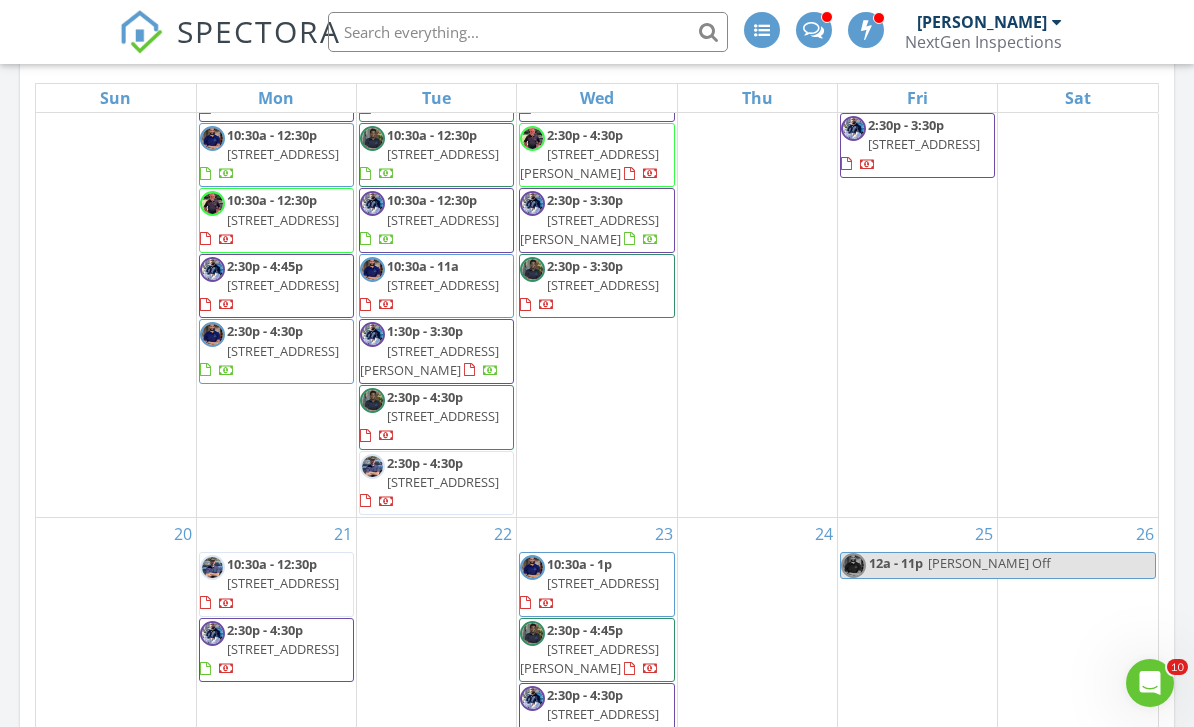 scroll, scrollTop: 1938, scrollLeft: 0, axis: vertical 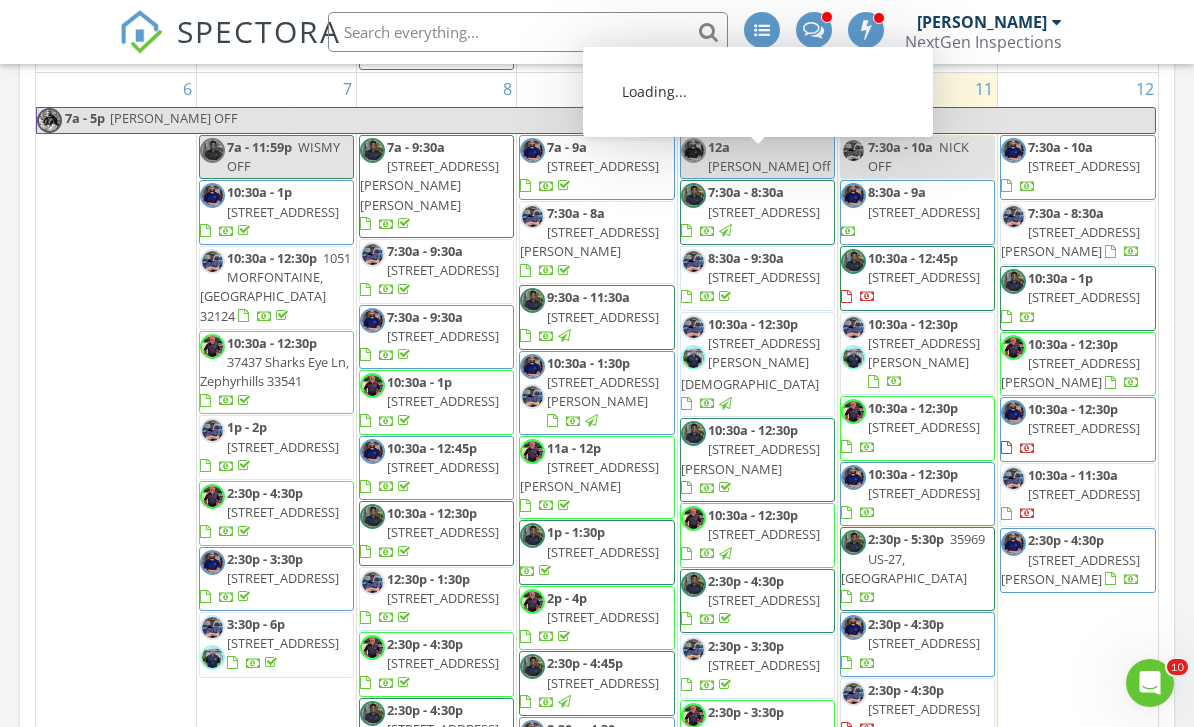 click on "[STREET_ADDRESS]" at bounding box center (764, 212) 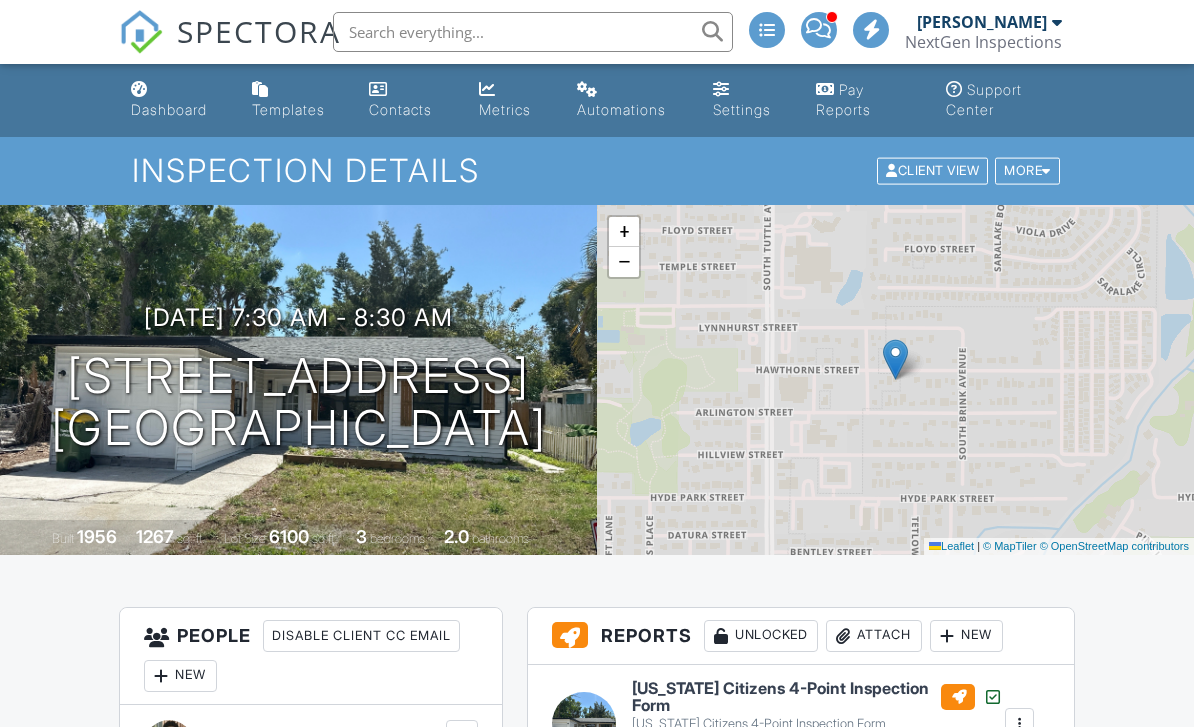 scroll, scrollTop: 0, scrollLeft: 0, axis: both 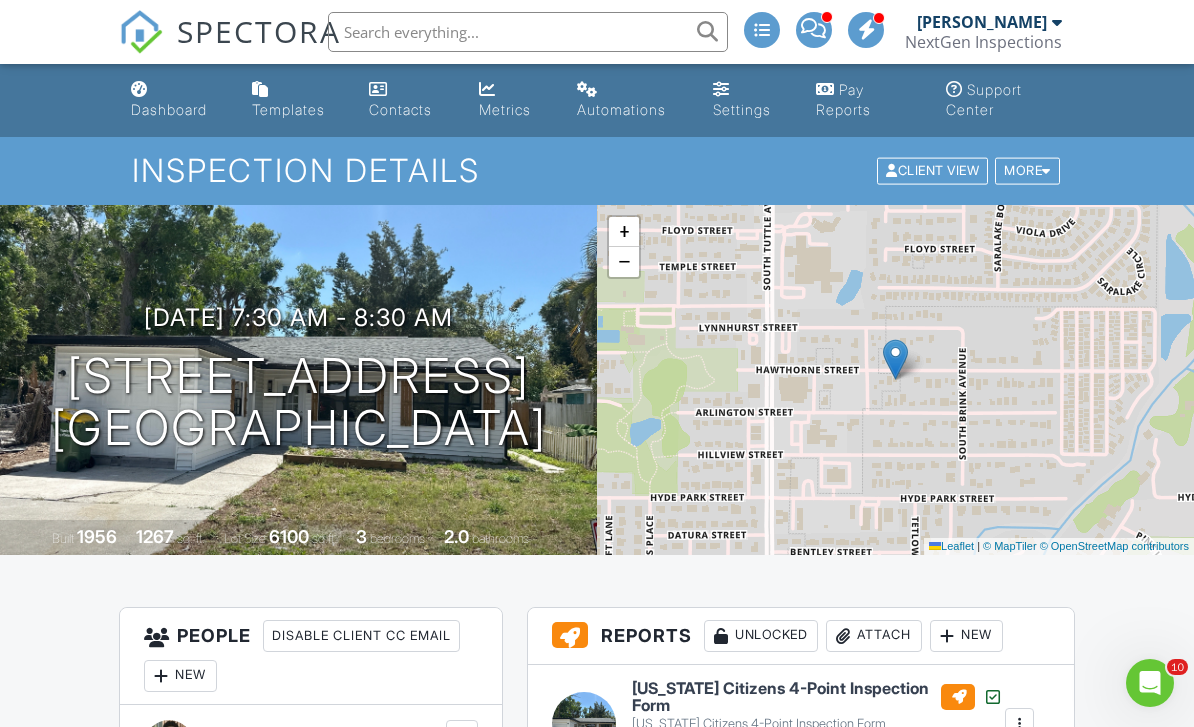 click at bounding box center (139, 89) 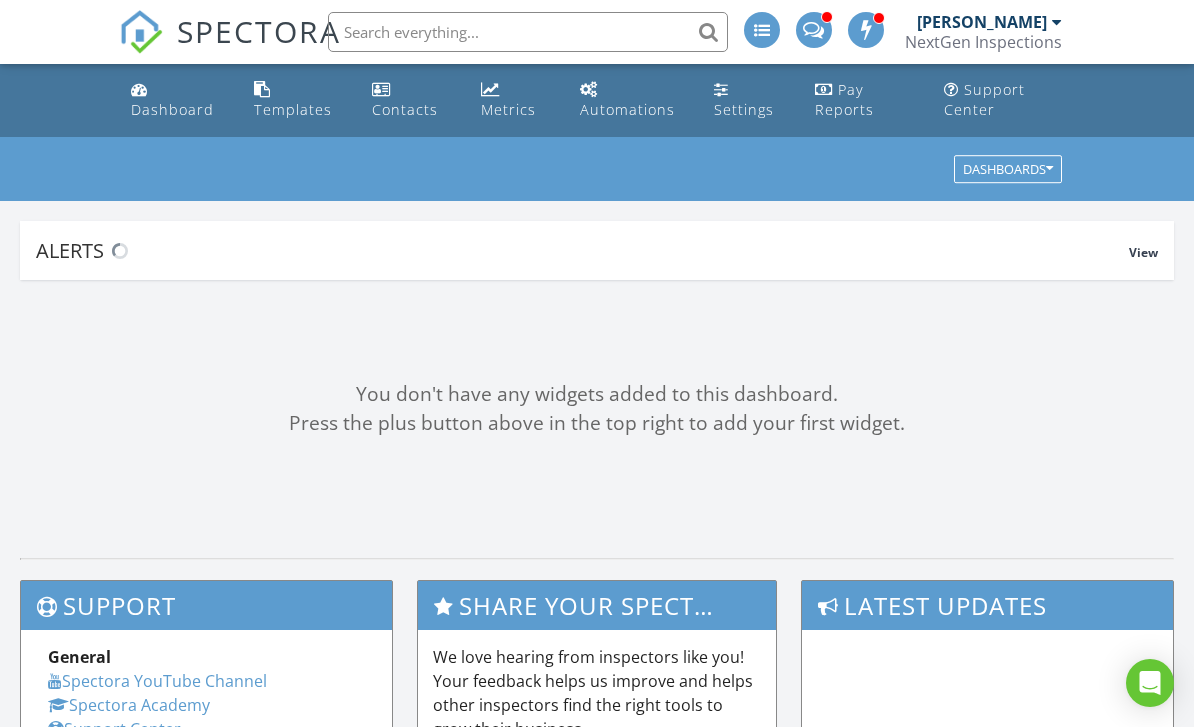 scroll, scrollTop: 0, scrollLeft: 0, axis: both 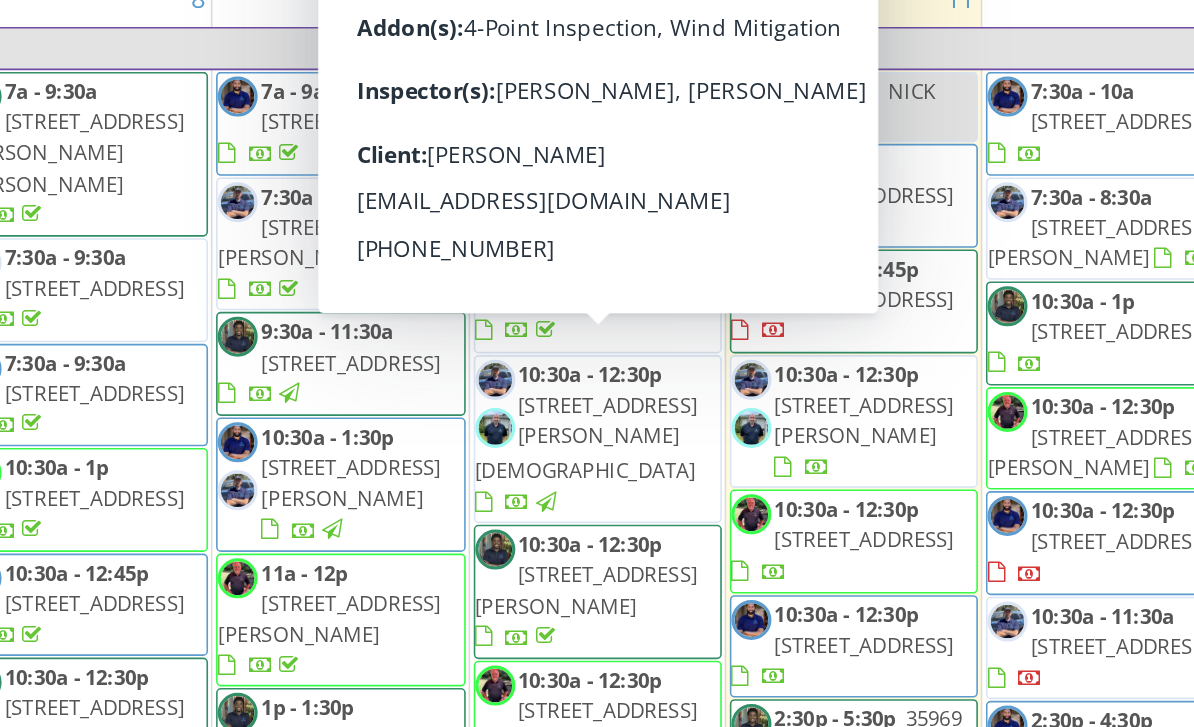 click on "1503 W Schwartz Blvd, Lady Lake 32159" at bounding box center [750, 405] 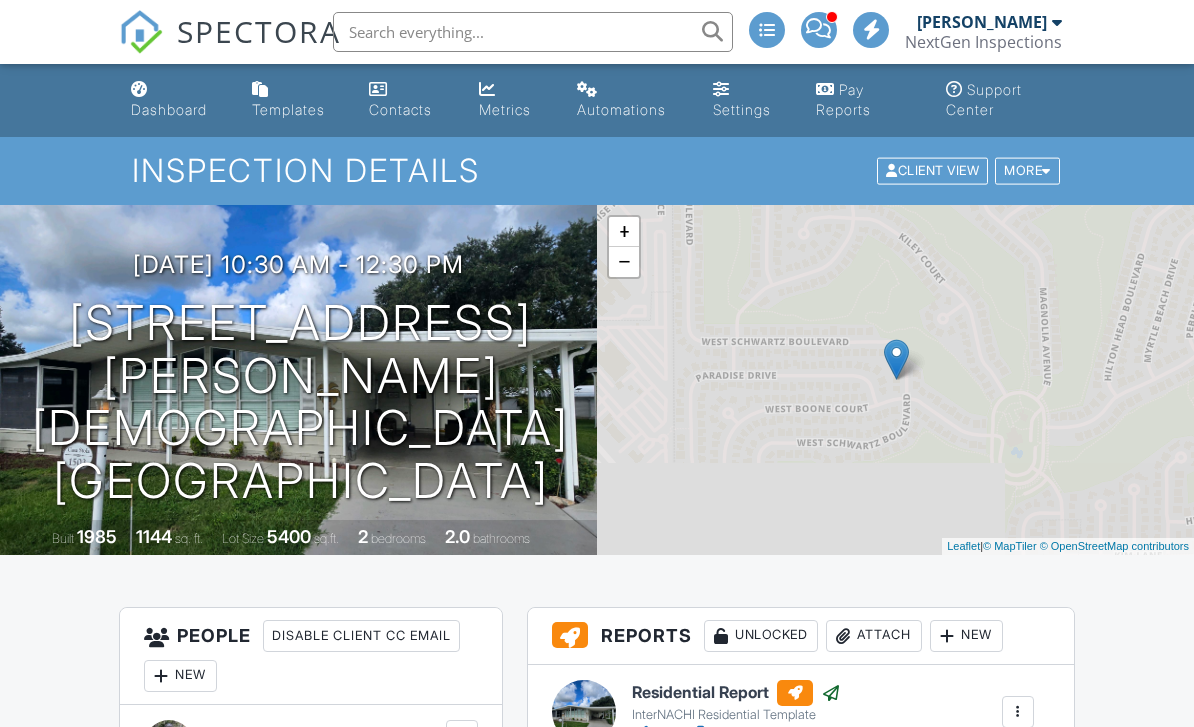 scroll, scrollTop: 0, scrollLeft: 0, axis: both 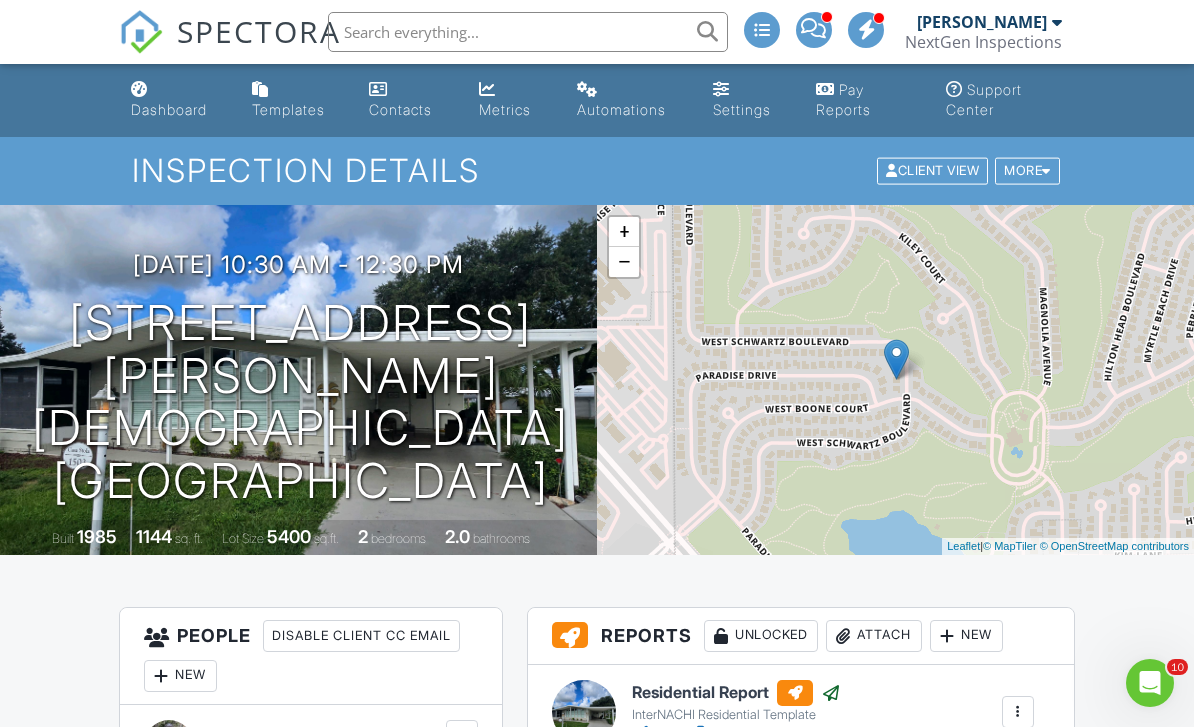 click on "Dashboard" at bounding box center (169, 109) 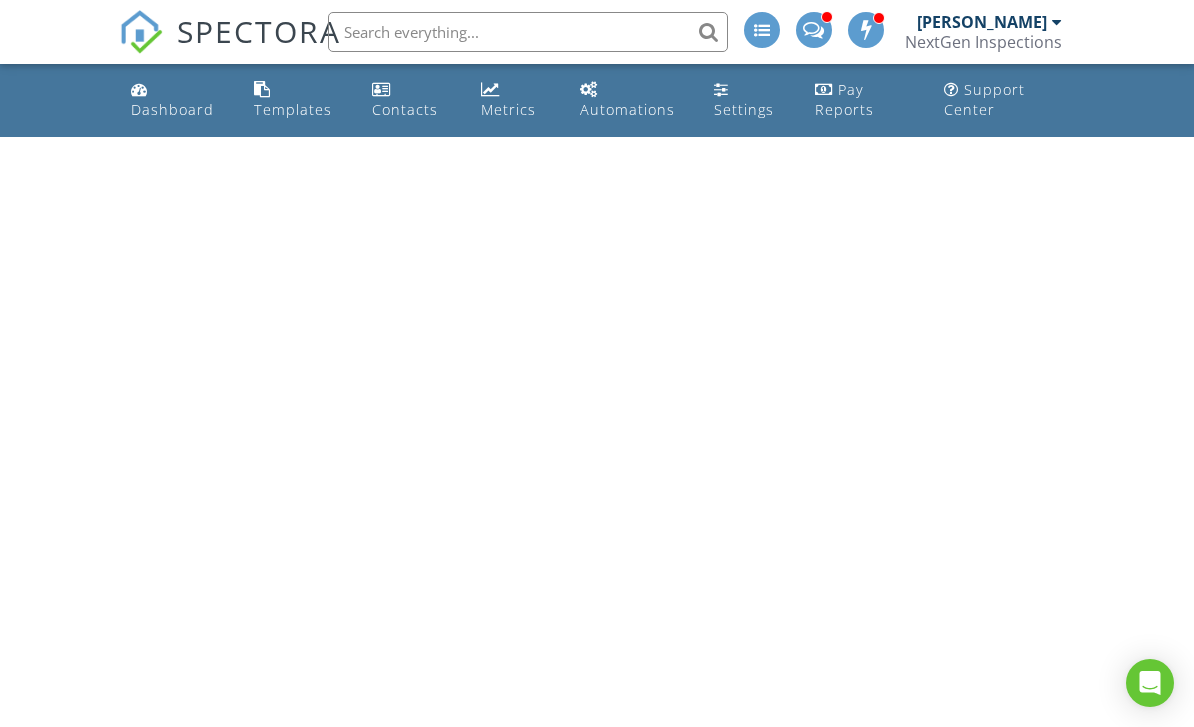 scroll, scrollTop: 0, scrollLeft: 0, axis: both 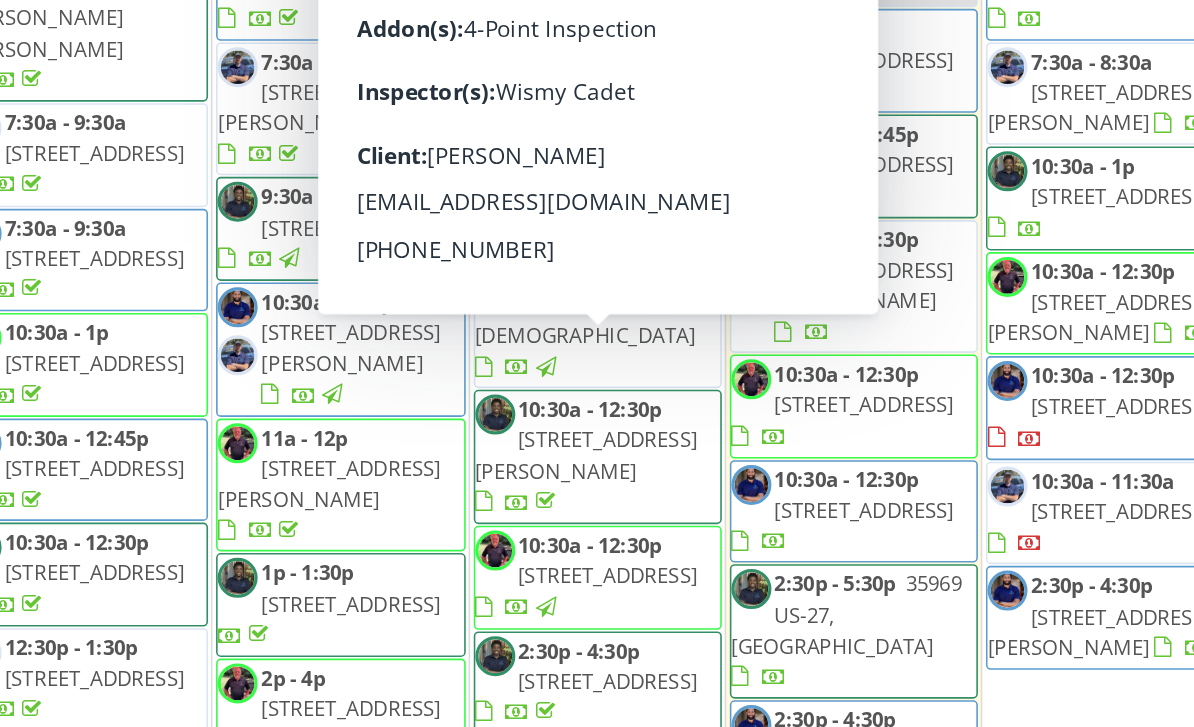 click on "[STREET_ADDRESS][PERSON_NAME]" at bounding box center [750, 470] 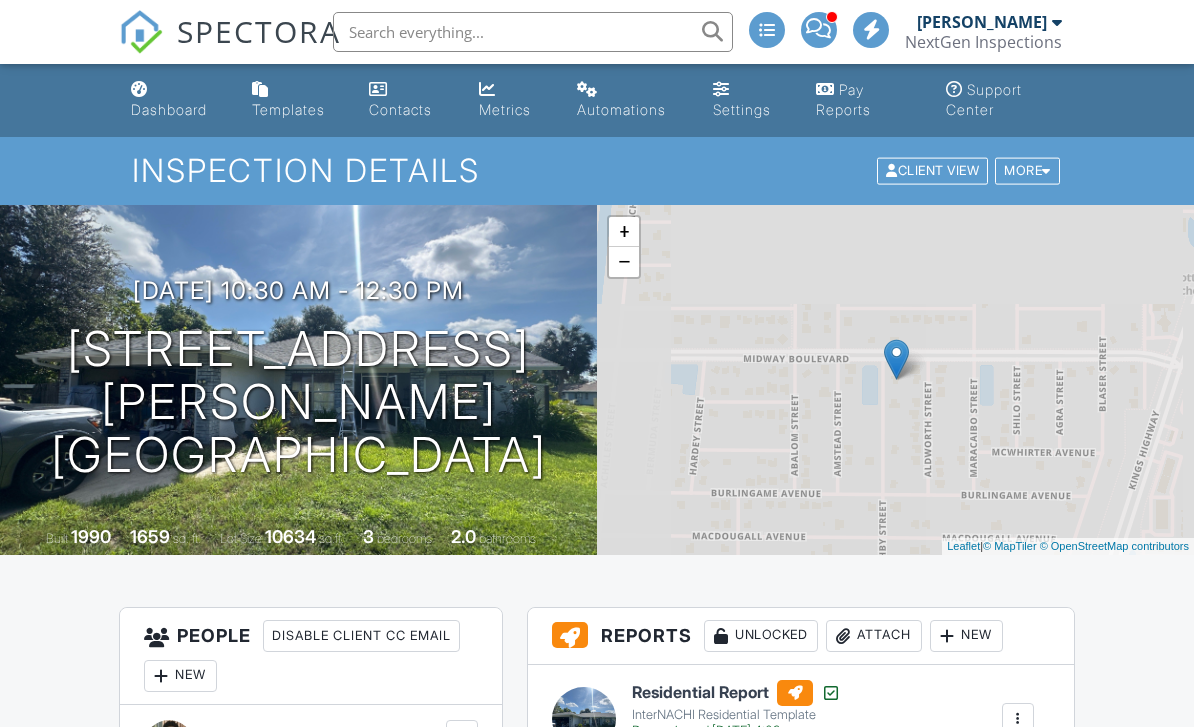 scroll, scrollTop: 0, scrollLeft: 0, axis: both 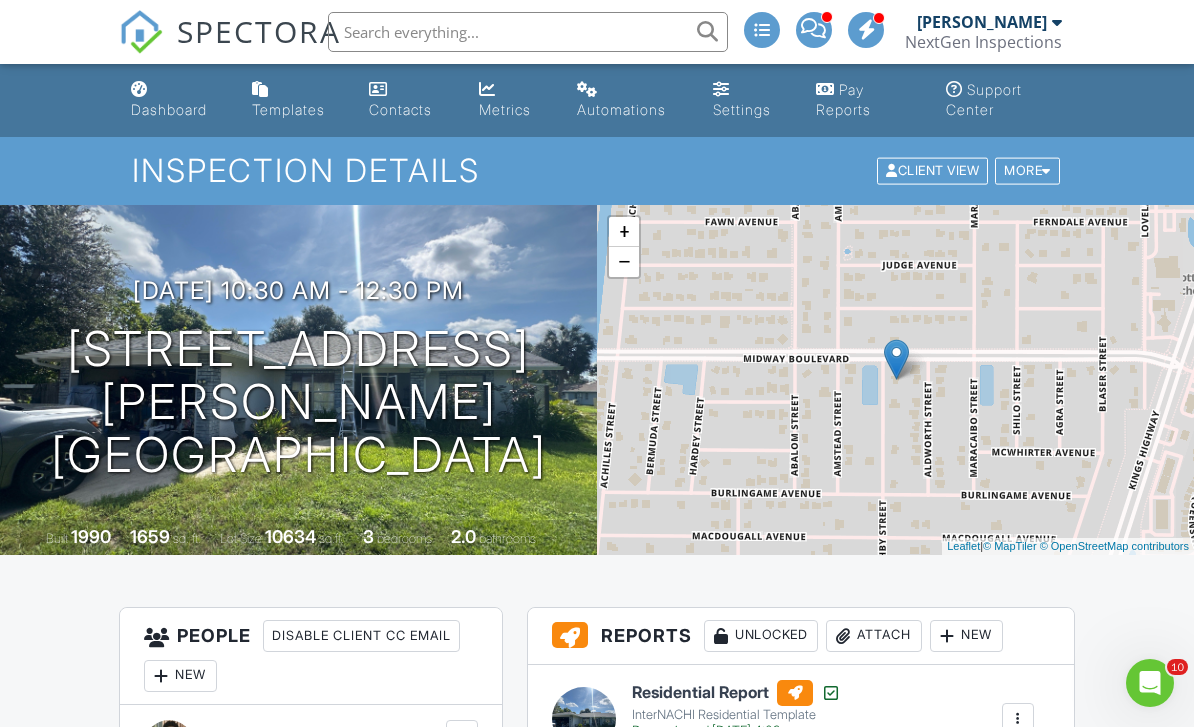 click on "Dashboard" at bounding box center [175, 100] 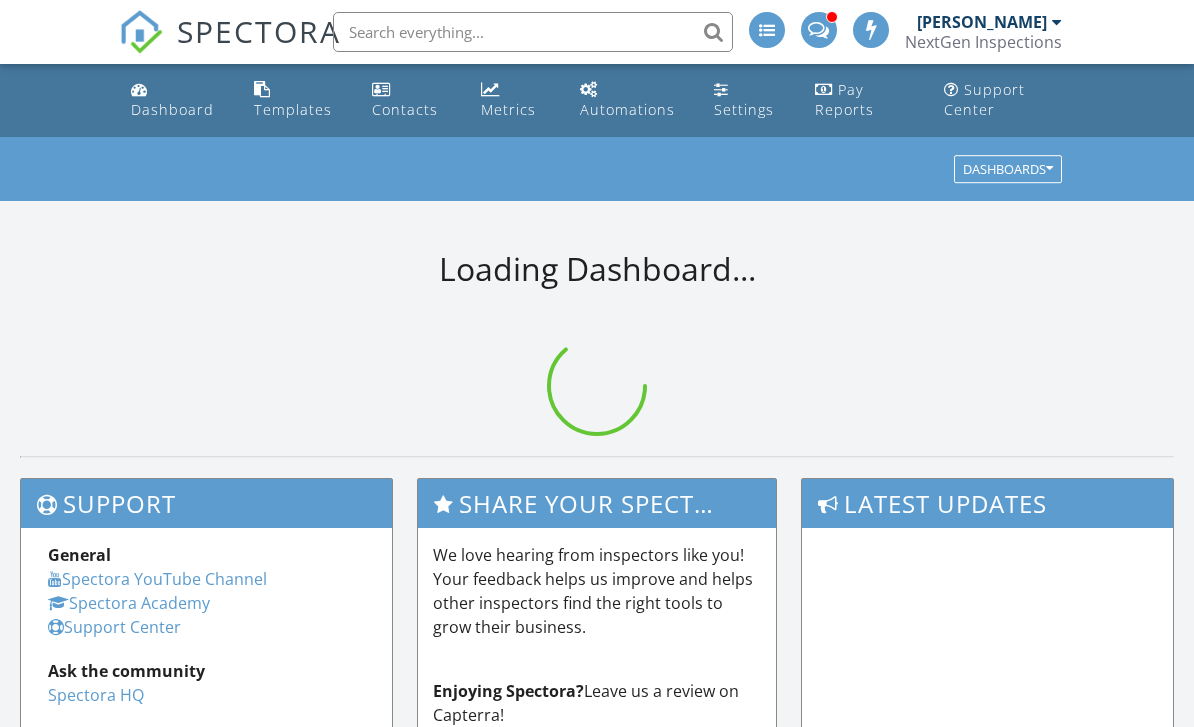 scroll, scrollTop: 0, scrollLeft: 0, axis: both 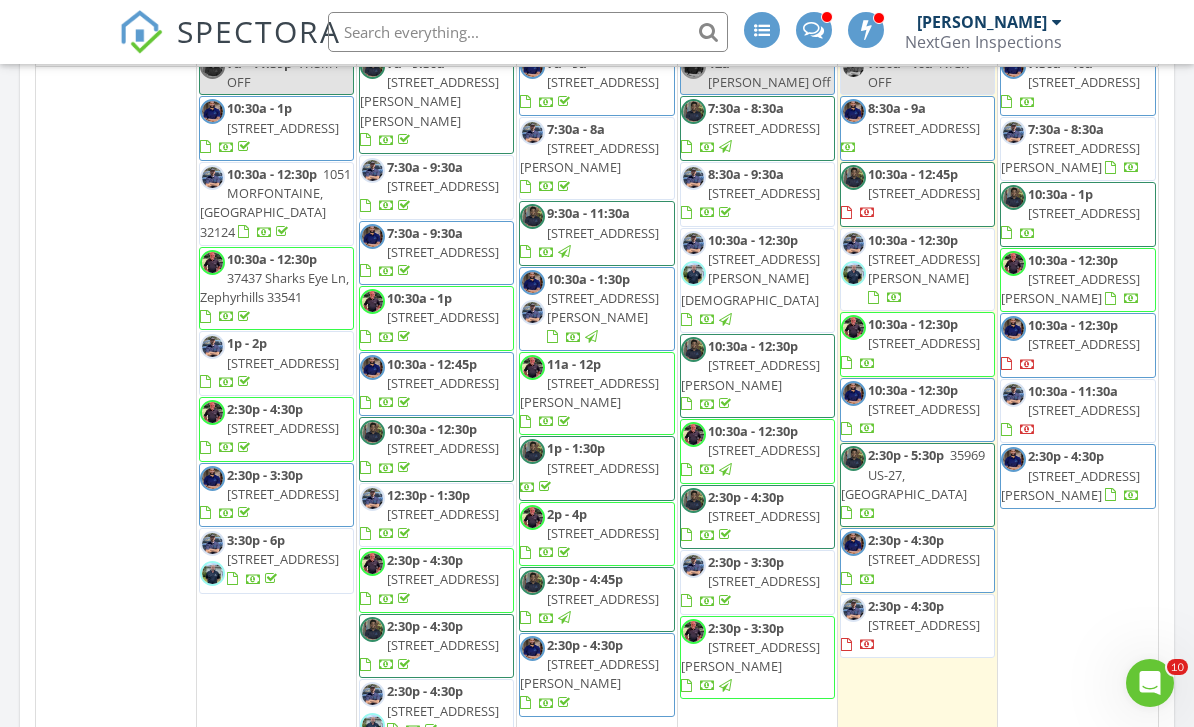 click on "[DATE]
[PERSON_NAME]
8:30 am
[STREET_ADDRESS][DEMOGRAPHIC_DATA]
[PERSON_NAME]
1 hours and 6 minutes drive time   52.8 miles       10:30 am
[STREET_ADDRESS]
[PERSON_NAME]
30 minutes drive time   14.2 miles       2:30 pm
[STREET_ADDRESS]
[PERSON_NAME]
1 hours and 12 minutes drive time   52.5 miles       New Inspection     New Quote         Map               1 1 1 2 1 2 1 2 3 + − [GEOGRAPHIC_DATA] 67.5 km, 1 h 1 min Head north on [PERSON_NAME][GEOGRAPHIC_DATA] 250 m Turn right to stay on [PERSON_NAME][GEOGRAPHIC_DATA] 60 m Turn right onto [GEOGRAPHIC_DATA] 3 km Turn right onto [GEOGRAPHIC_DATA] 4.5 km Take the ramp on the left towards [GEOGRAPHIC_DATA] 408 Toll West: Orlando 500 m 4.5 km 450 m 550 m 8 km 30 km 9 km" at bounding box center (597, 186) 